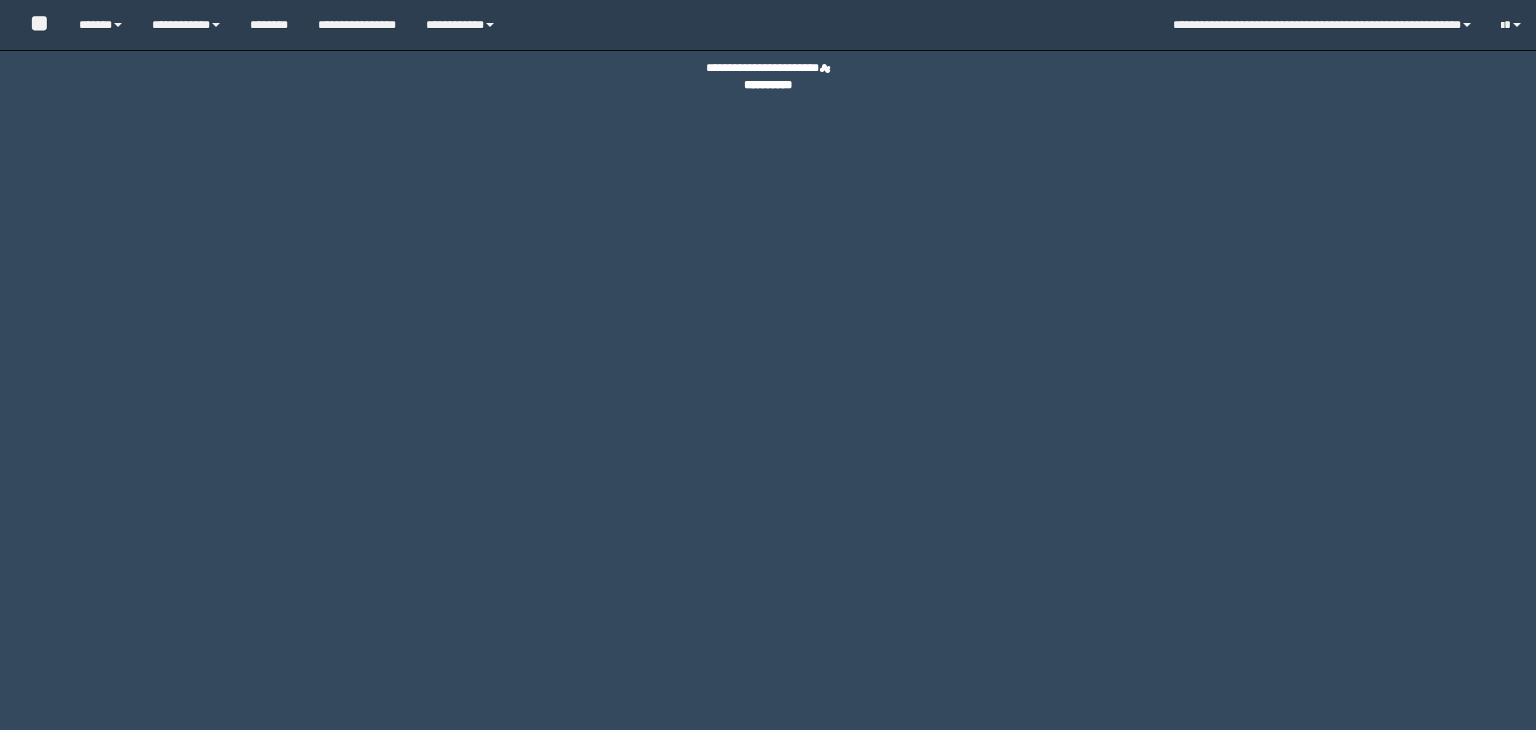scroll, scrollTop: 0, scrollLeft: 0, axis: both 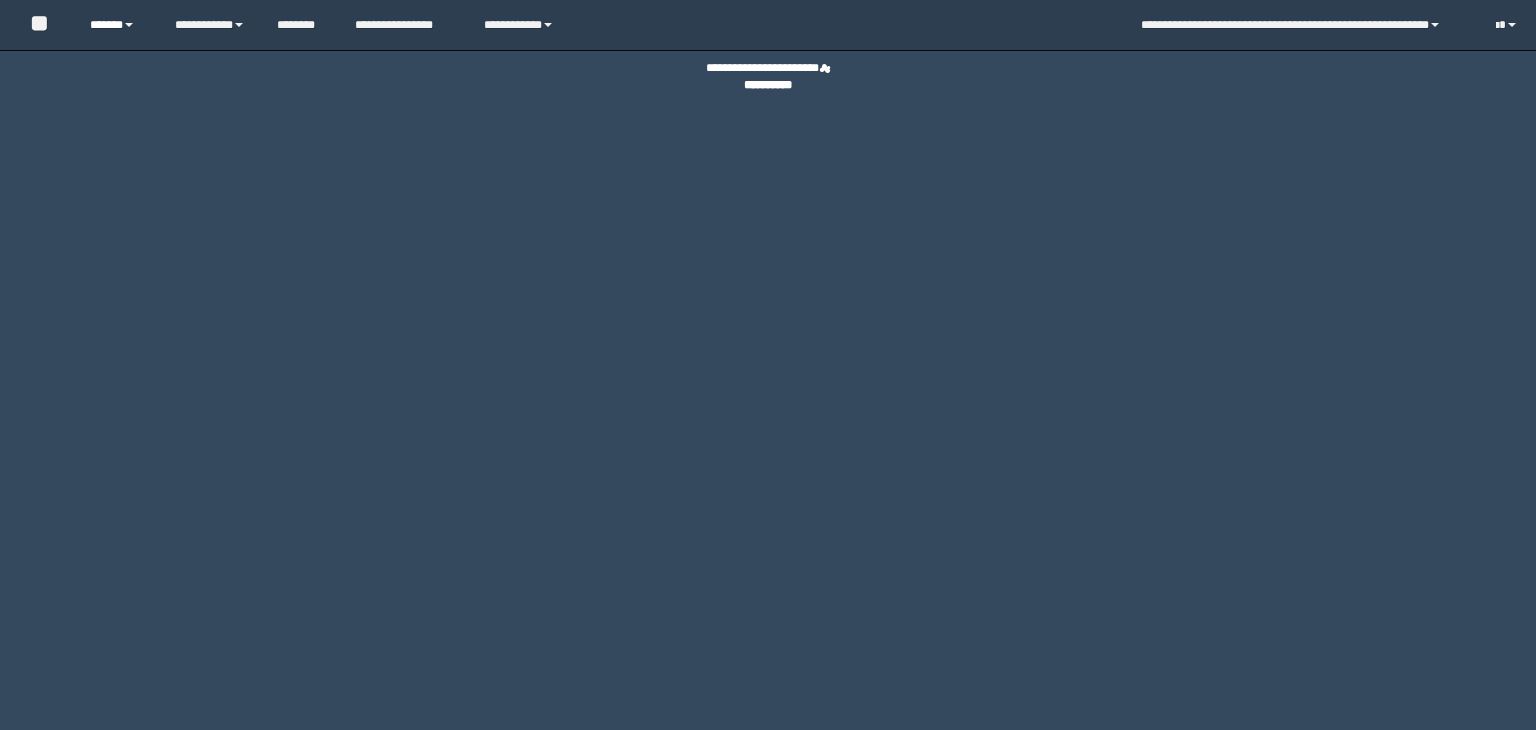 click on "******" at bounding box center (117, 25) 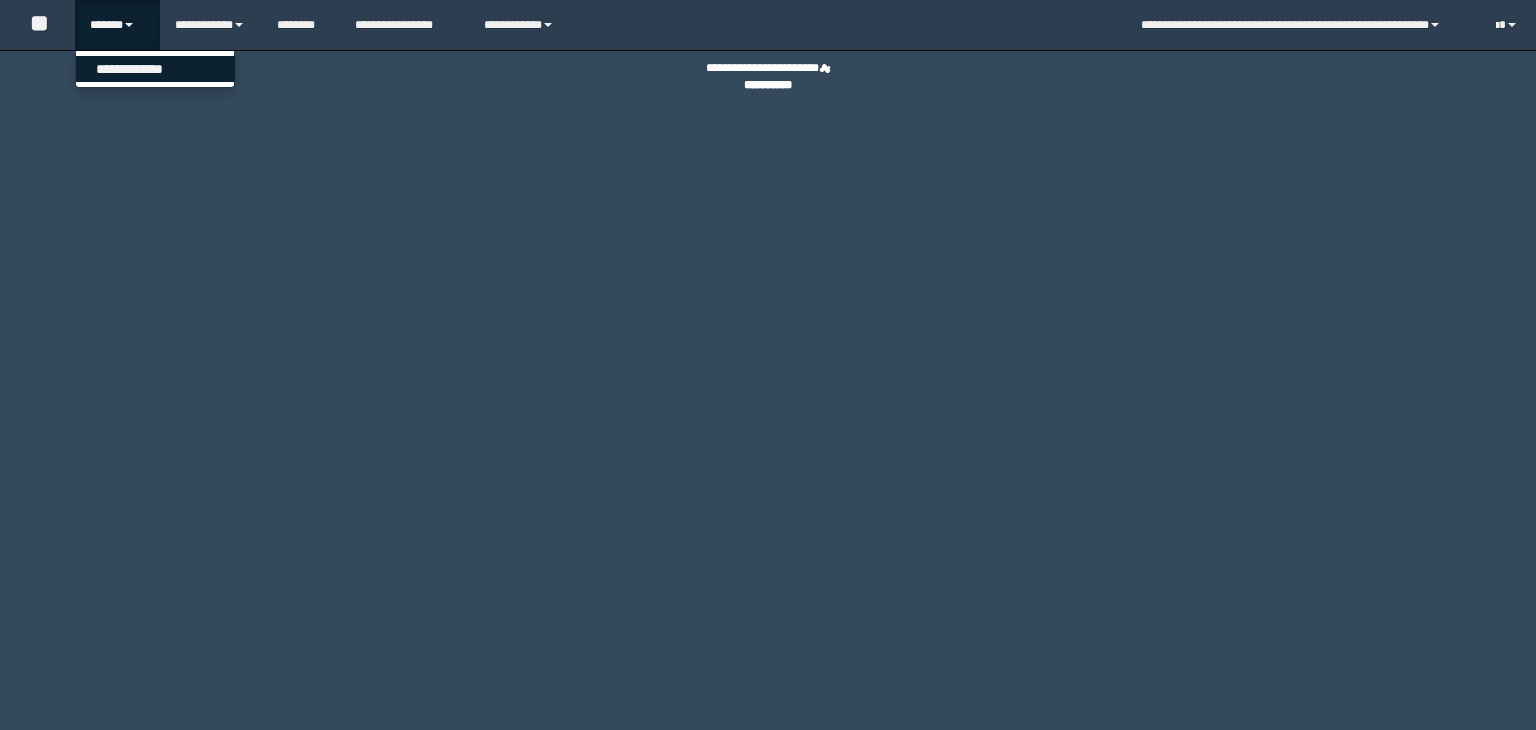 scroll, scrollTop: 0, scrollLeft: 0, axis: both 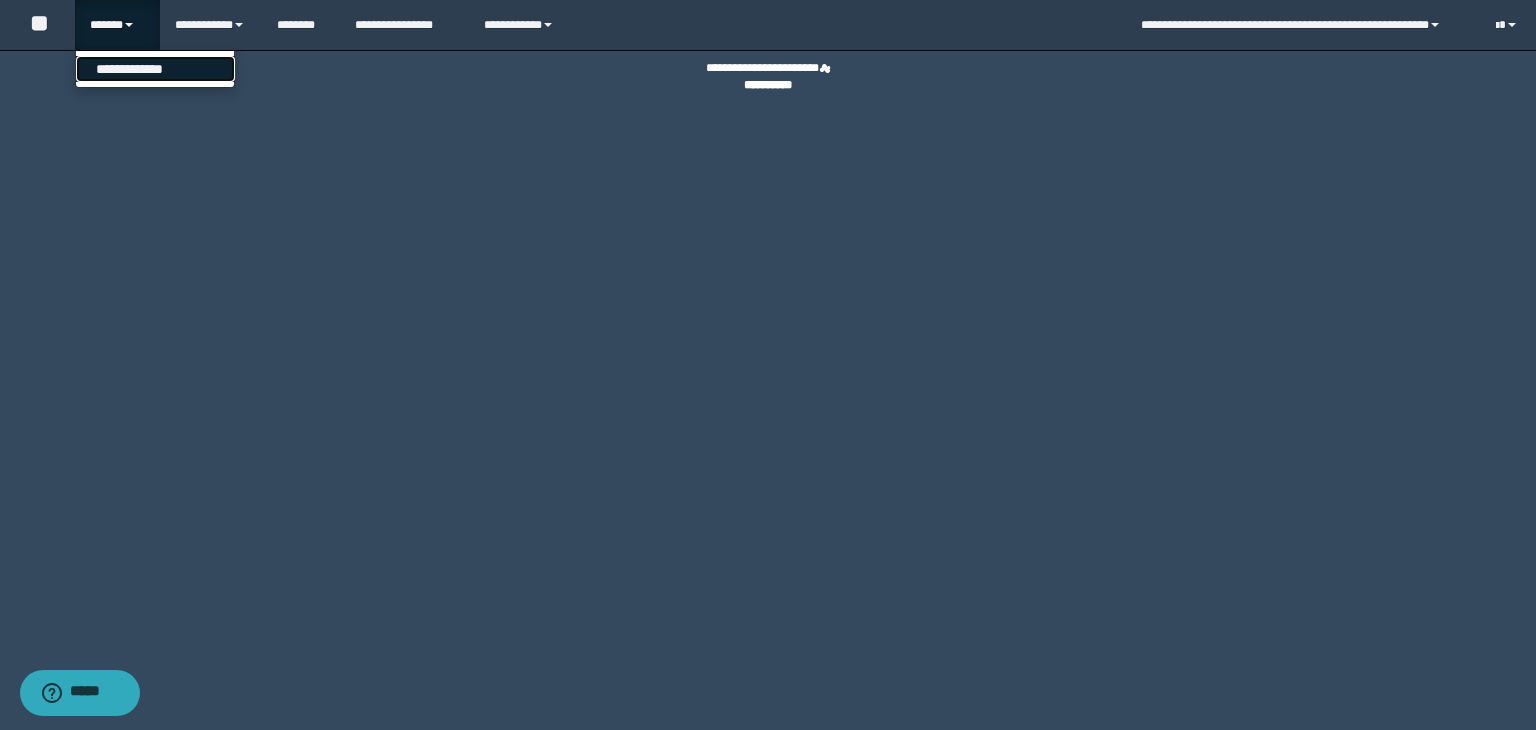 click on "**********" at bounding box center (155, 69) 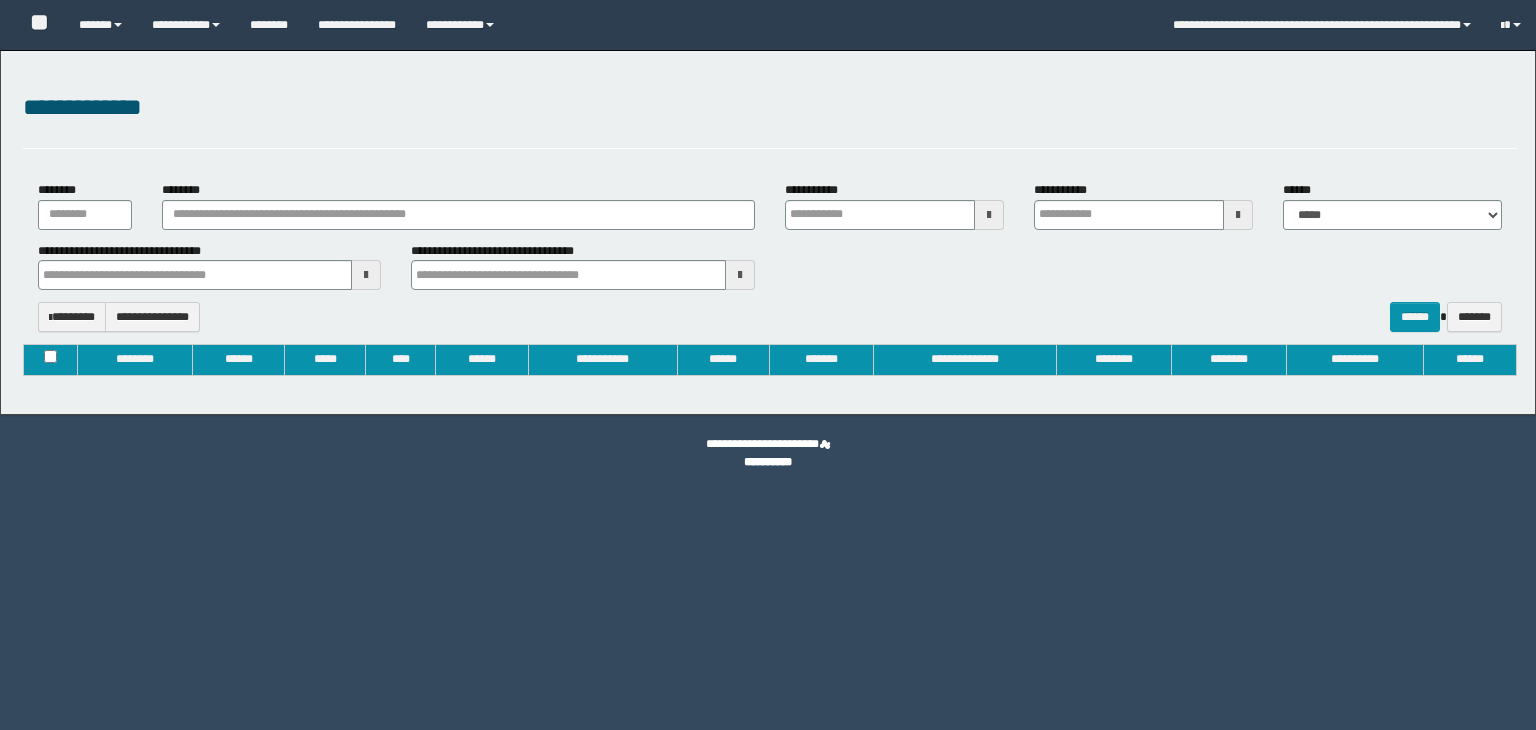 type on "**********" 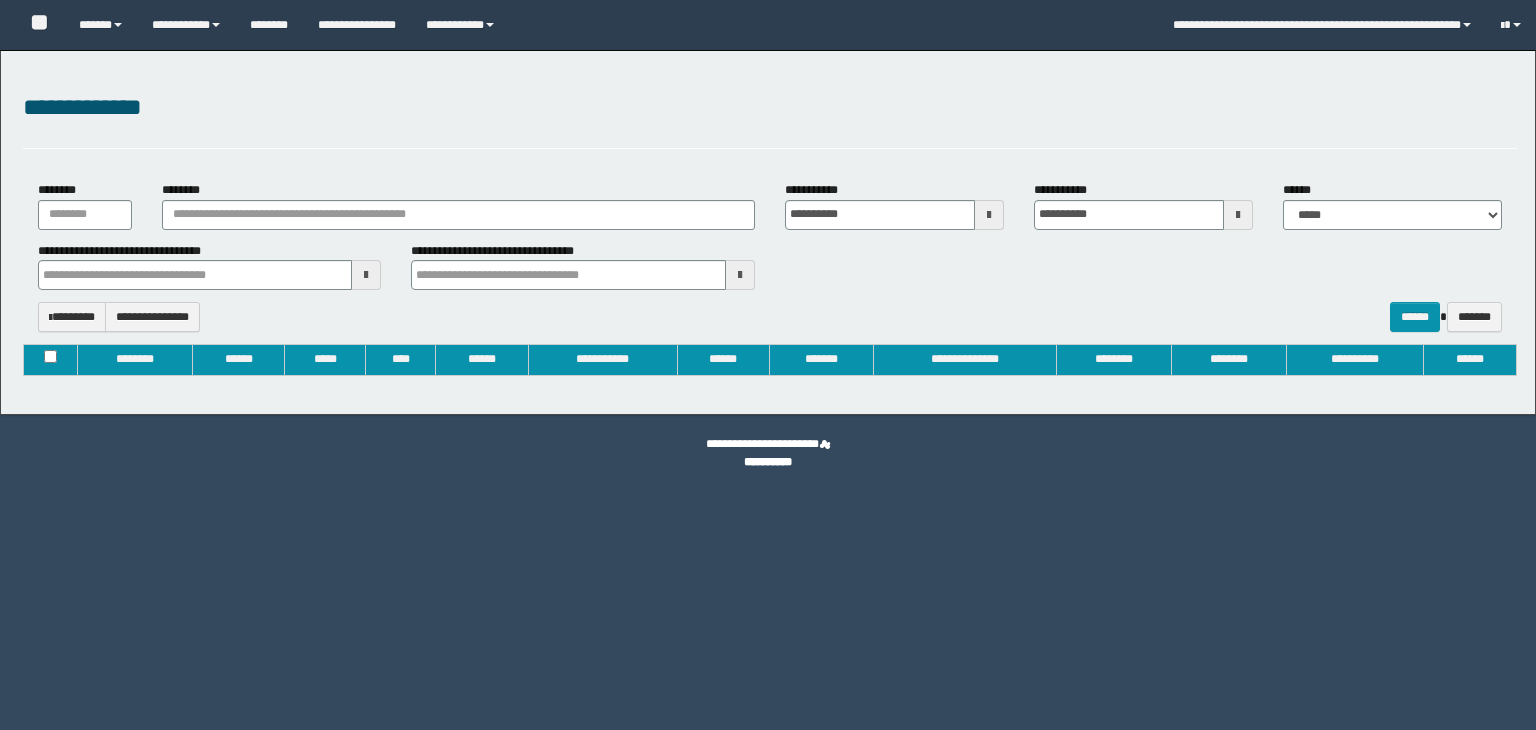 type 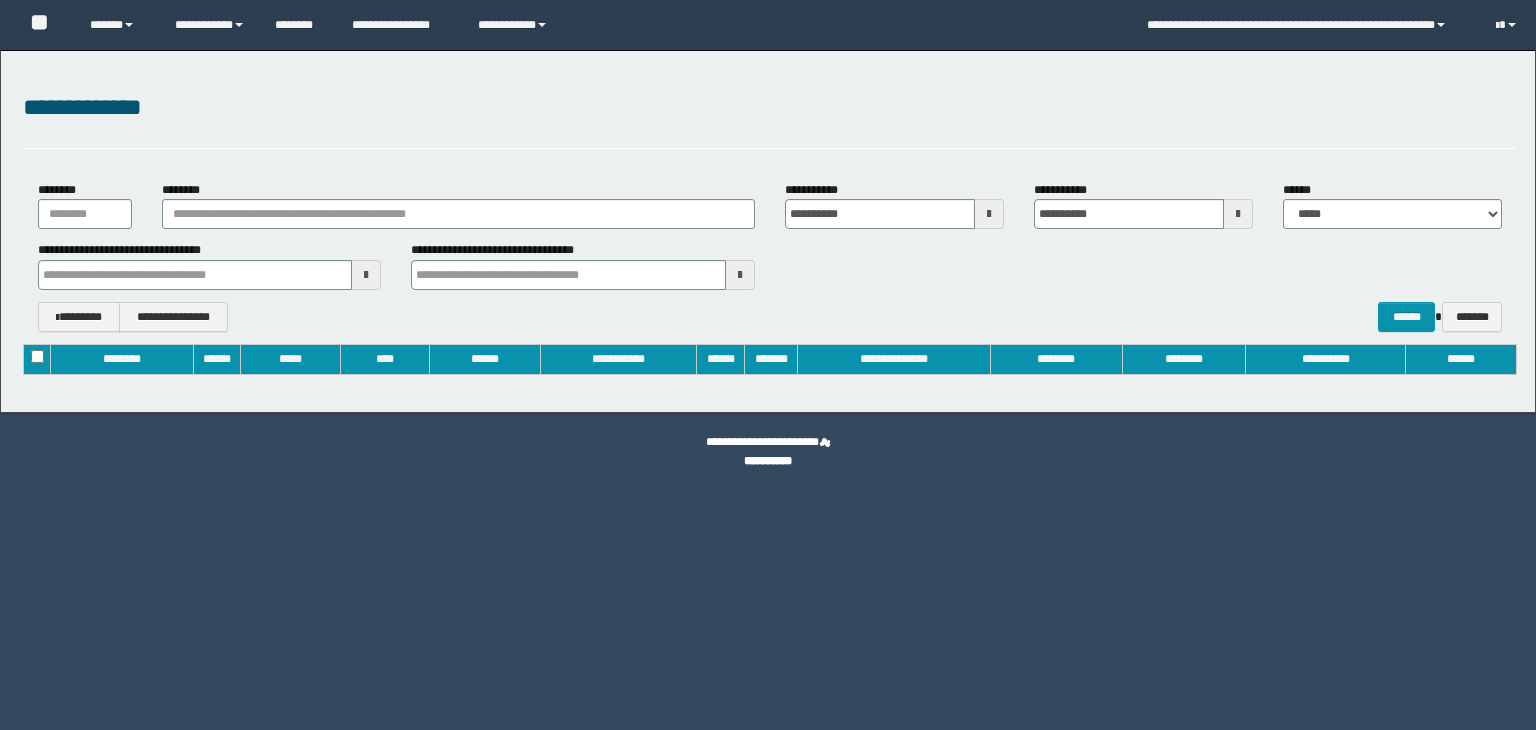 scroll, scrollTop: 0, scrollLeft: 0, axis: both 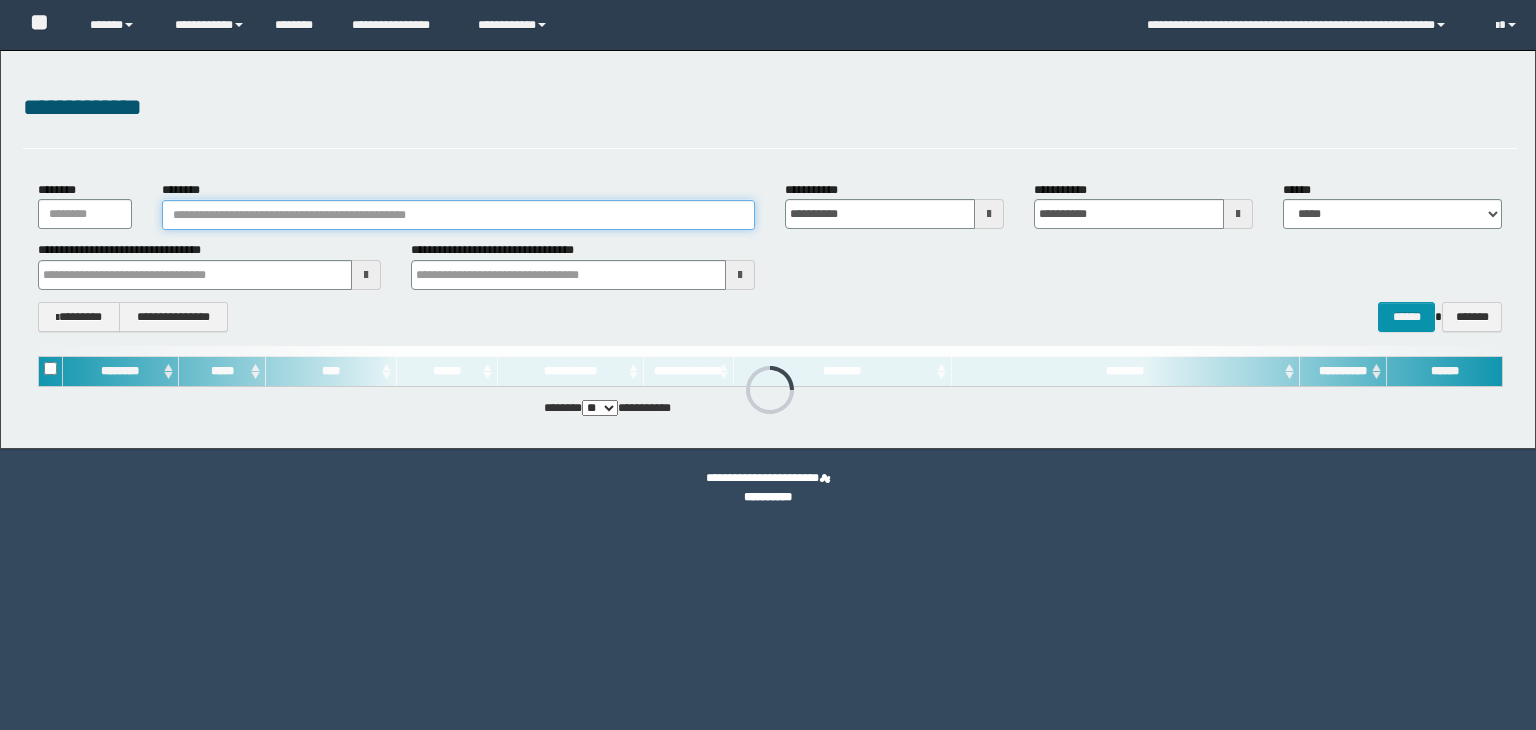click on "********" at bounding box center [458, 215] 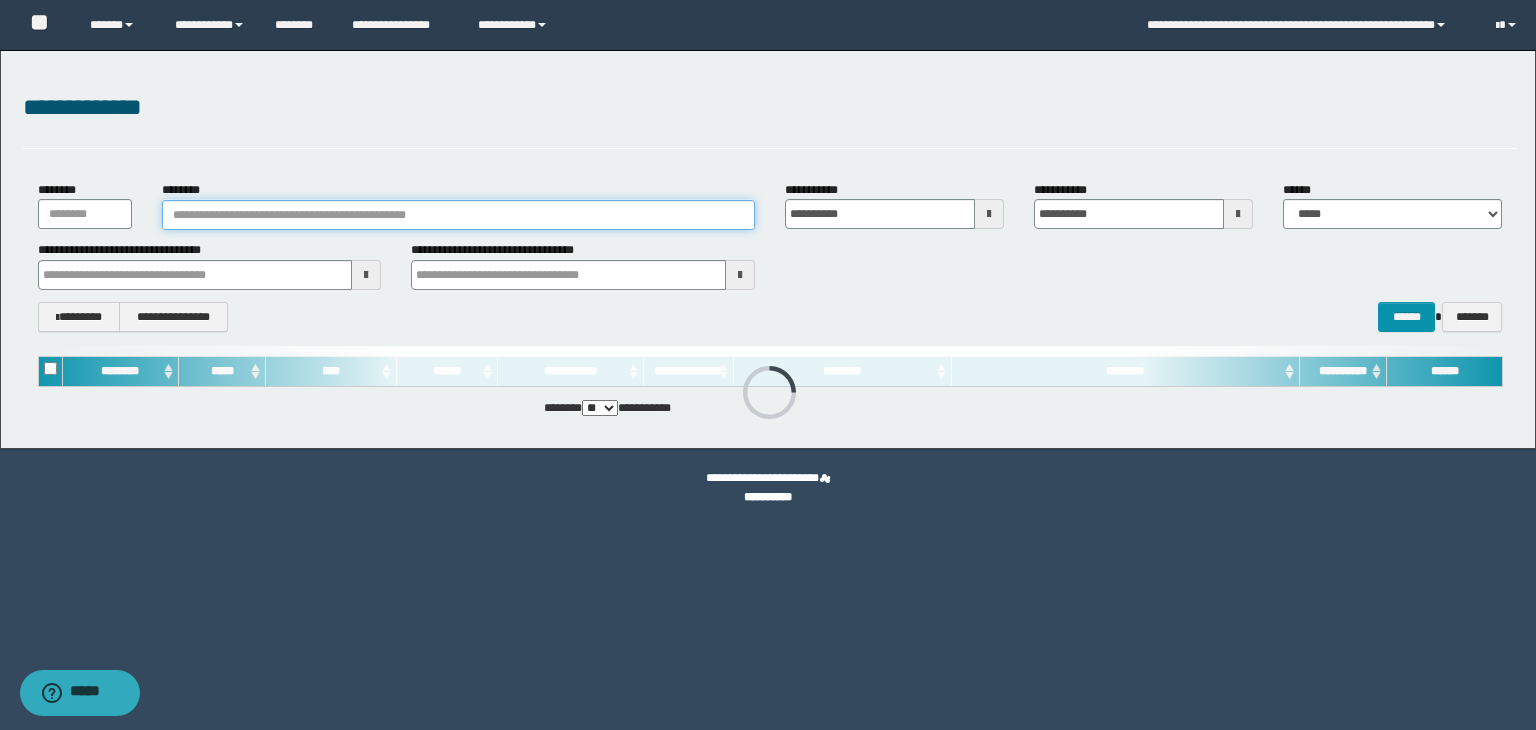 paste on "********" 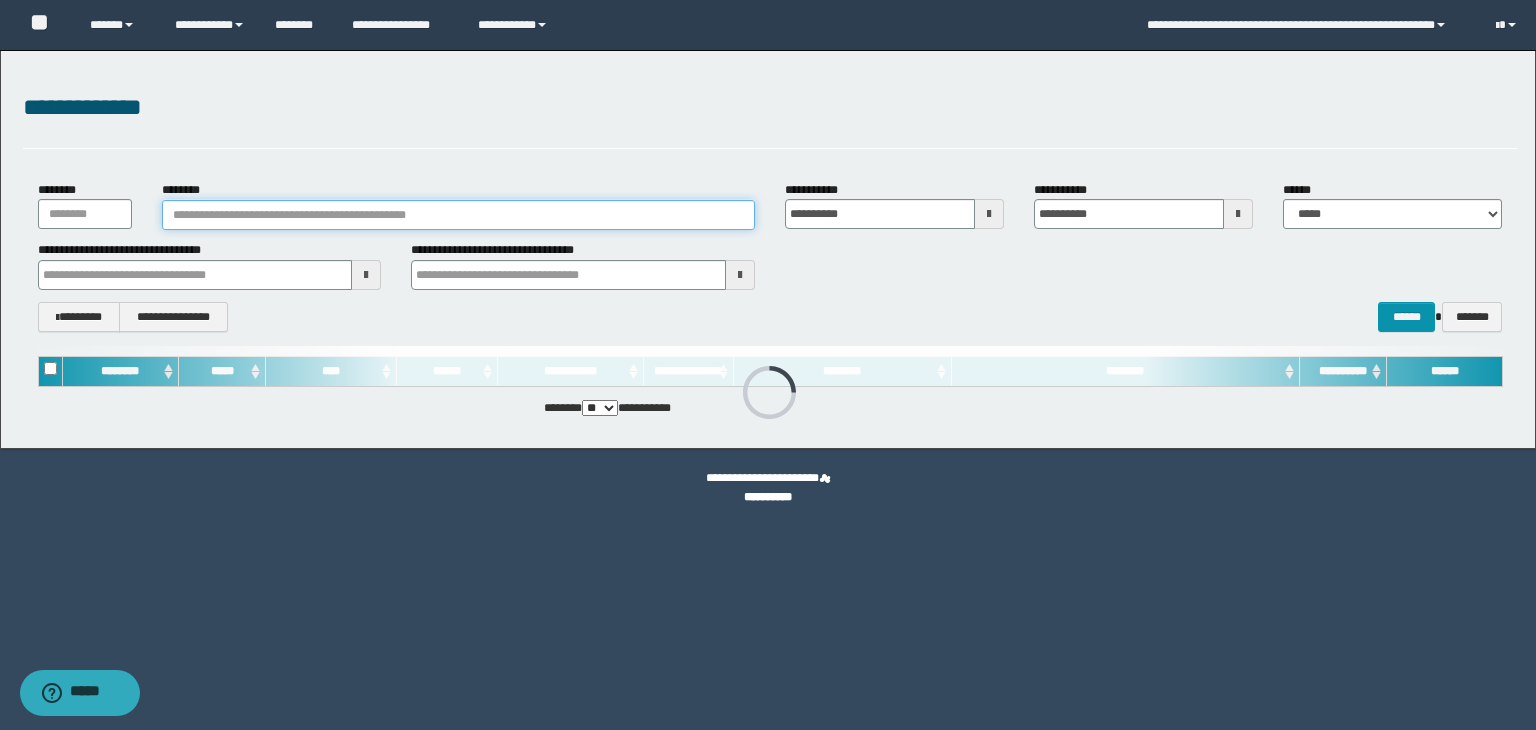 type on "********" 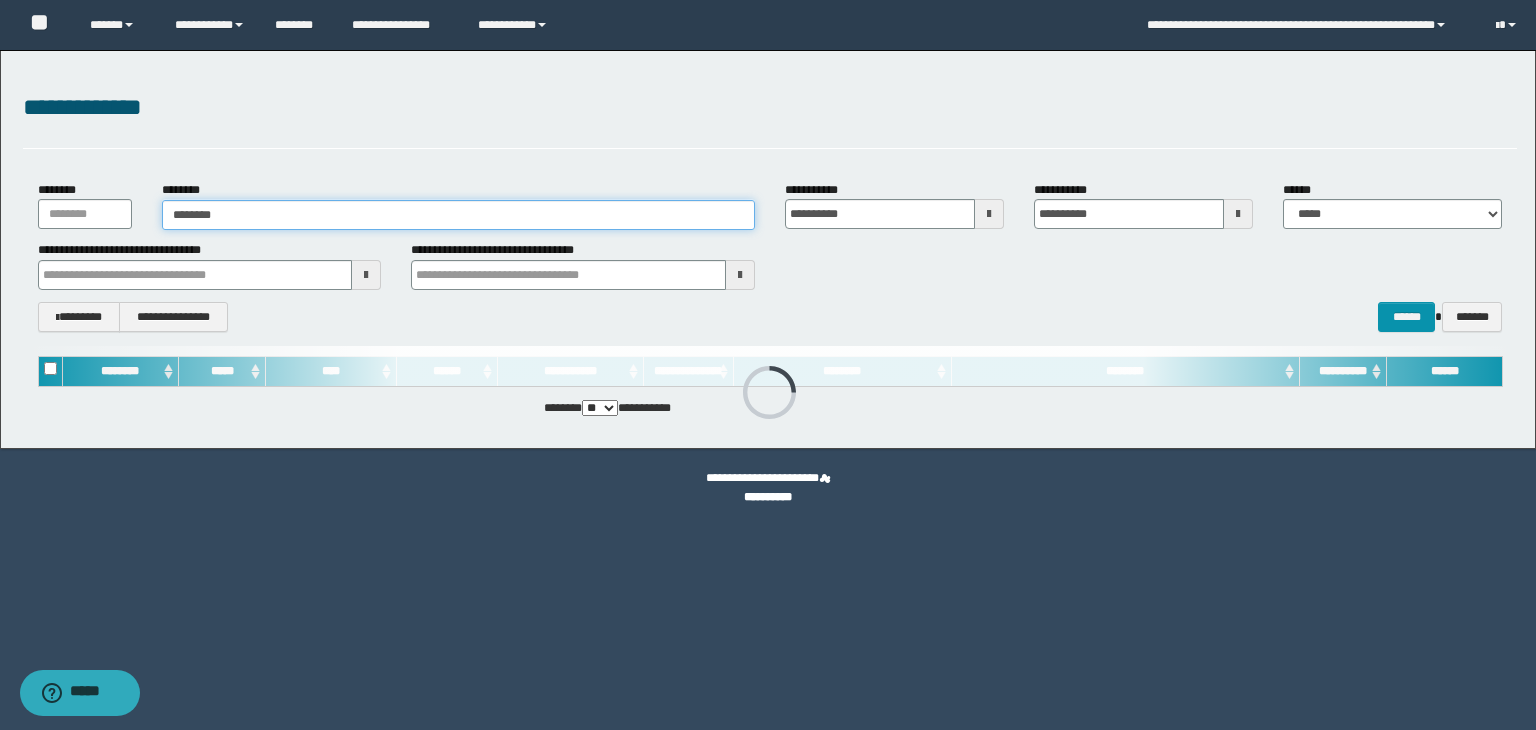 type on "********" 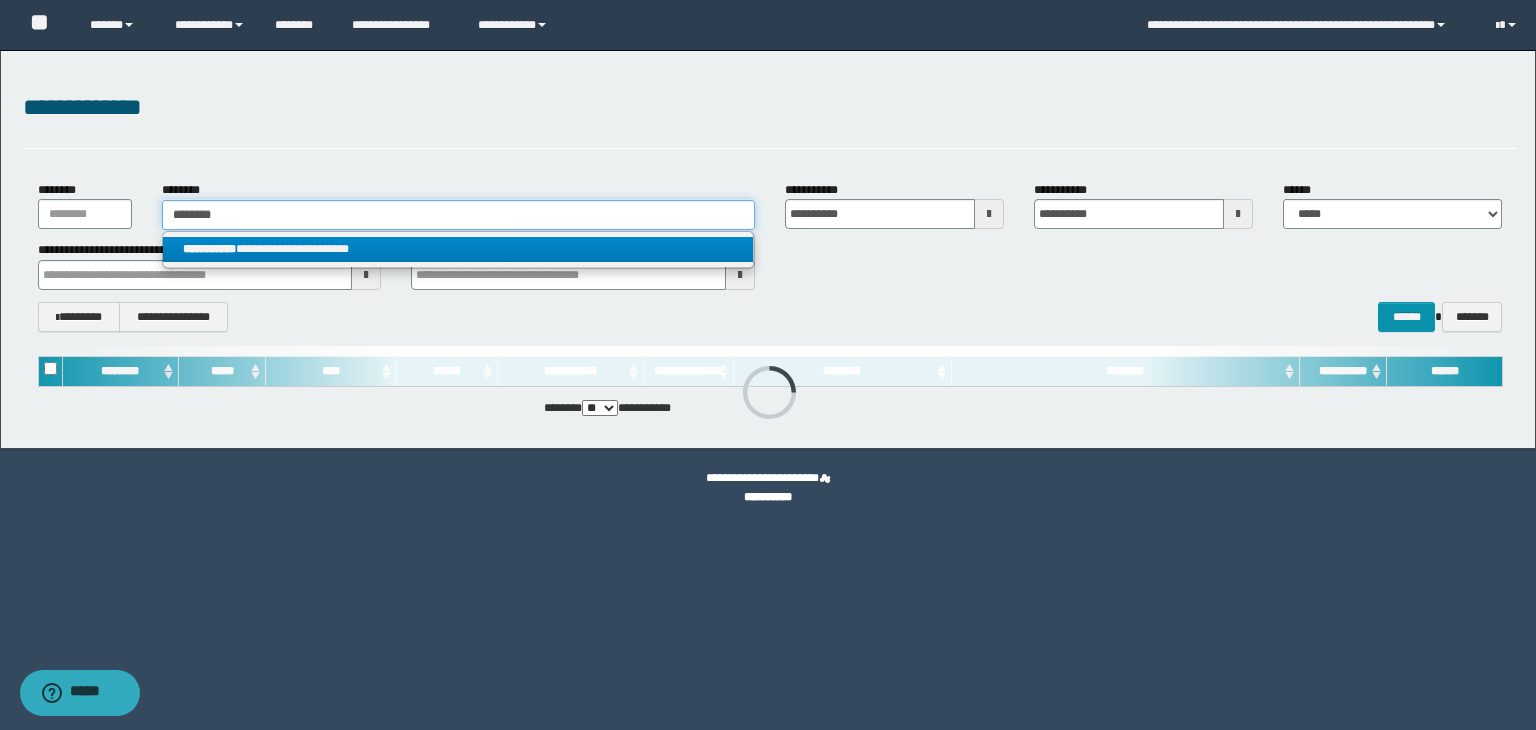 type on "********" 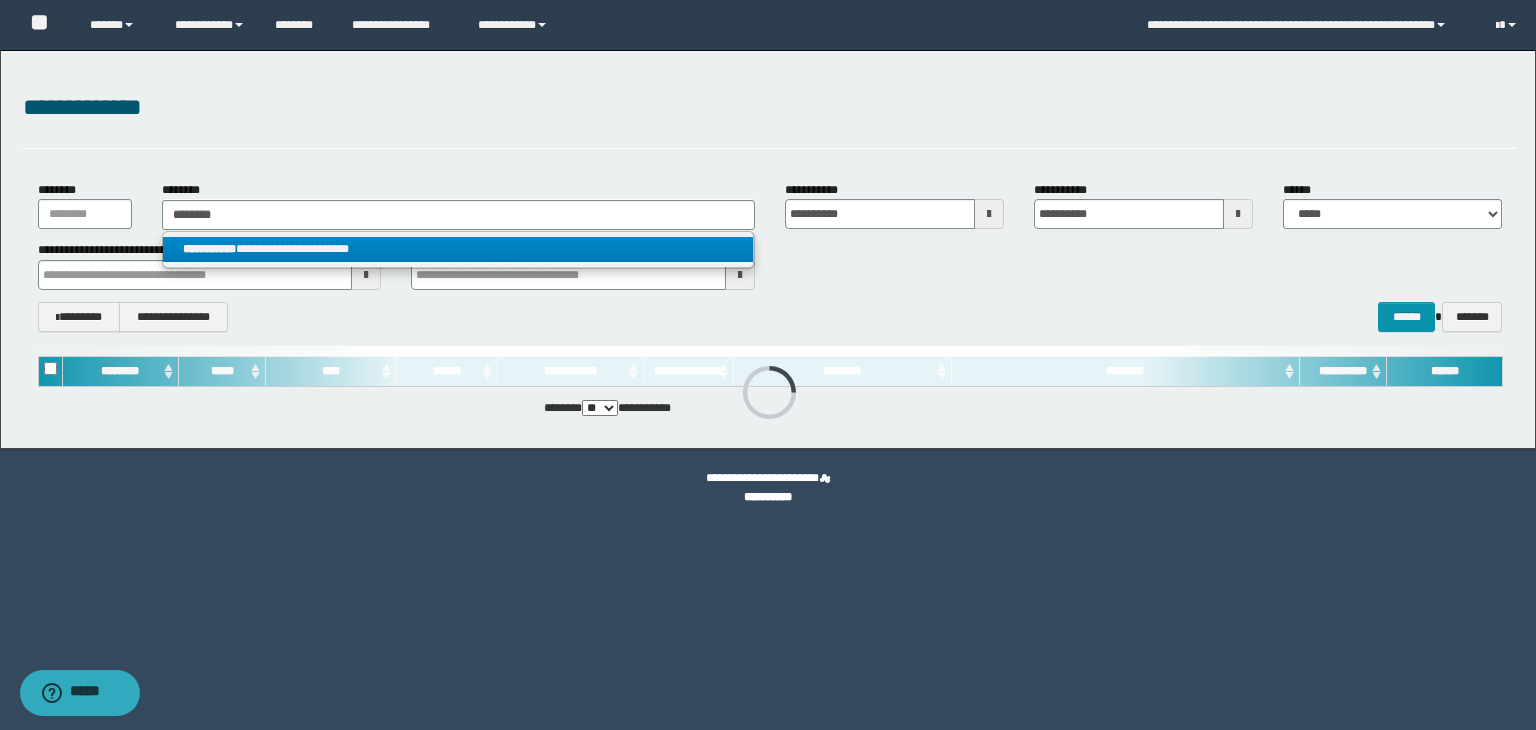 click on "**********" at bounding box center (458, 249) 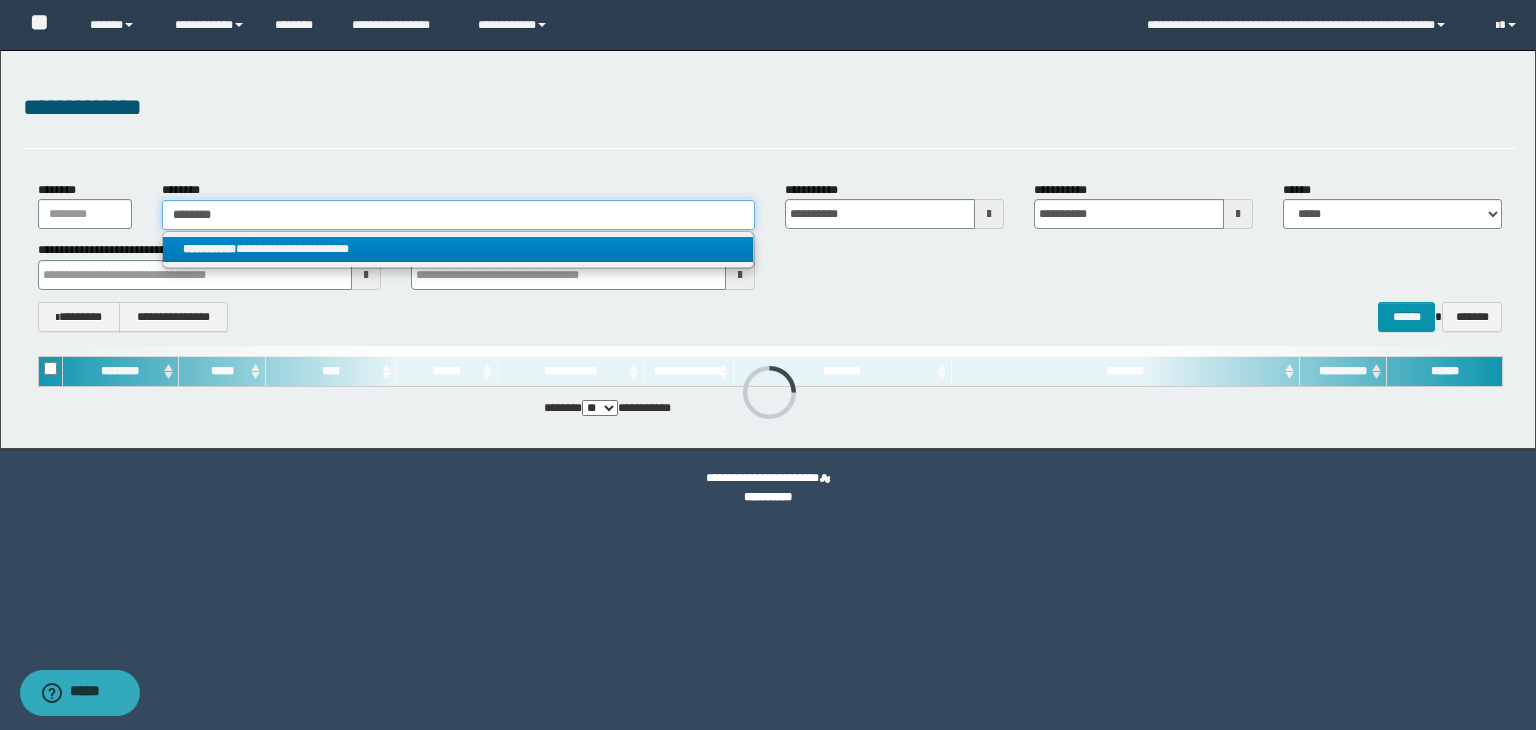 type 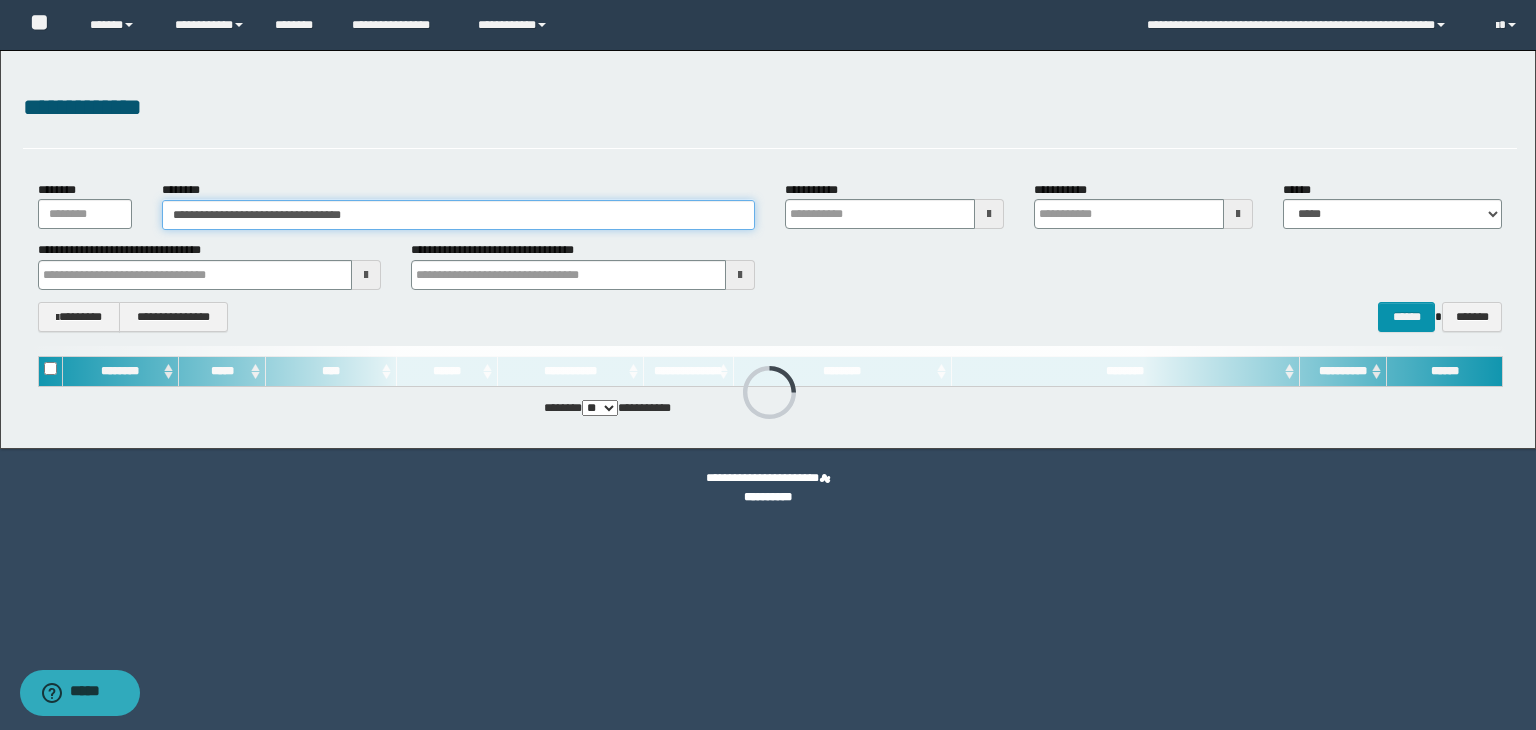 type 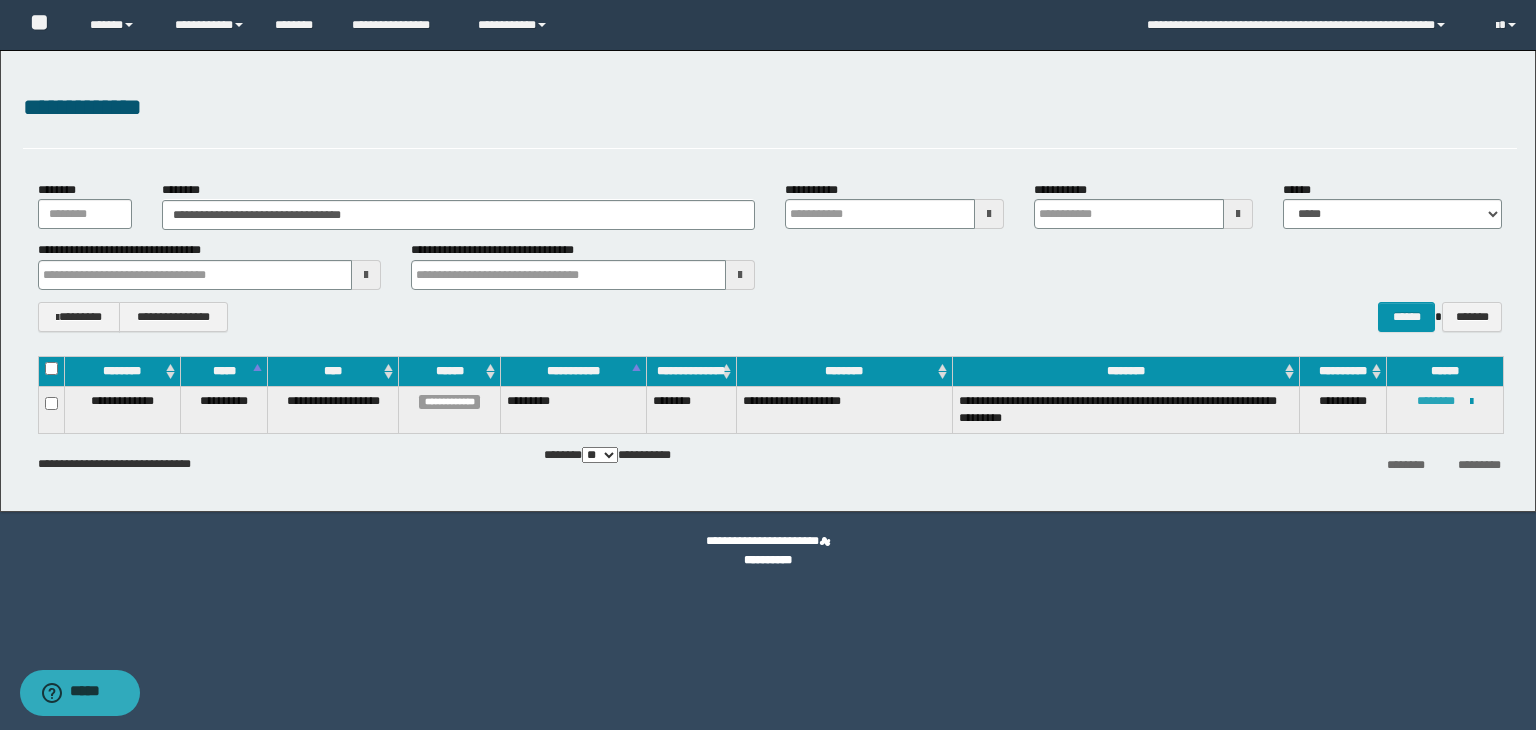 click on "********" at bounding box center [1436, 401] 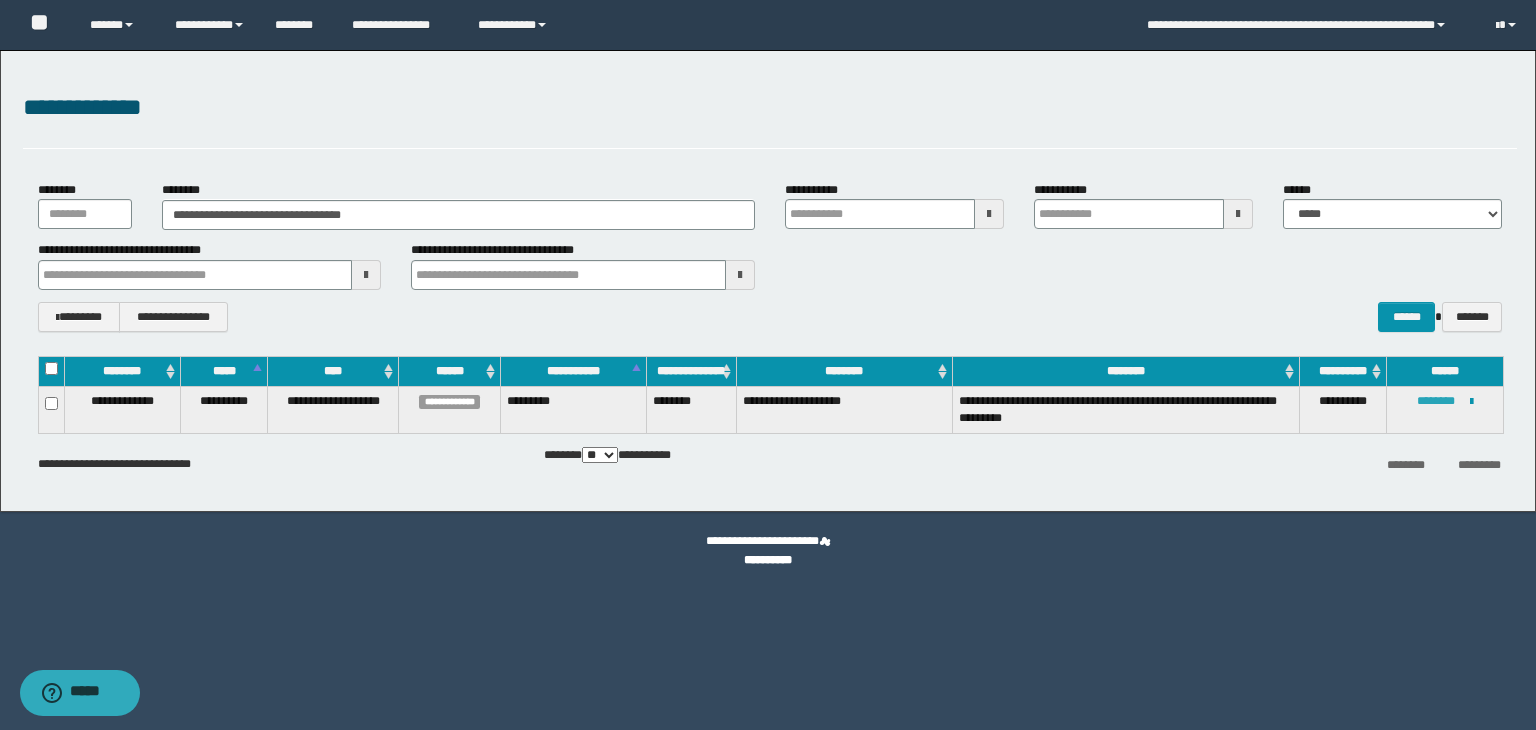 type 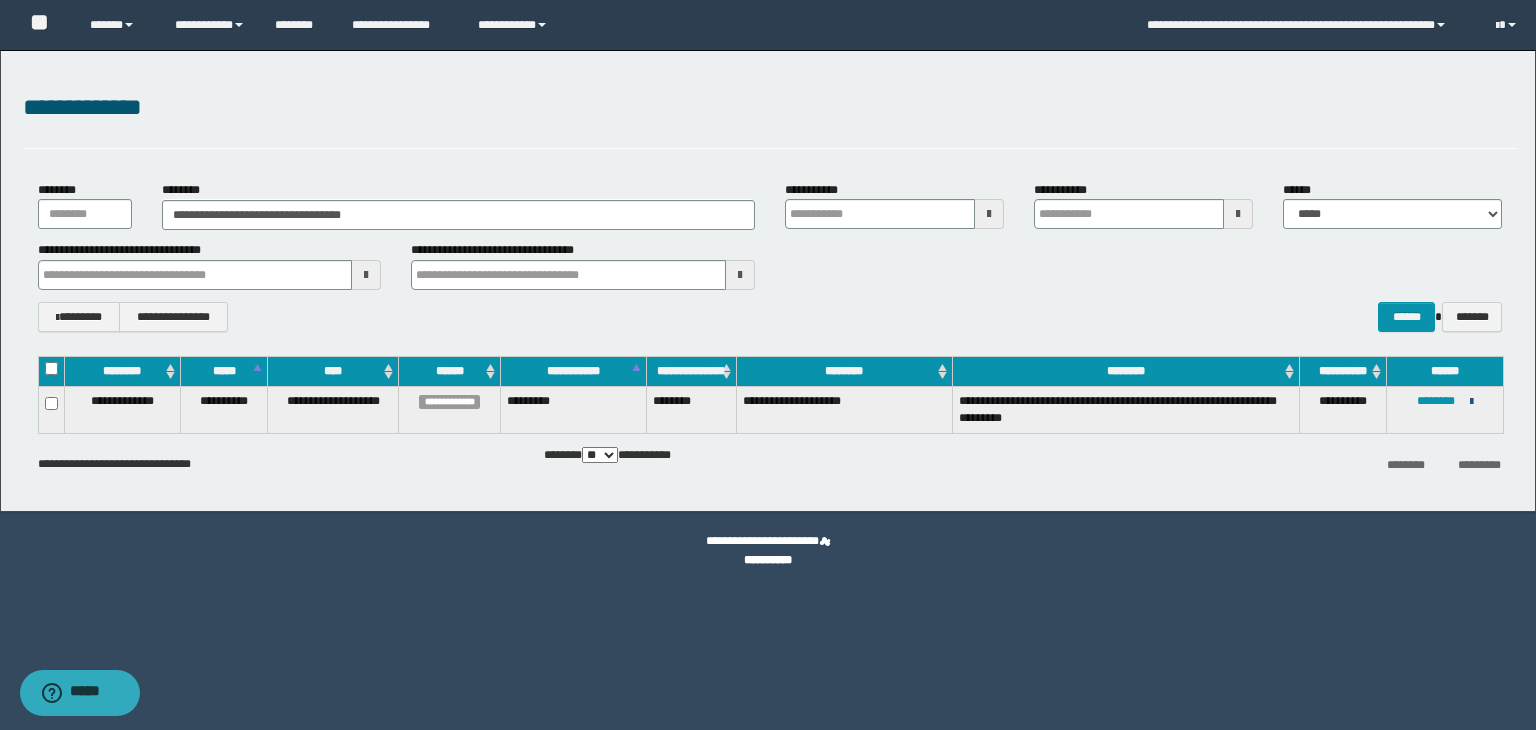 drag, startPoint x: 1476, startPoint y: 397, endPoint x: 1448, endPoint y: 415, distance: 33.286633 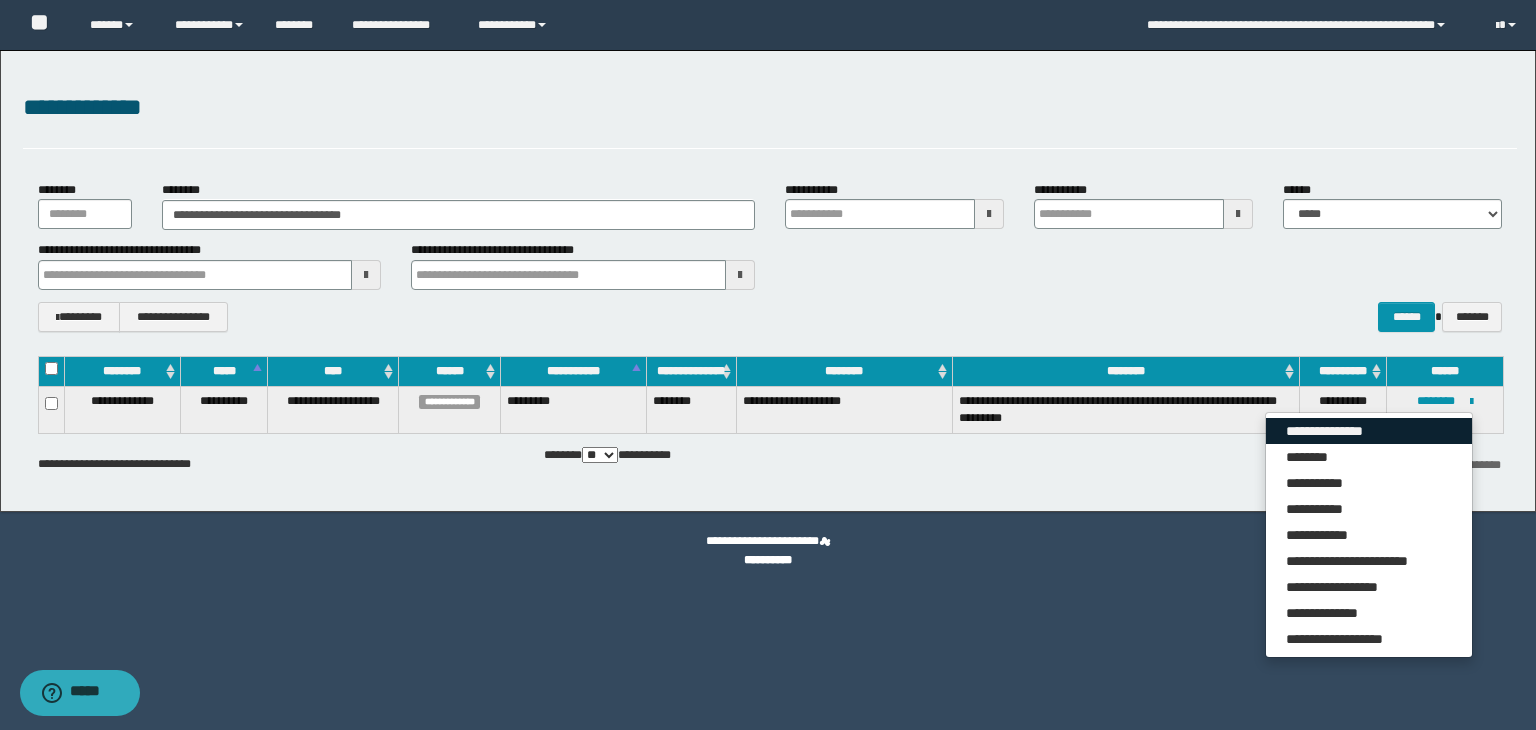 click on "**********" at bounding box center (1369, 431) 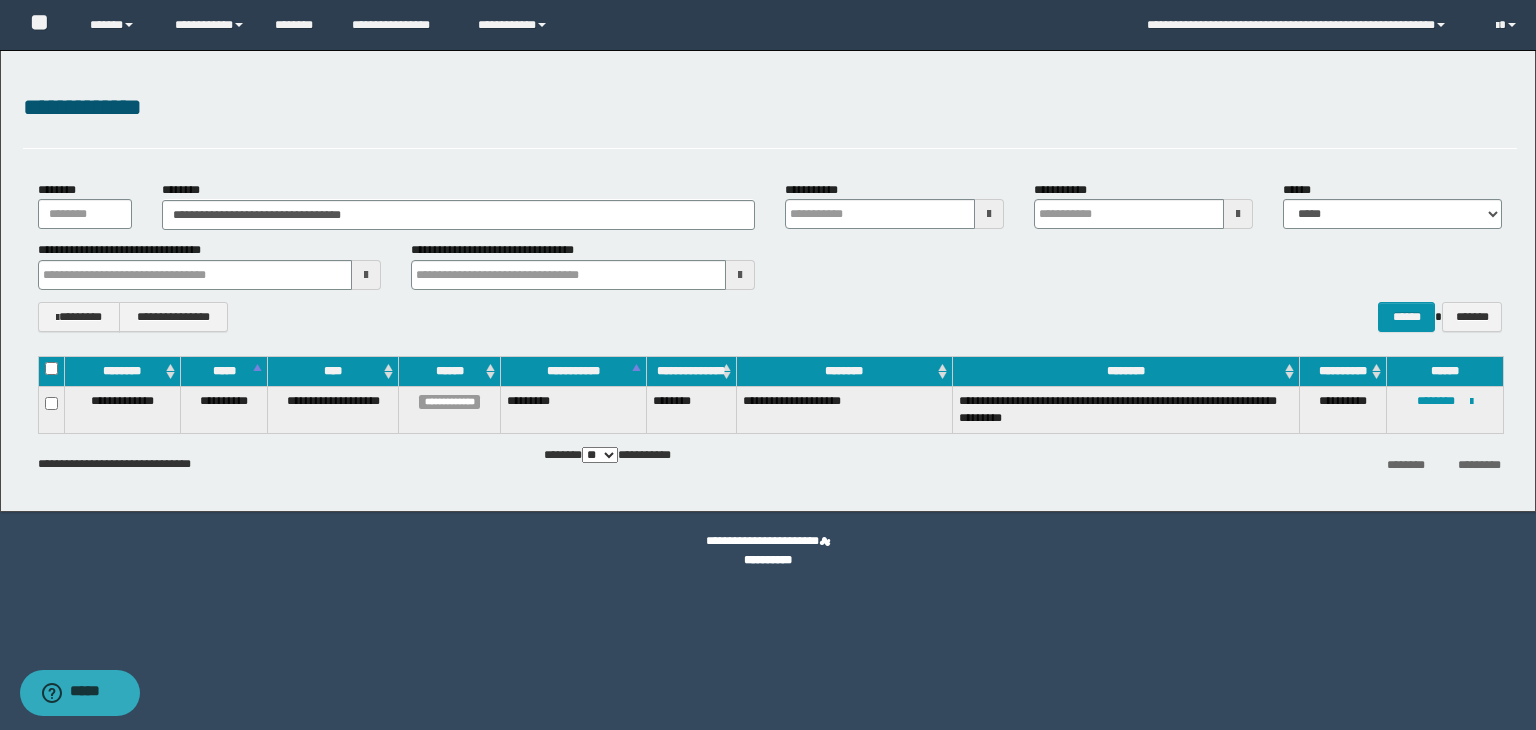 type 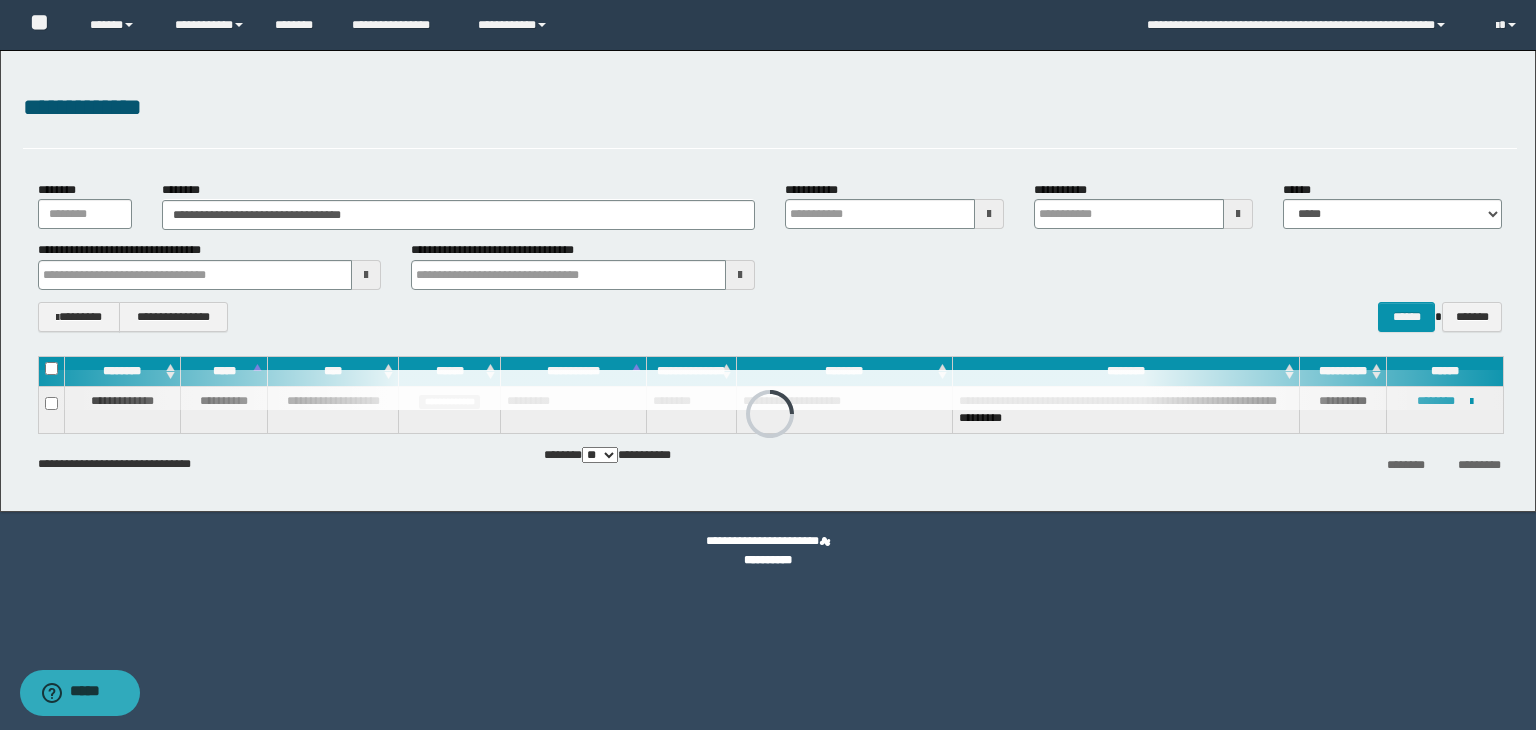 click on "**********" at bounding box center (770, 108) 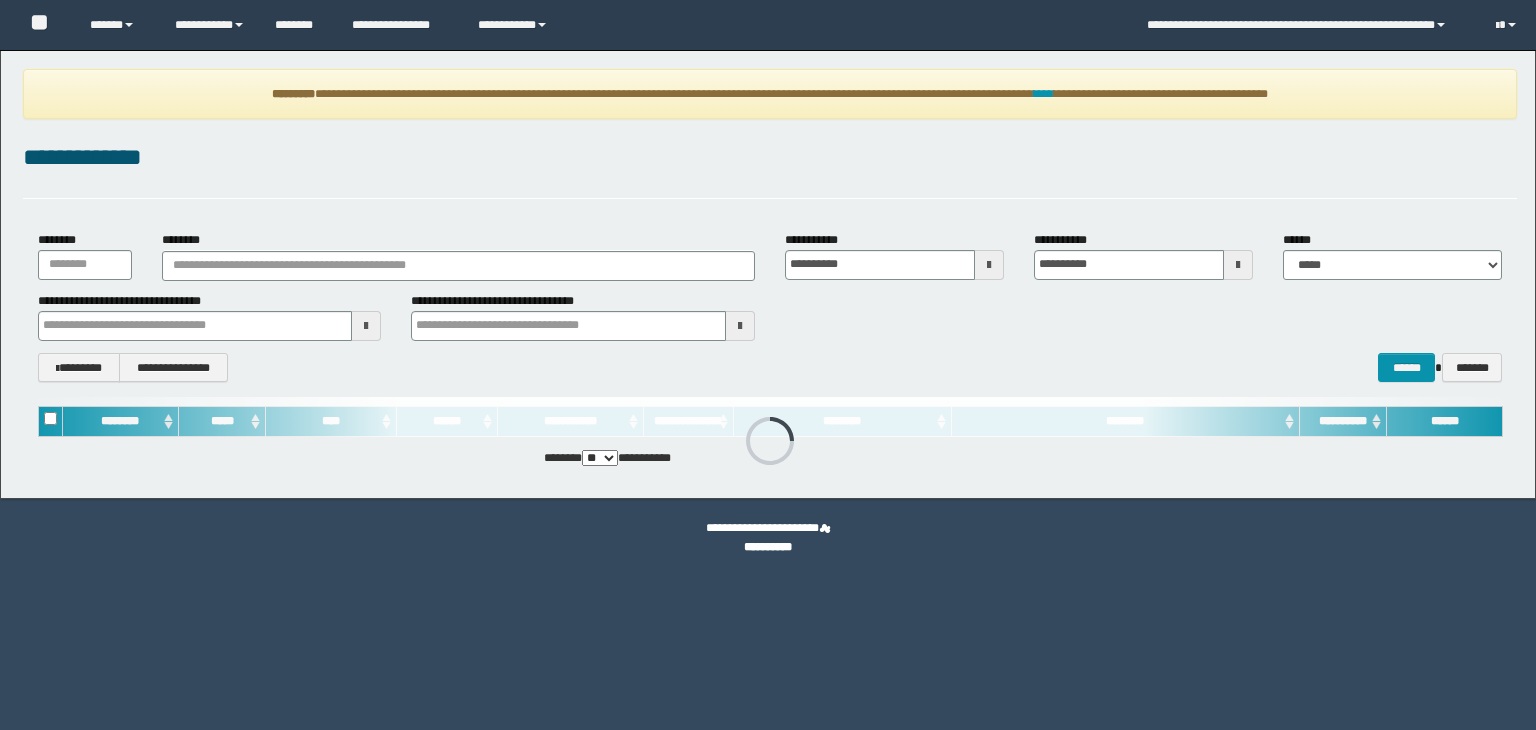 scroll, scrollTop: 0, scrollLeft: 0, axis: both 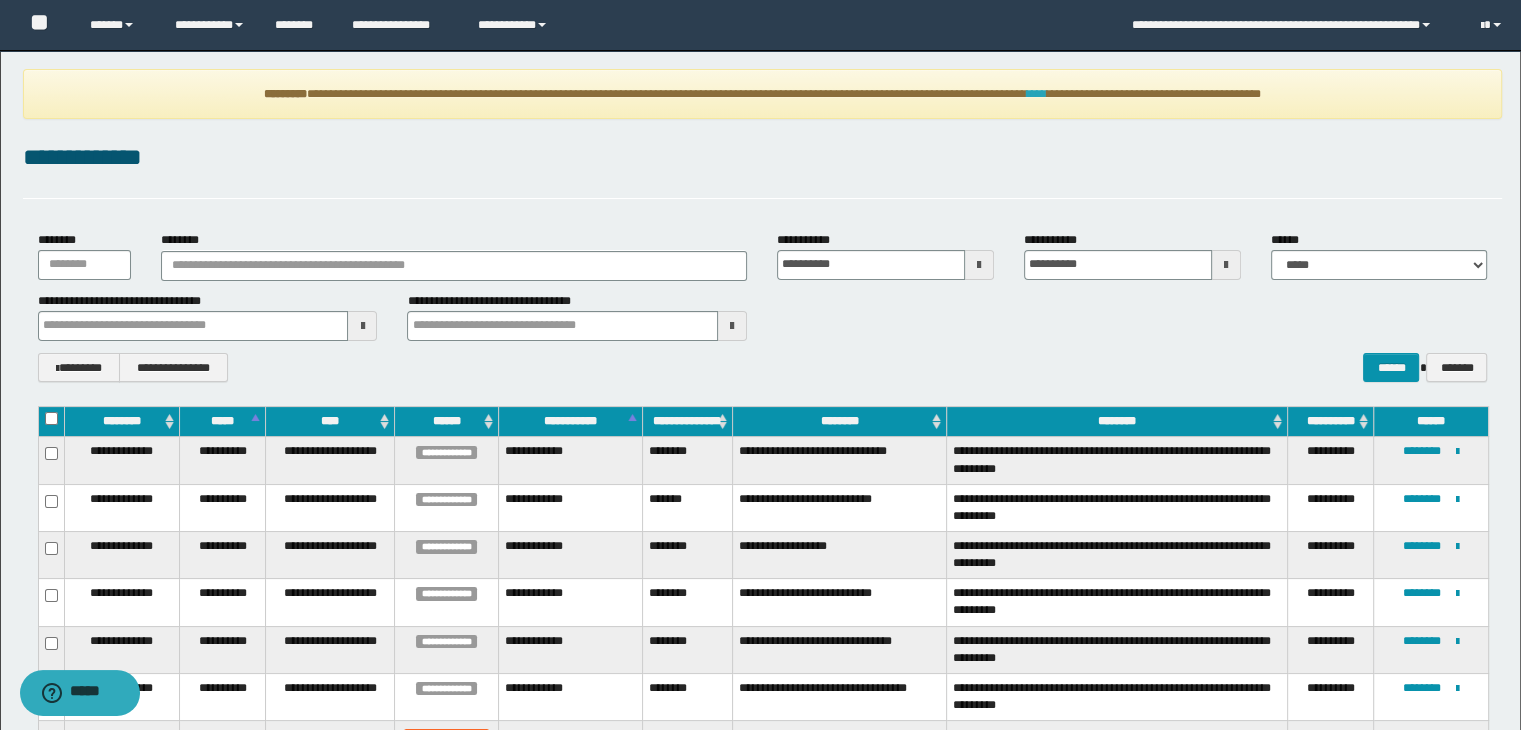 click on "****" at bounding box center [1036, 94] 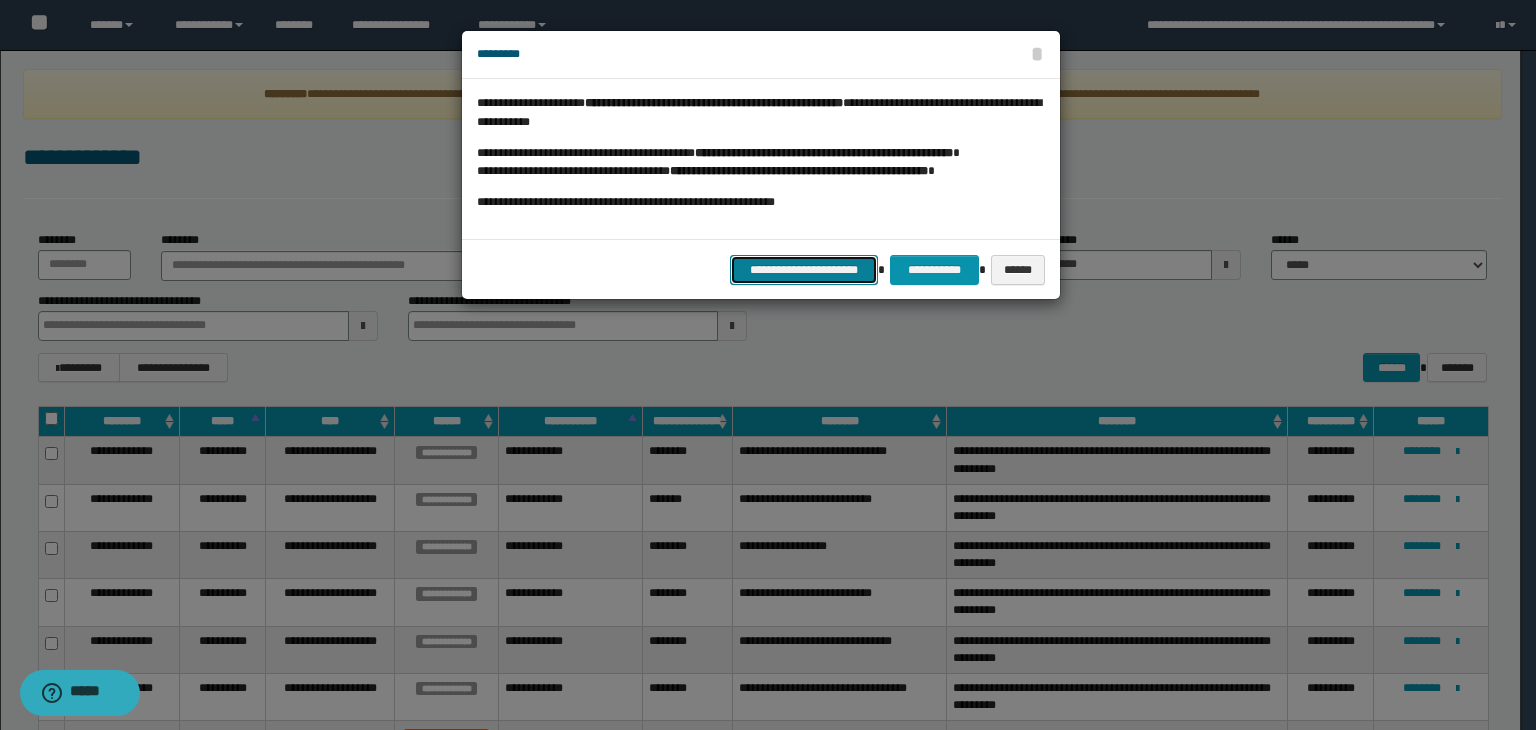 click on "**********" at bounding box center (804, 270) 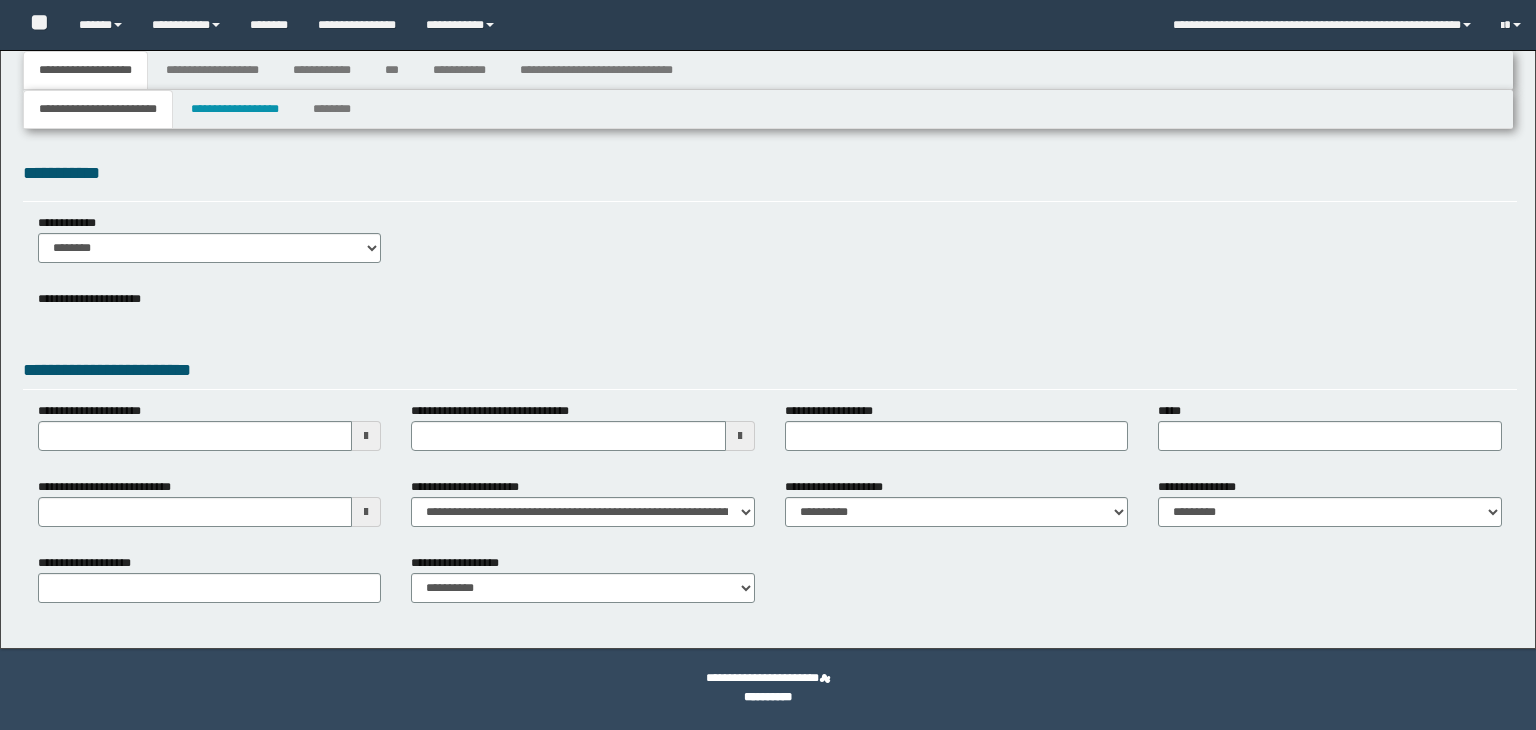 type 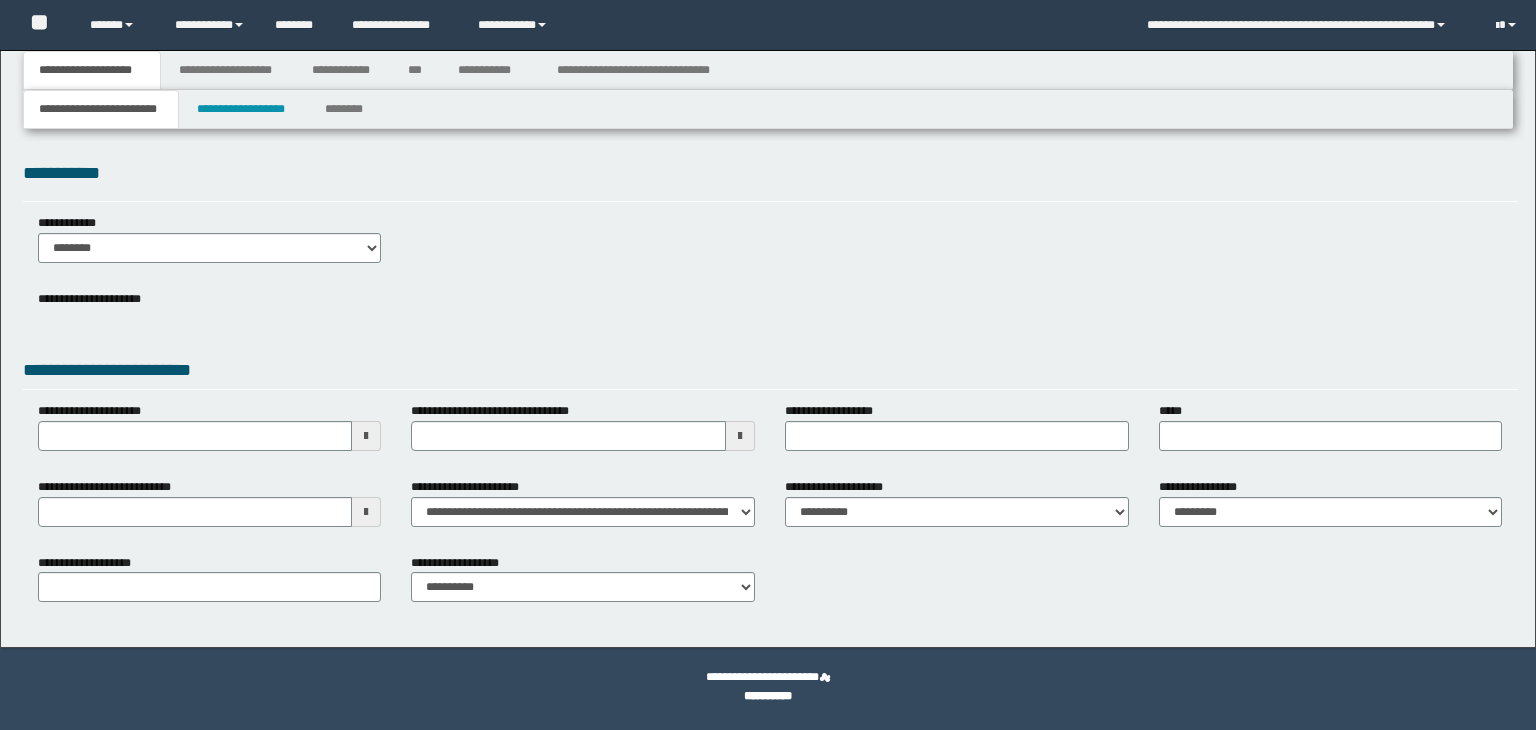 scroll, scrollTop: 0, scrollLeft: 0, axis: both 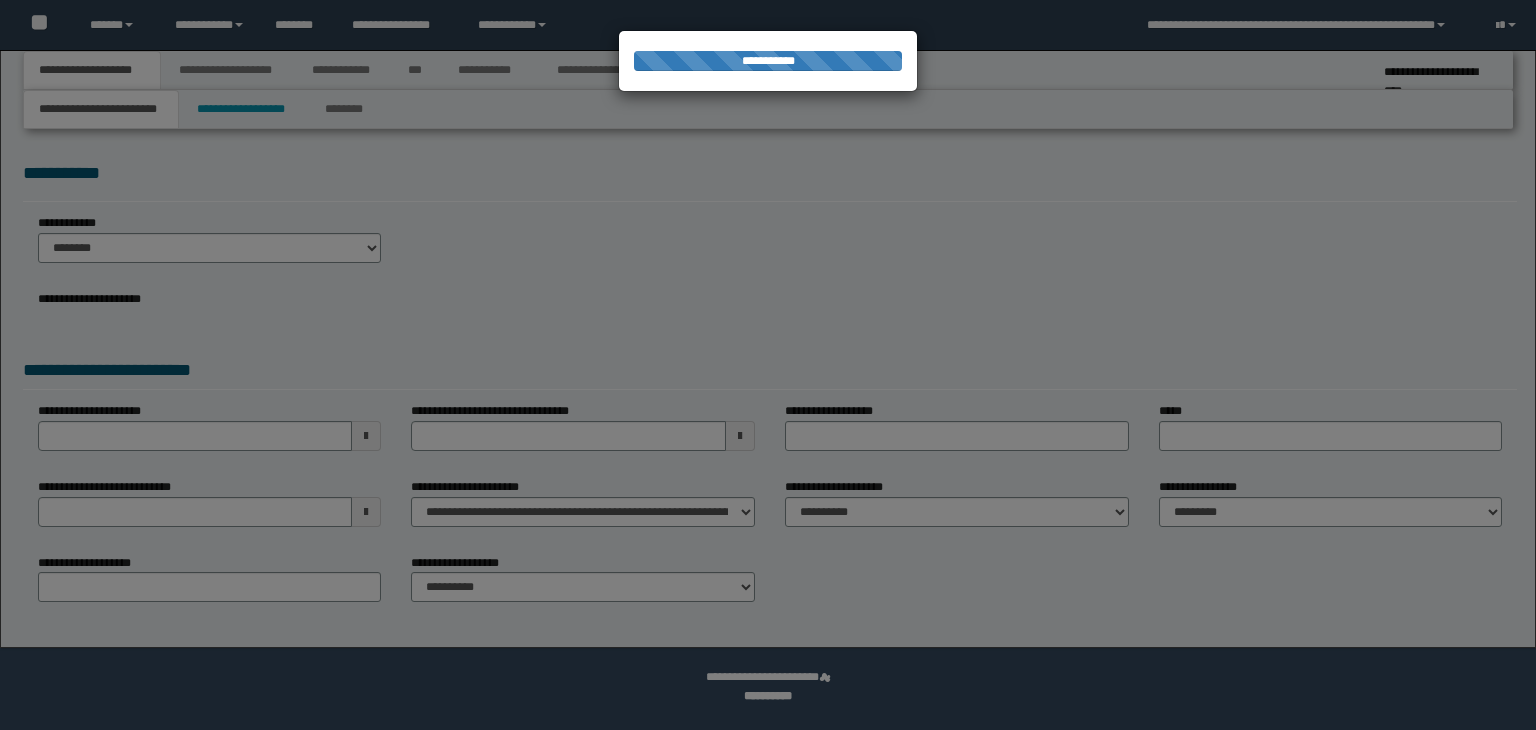 type on "**********" 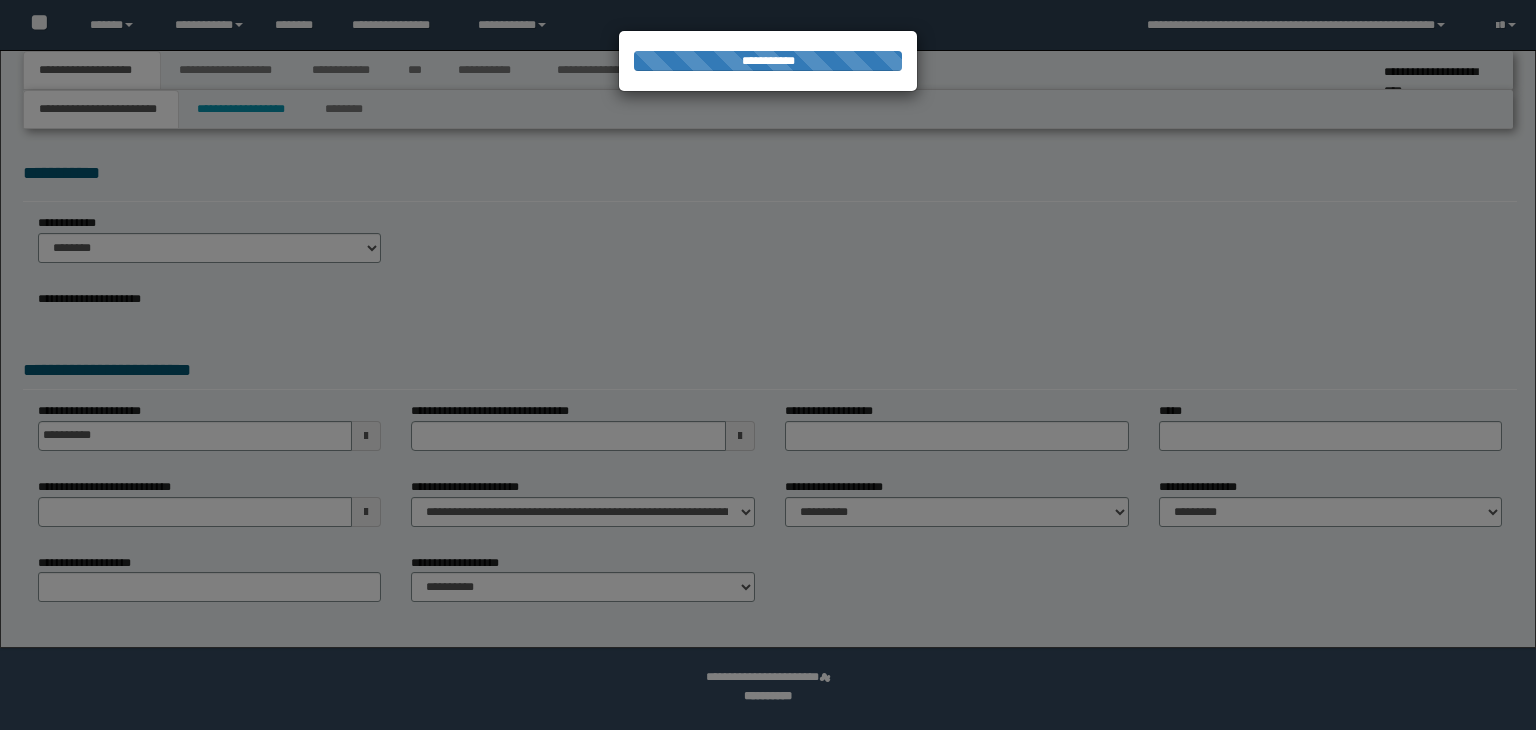 type on "**********" 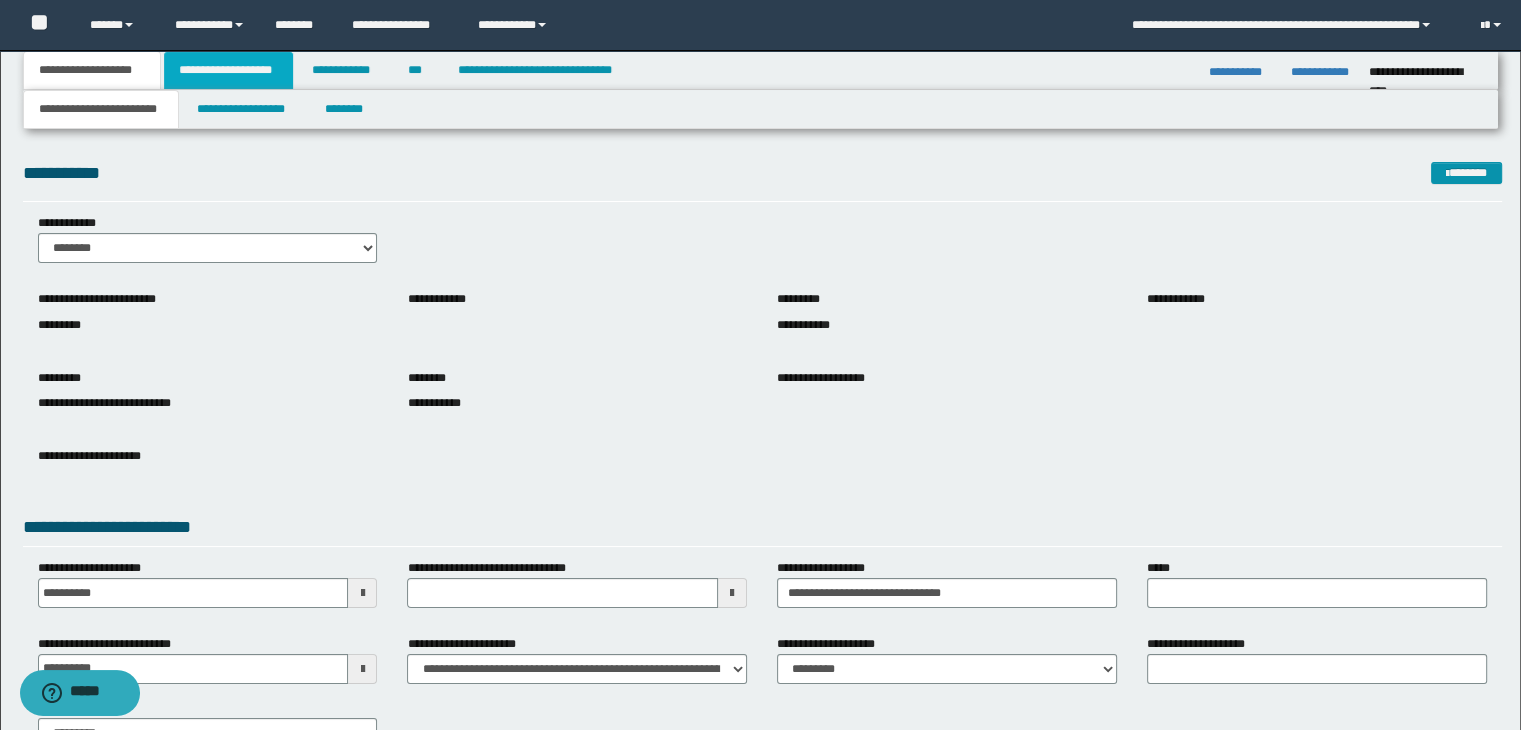 click on "**********" at bounding box center (228, 70) 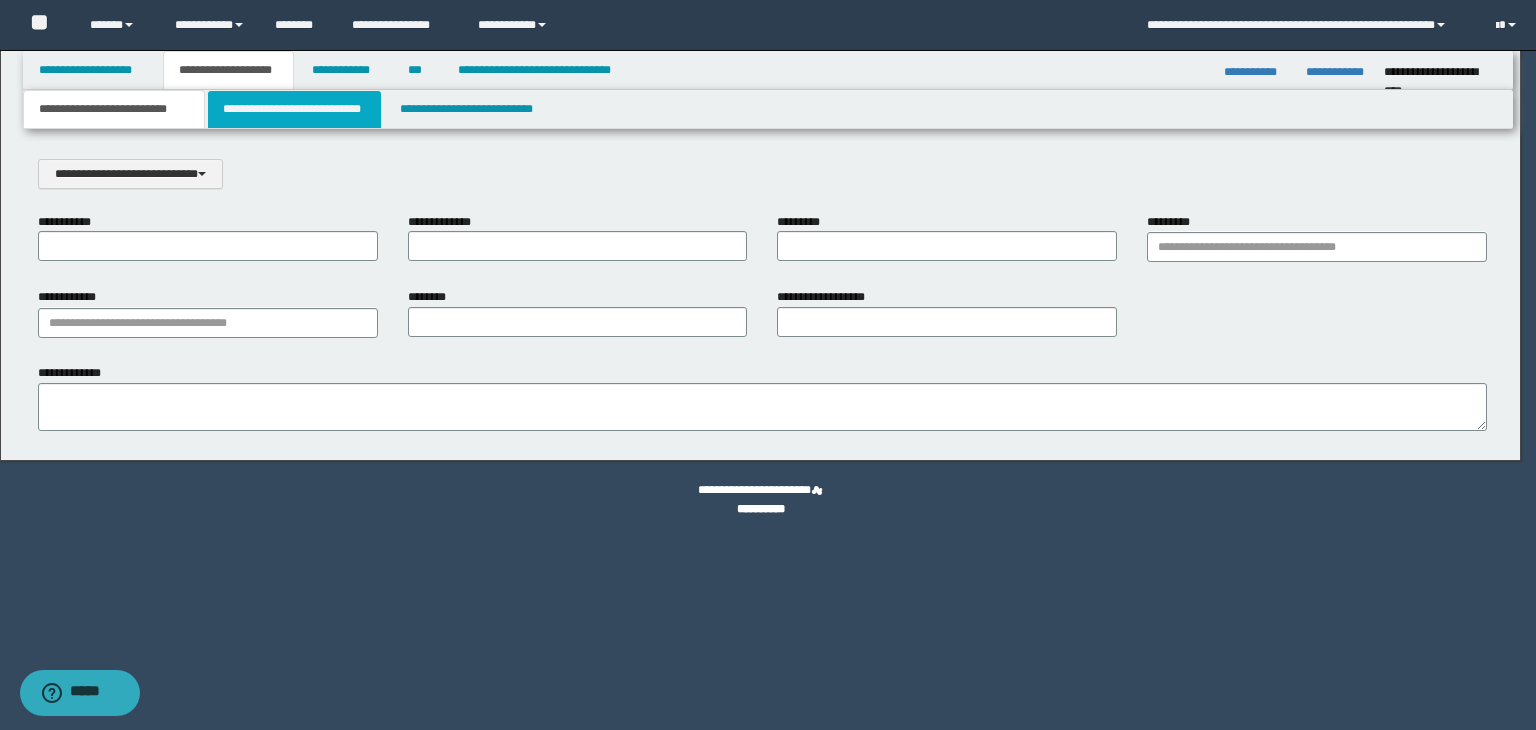 scroll, scrollTop: 0, scrollLeft: 0, axis: both 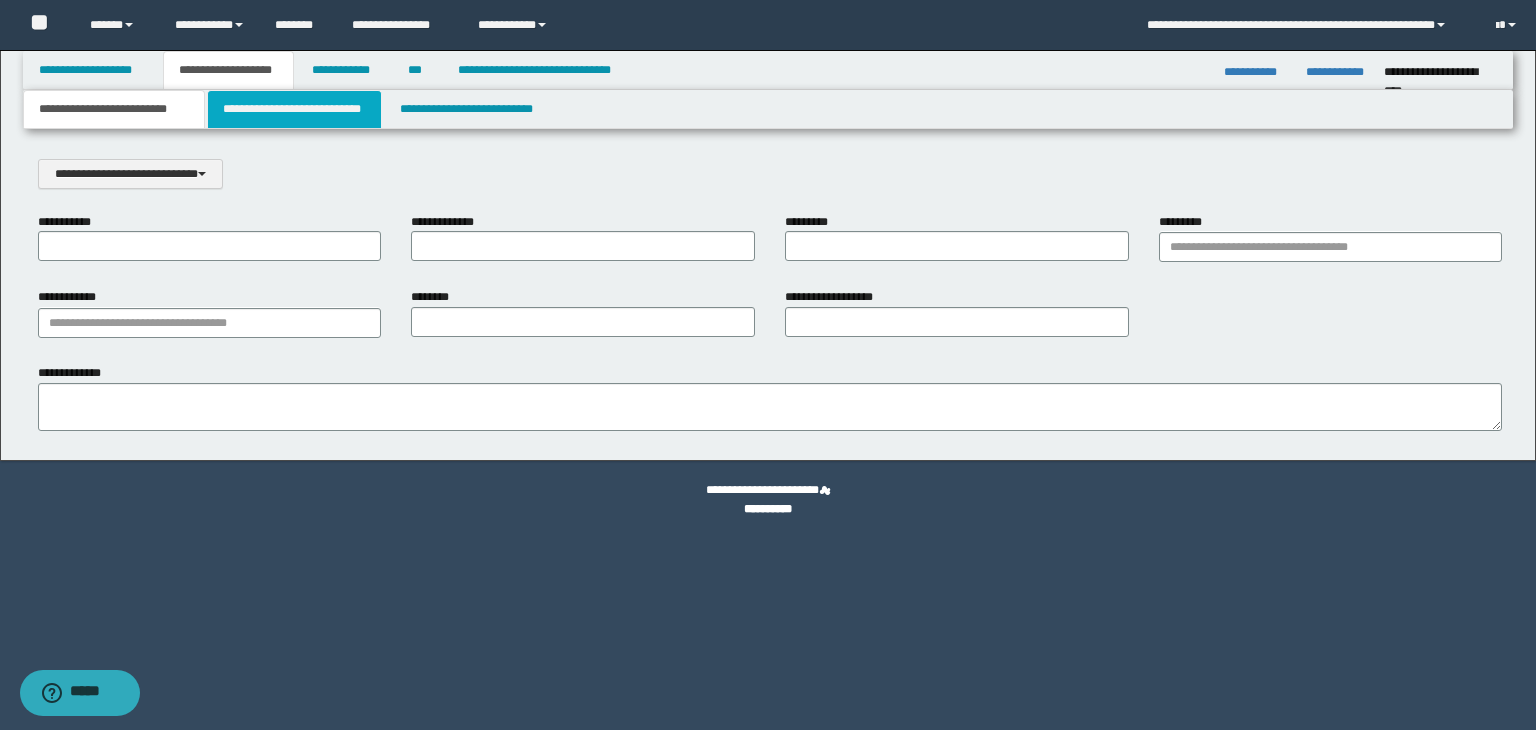click on "**********" at bounding box center [294, 109] 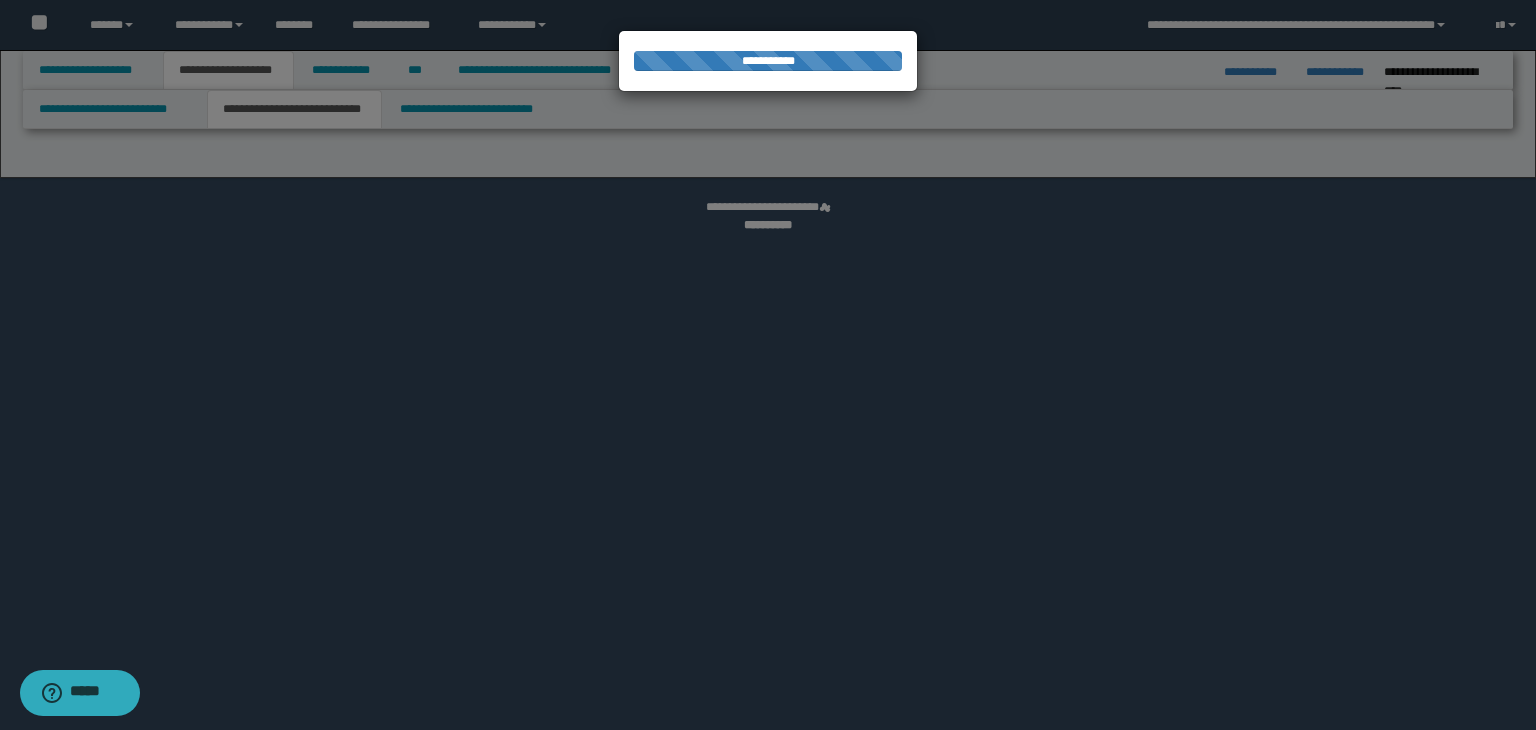 select on "*" 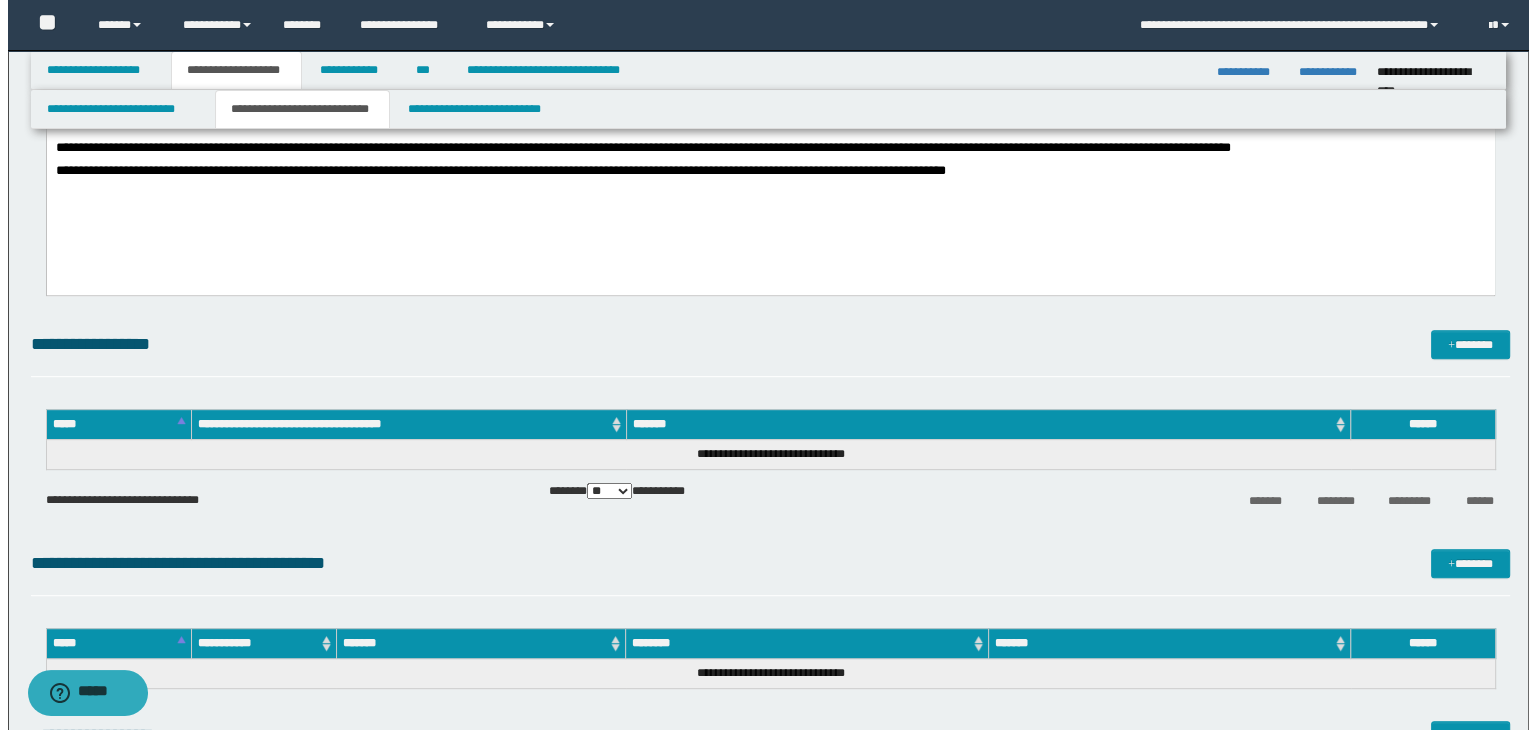 scroll, scrollTop: 900, scrollLeft: 0, axis: vertical 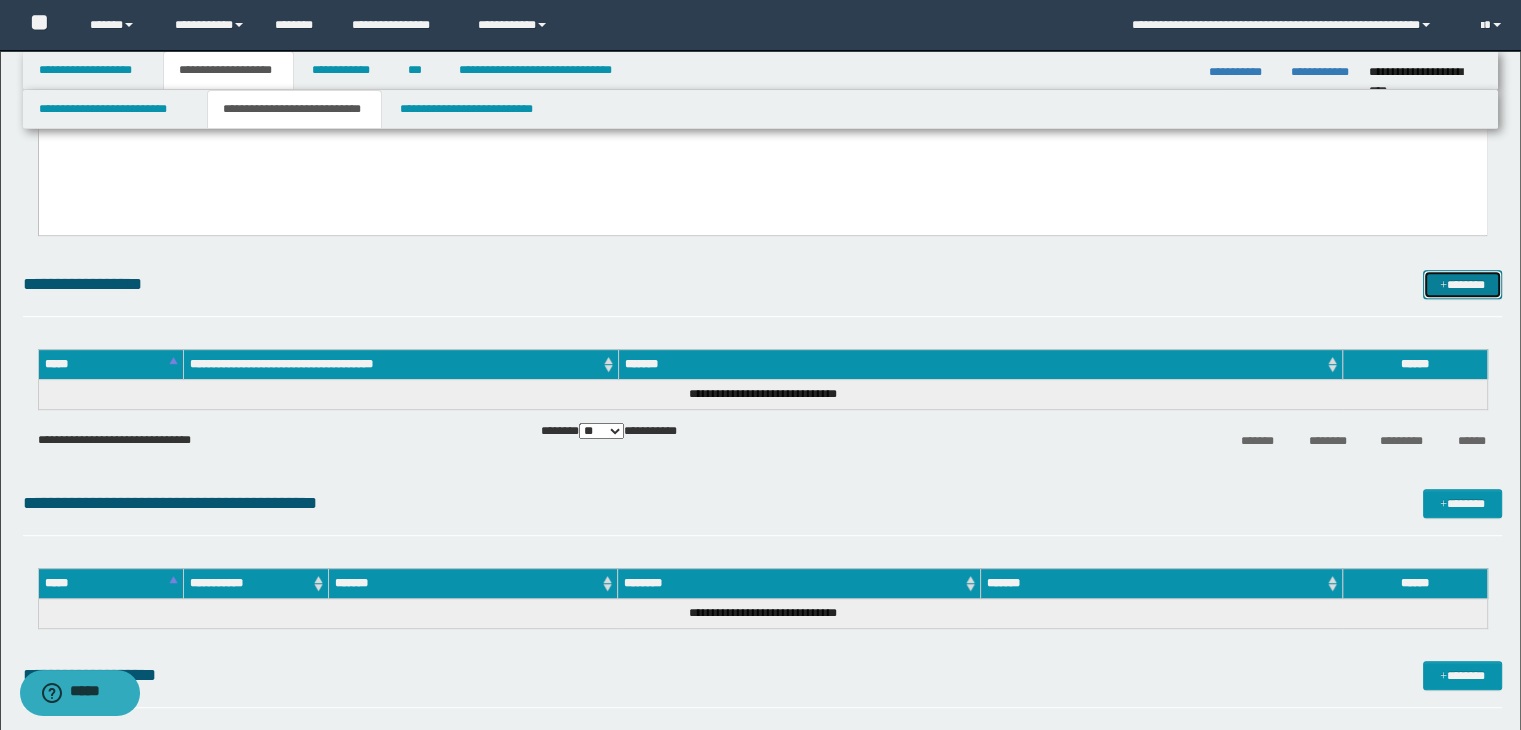 click on "*******" at bounding box center (1462, 285) 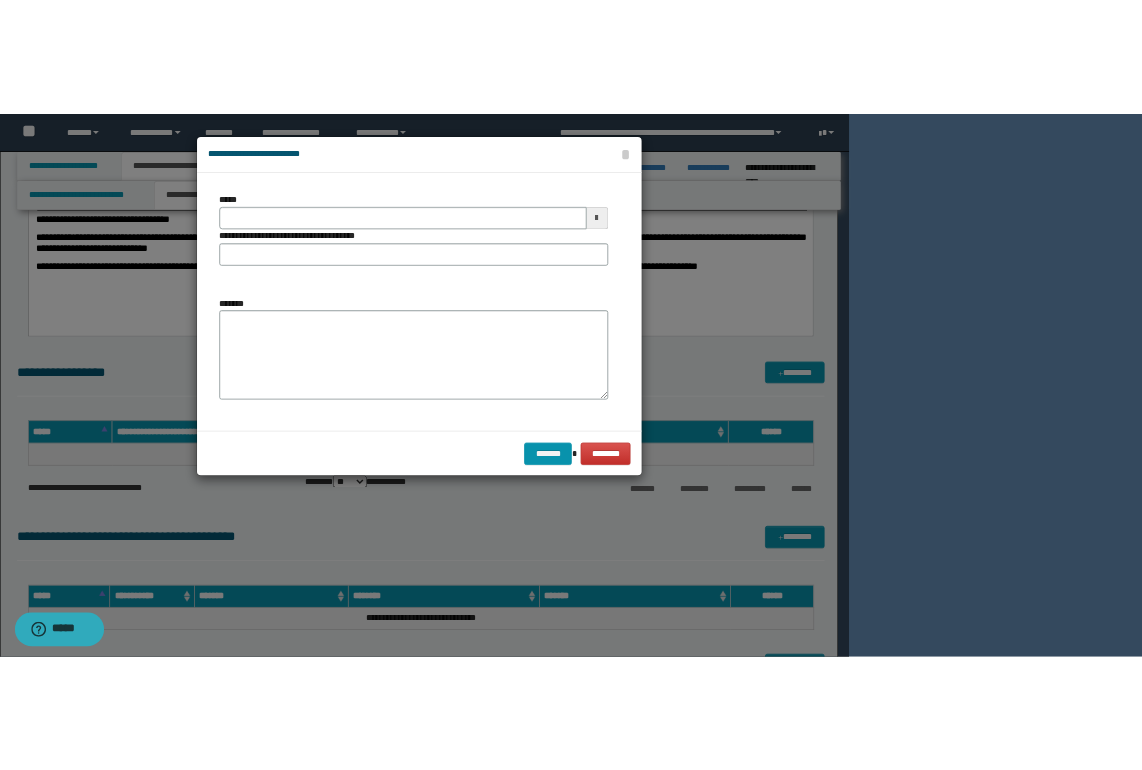 scroll, scrollTop: 947, scrollLeft: 0, axis: vertical 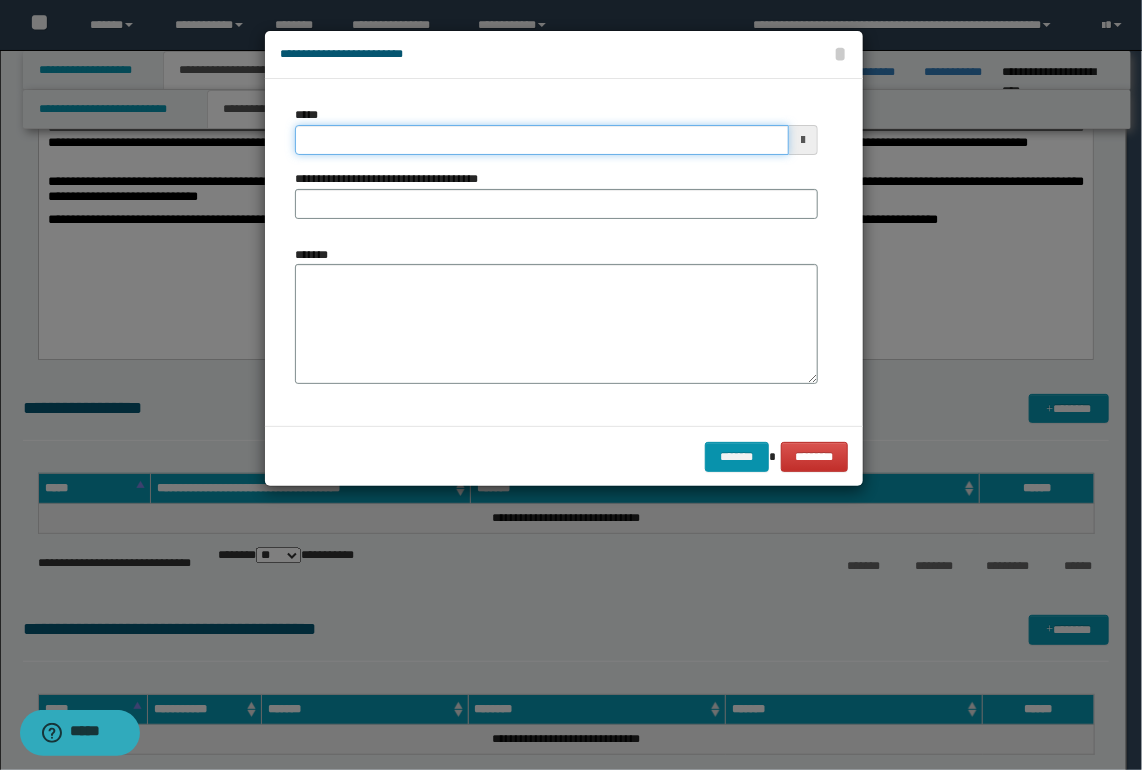 click on "*****" at bounding box center [542, 140] 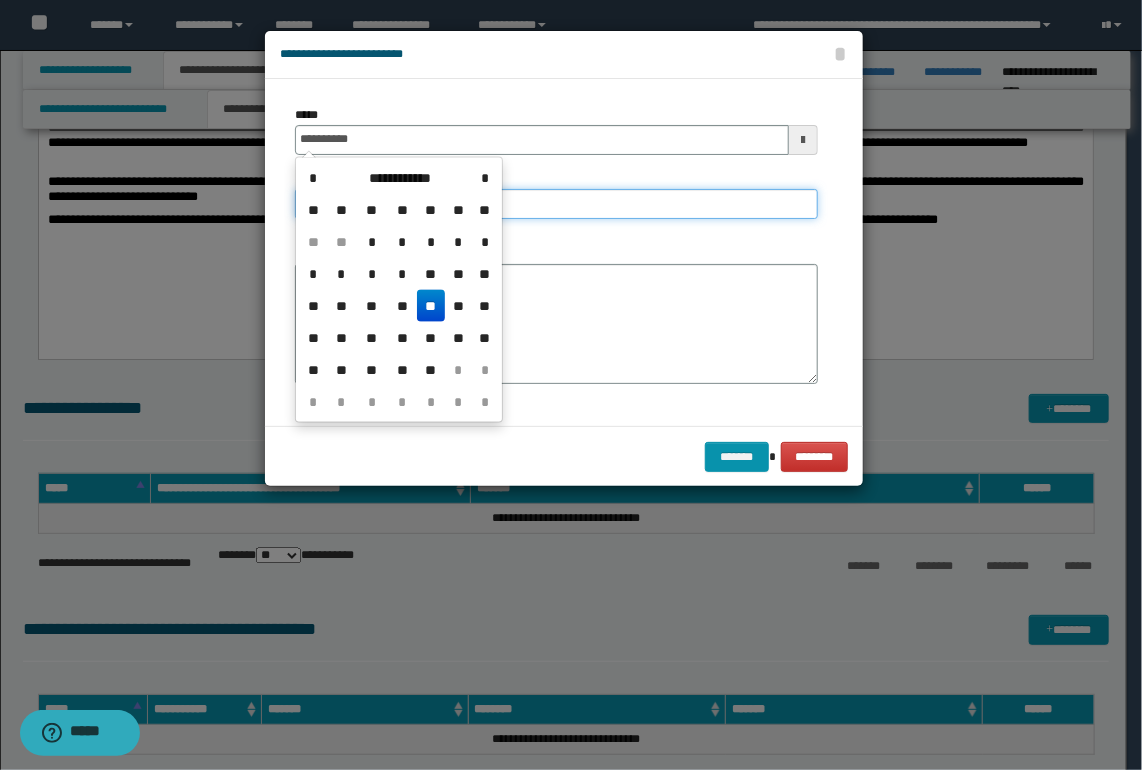 type on "**********" 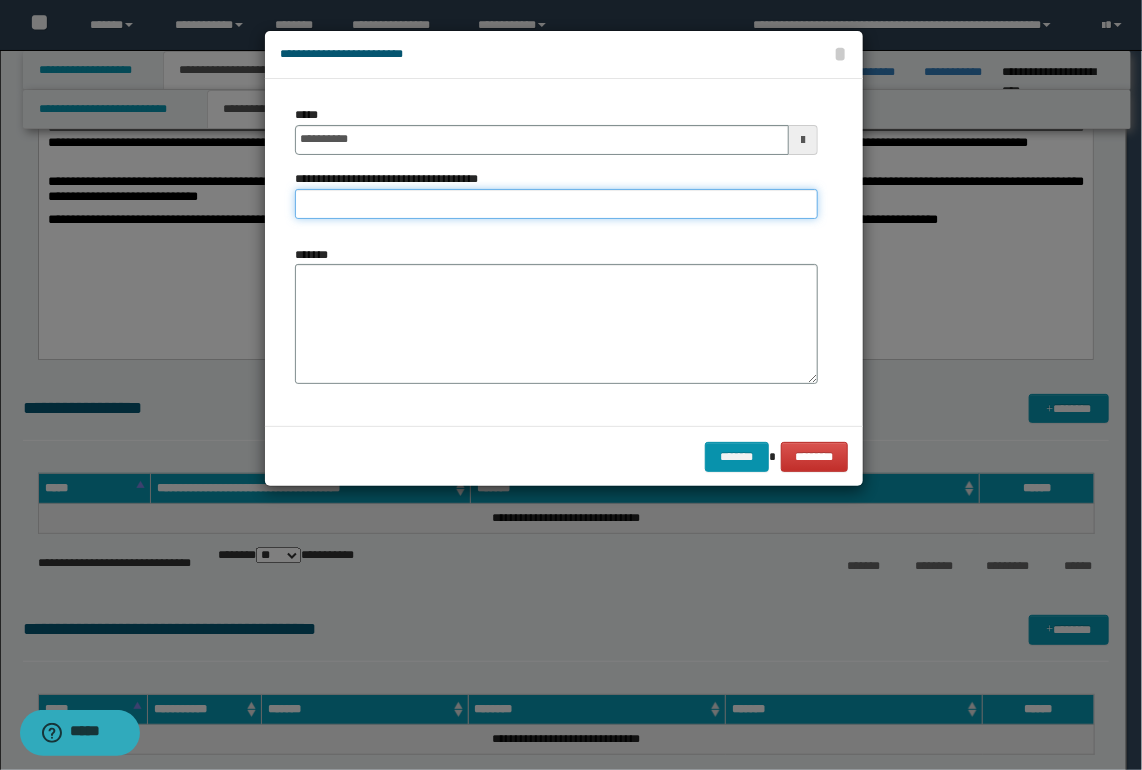type on "**********" 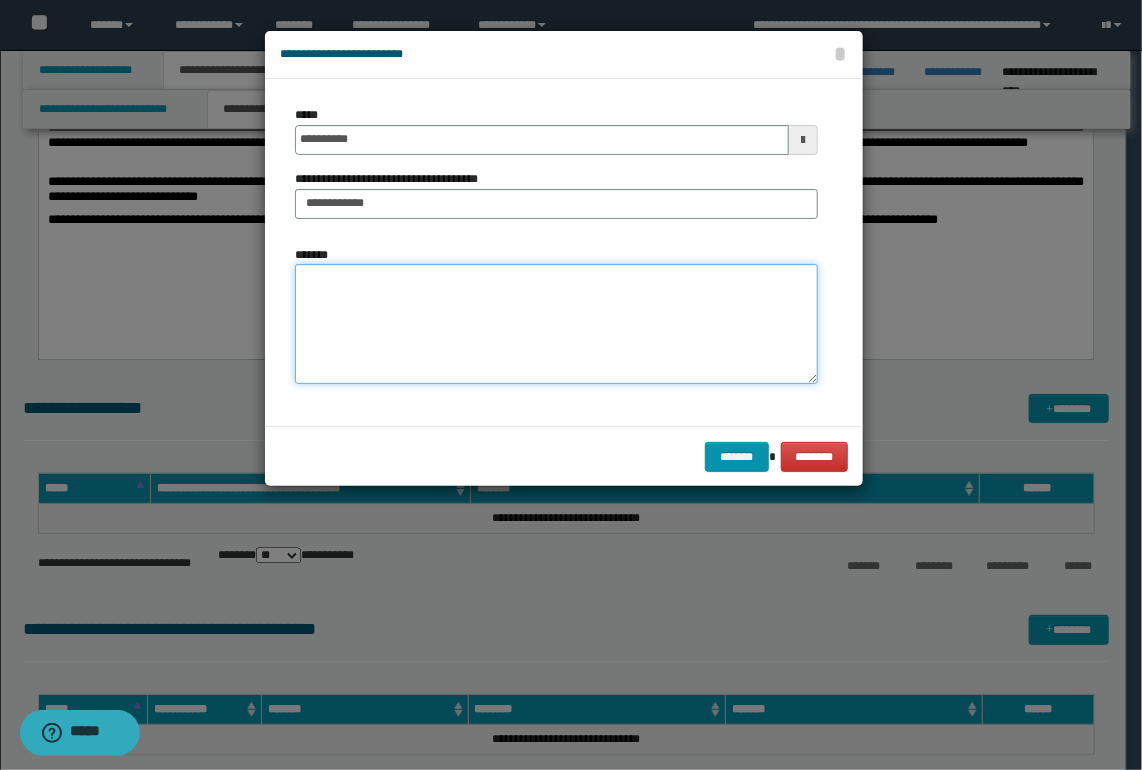 click on "*******" at bounding box center (556, 324) 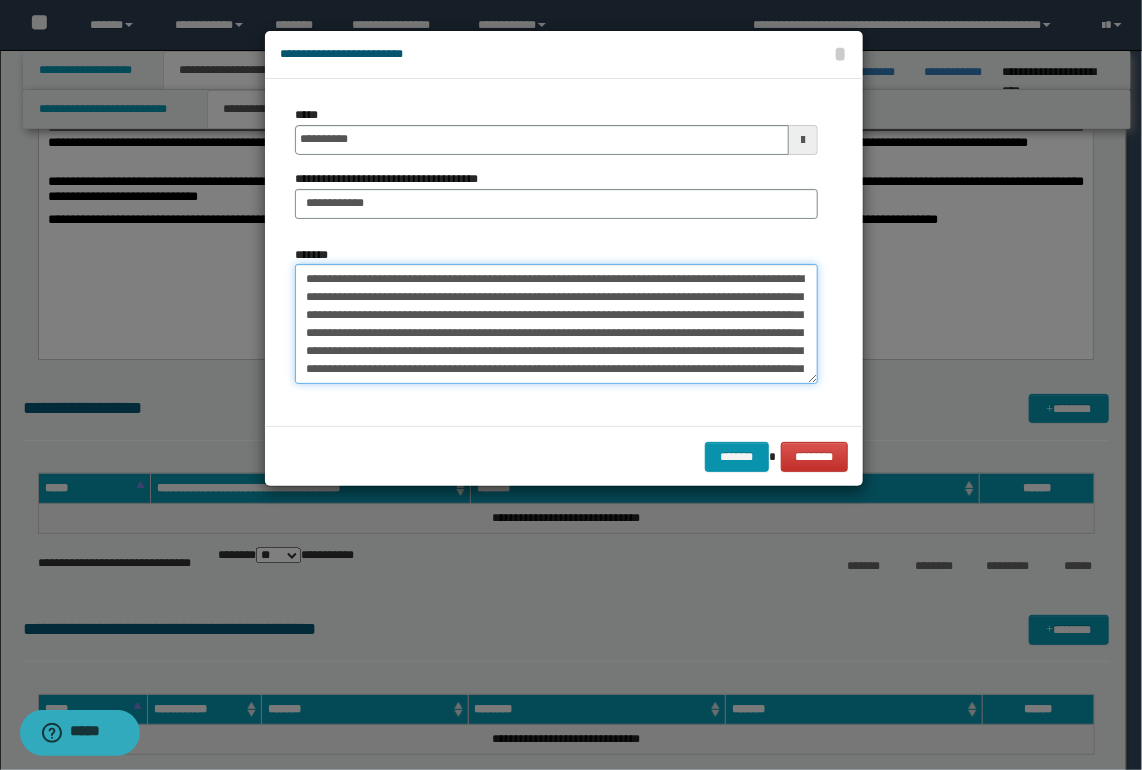 scroll, scrollTop: 48, scrollLeft: 0, axis: vertical 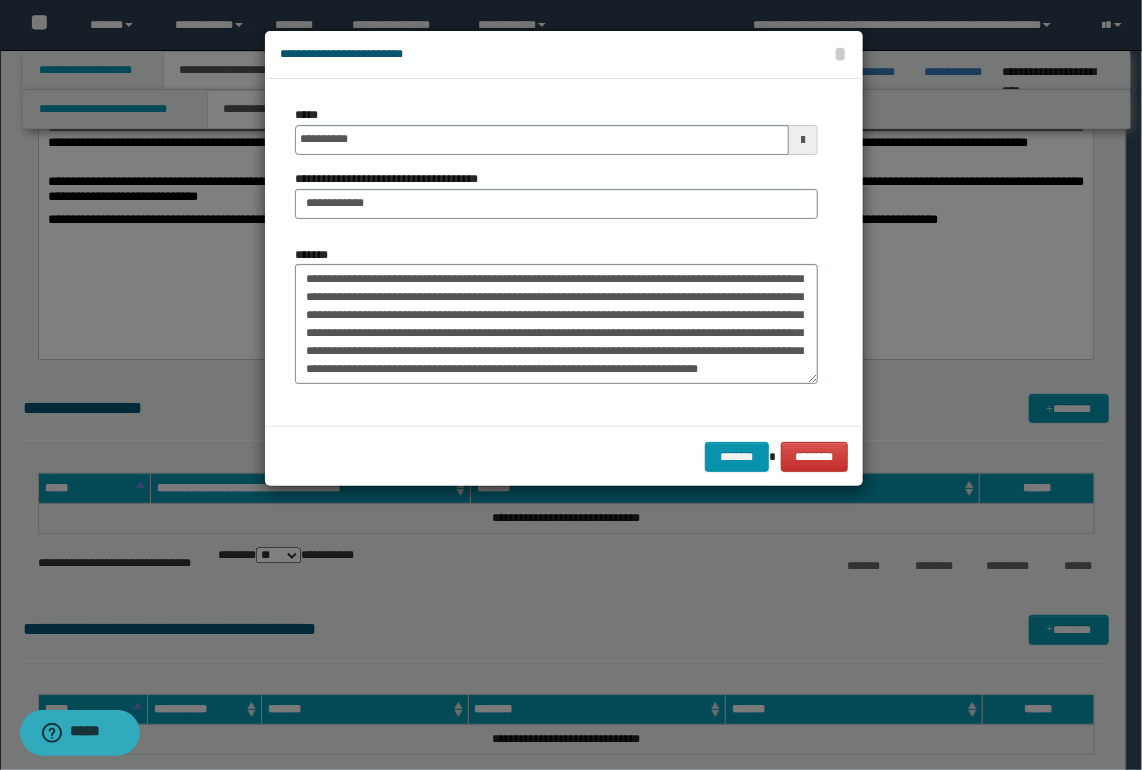 click on "**********" at bounding box center (556, 322) 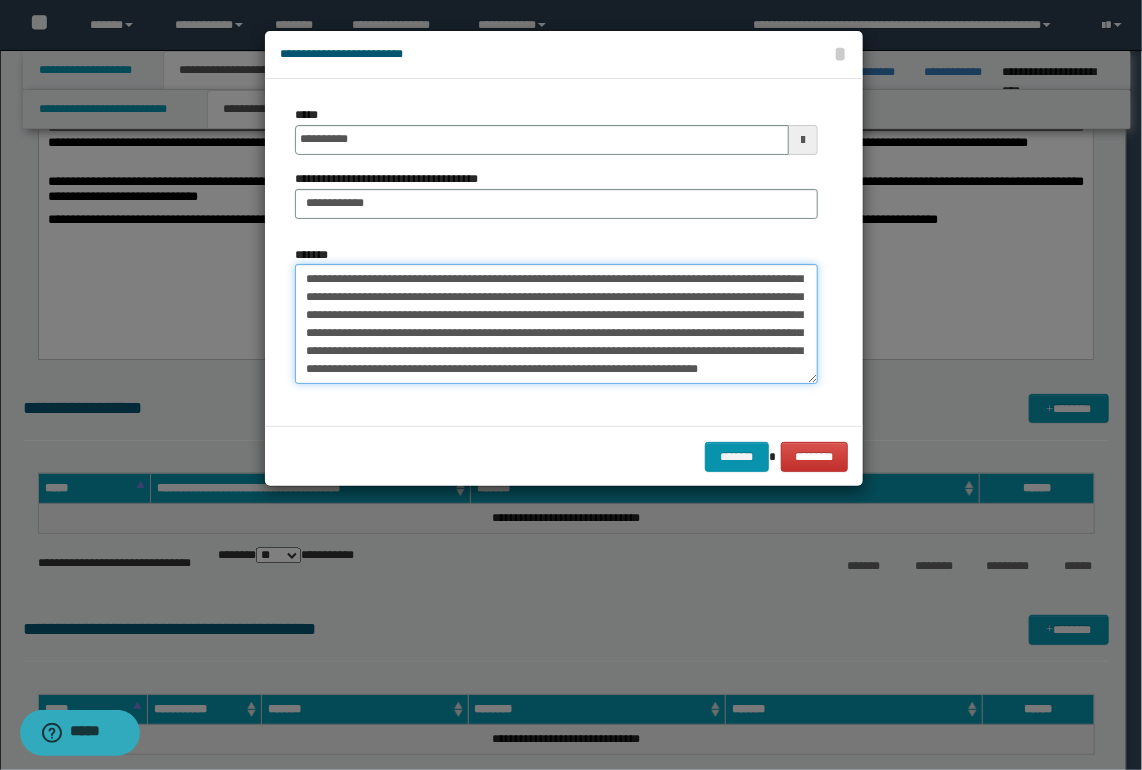 click on "**********" at bounding box center (556, 324) 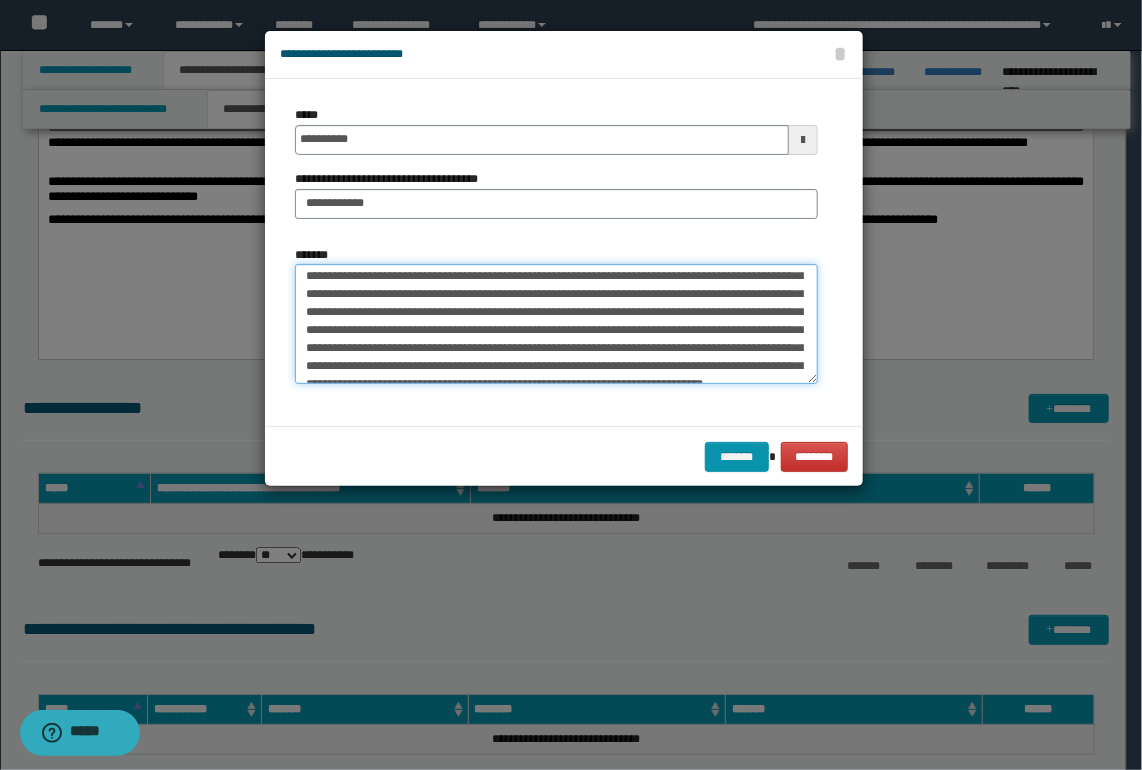 scroll, scrollTop: 0, scrollLeft: 0, axis: both 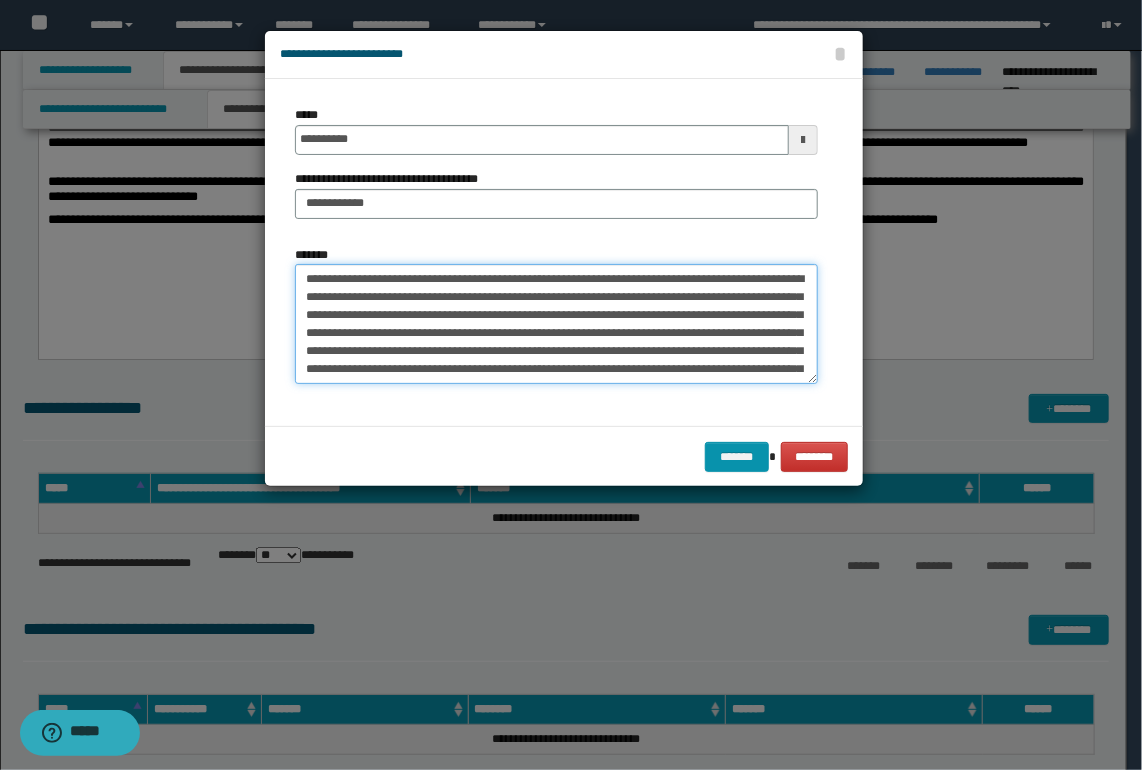 drag, startPoint x: 471, startPoint y: 289, endPoint x: 458, endPoint y: 284, distance: 13.928389 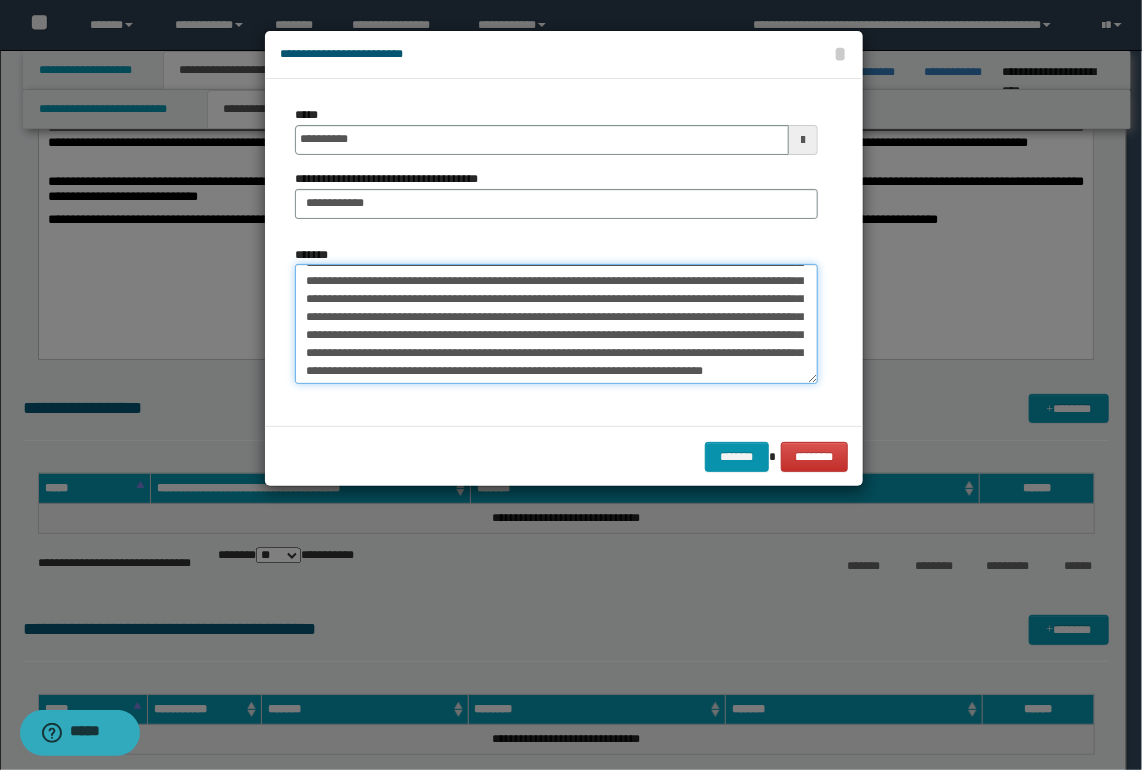 scroll, scrollTop: 53, scrollLeft: 0, axis: vertical 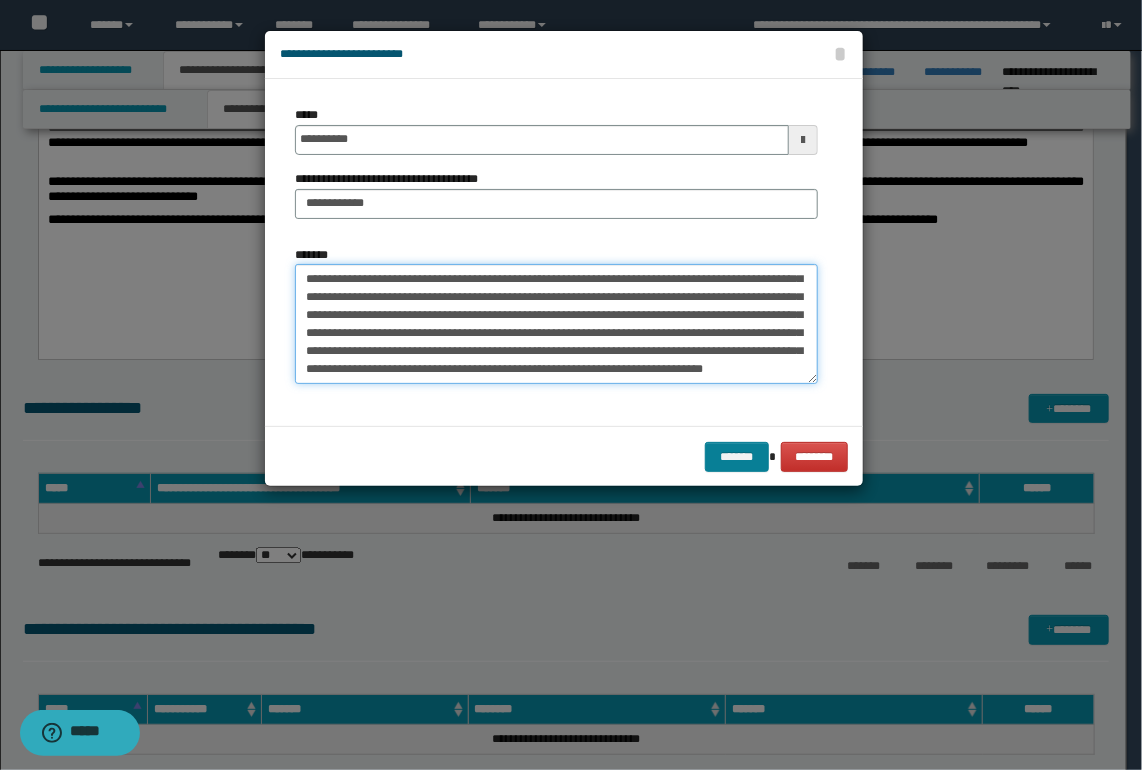 type on "**********" 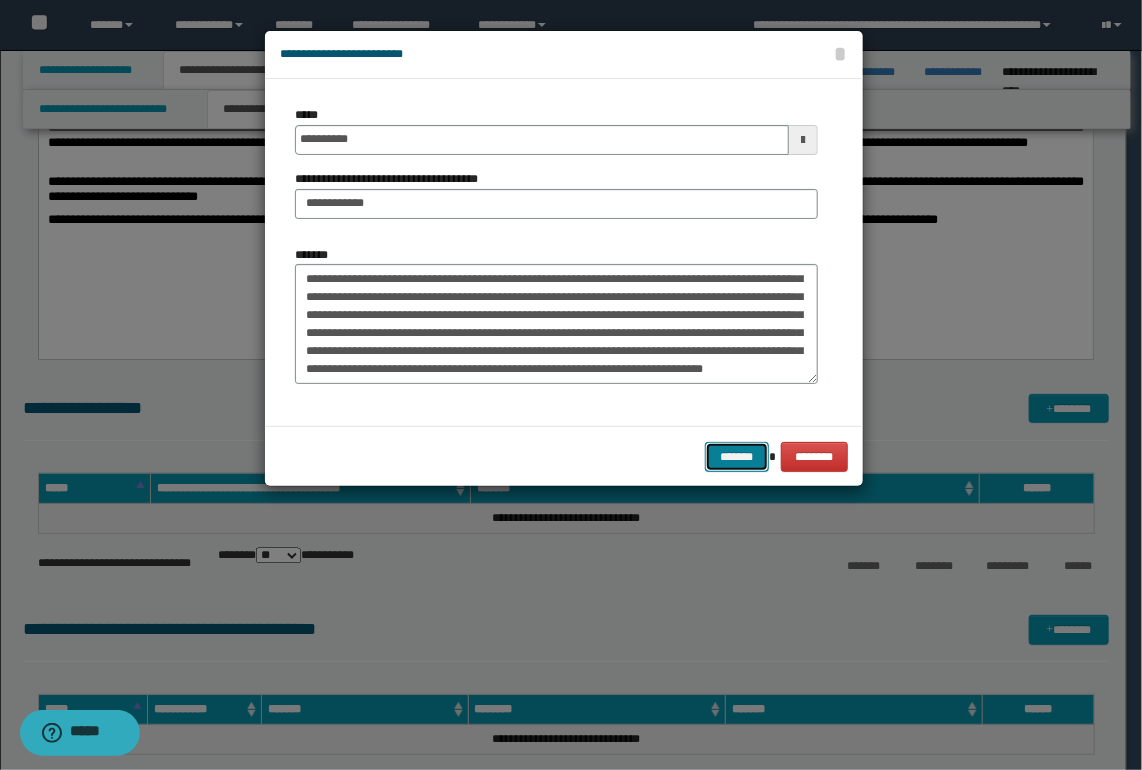 click on "*******" at bounding box center (737, 457) 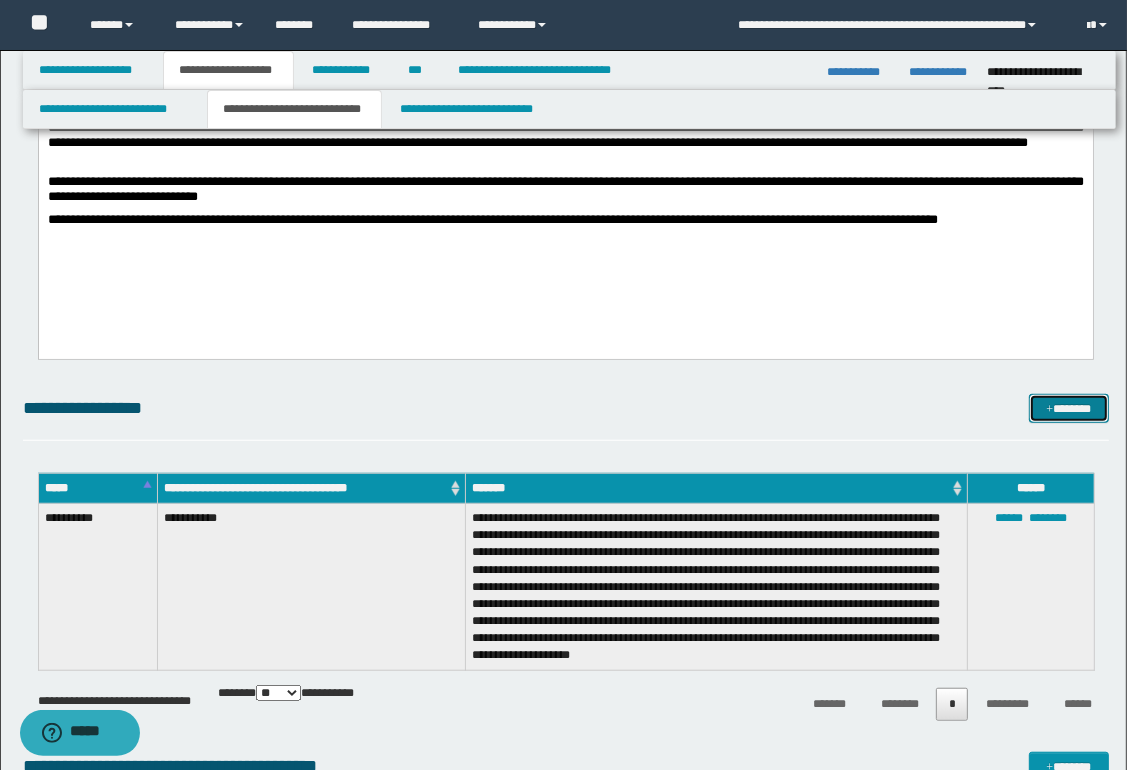 click on "*******" at bounding box center (1068, 409) 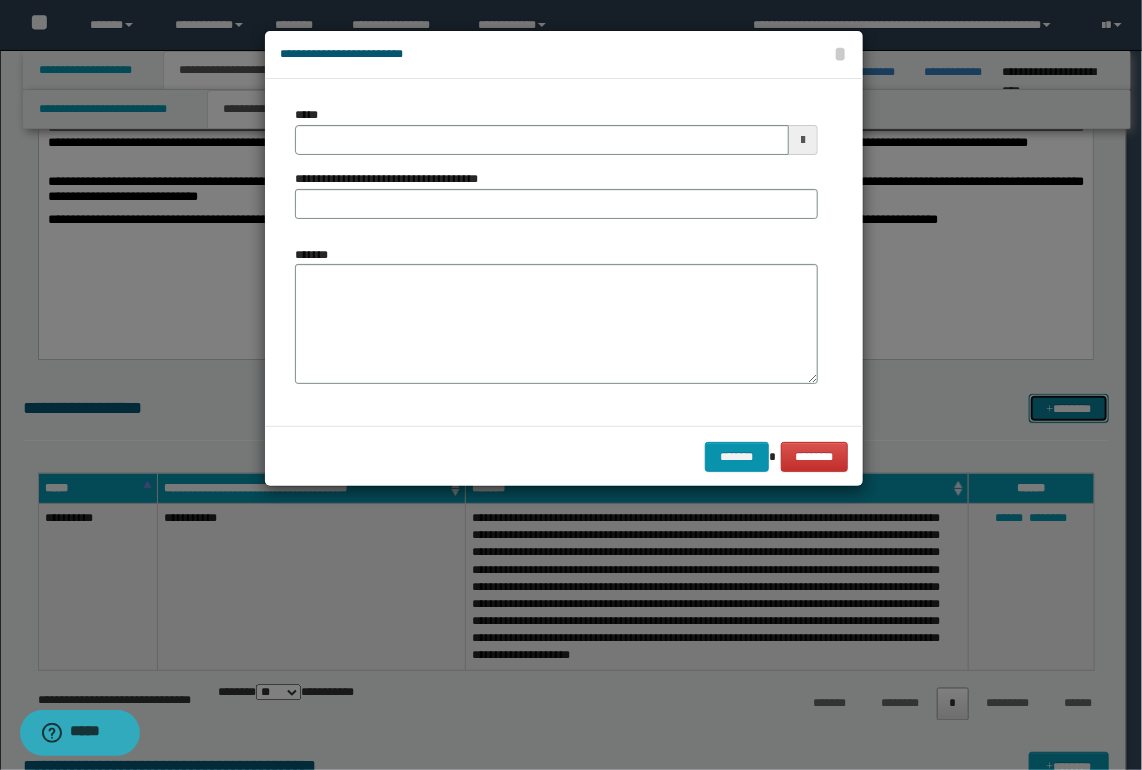 scroll, scrollTop: 0, scrollLeft: 0, axis: both 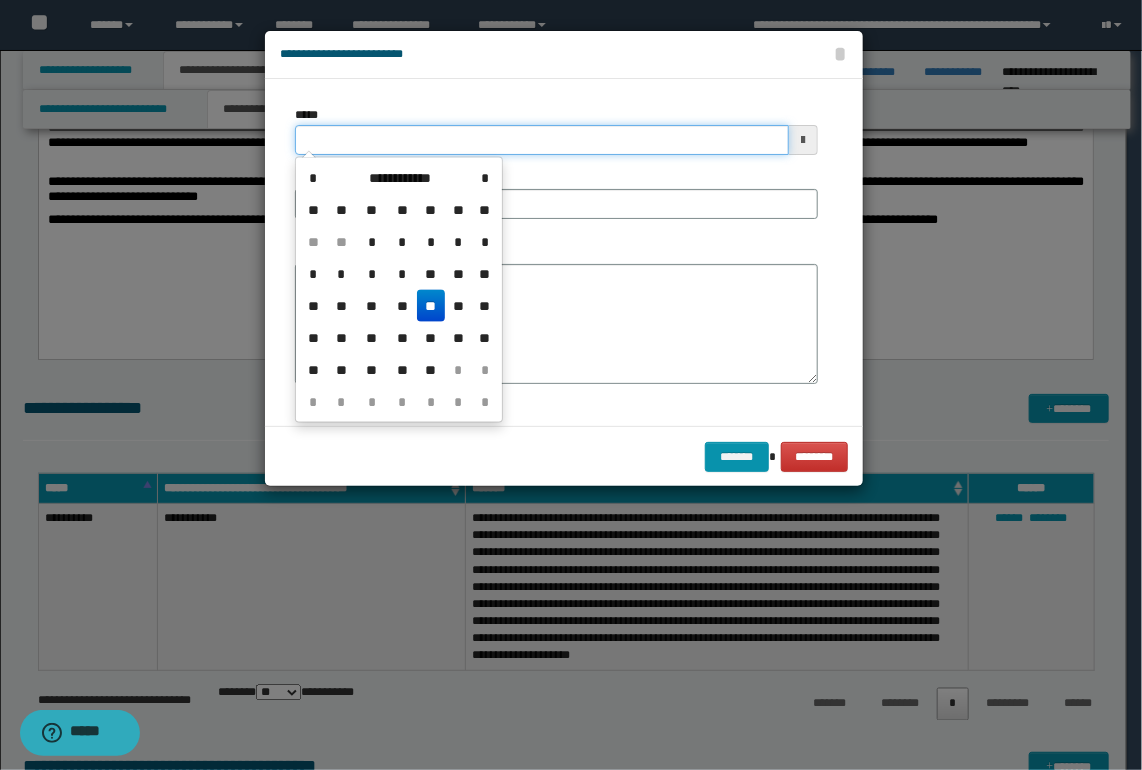 click on "*****" at bounding box center [542, 140] 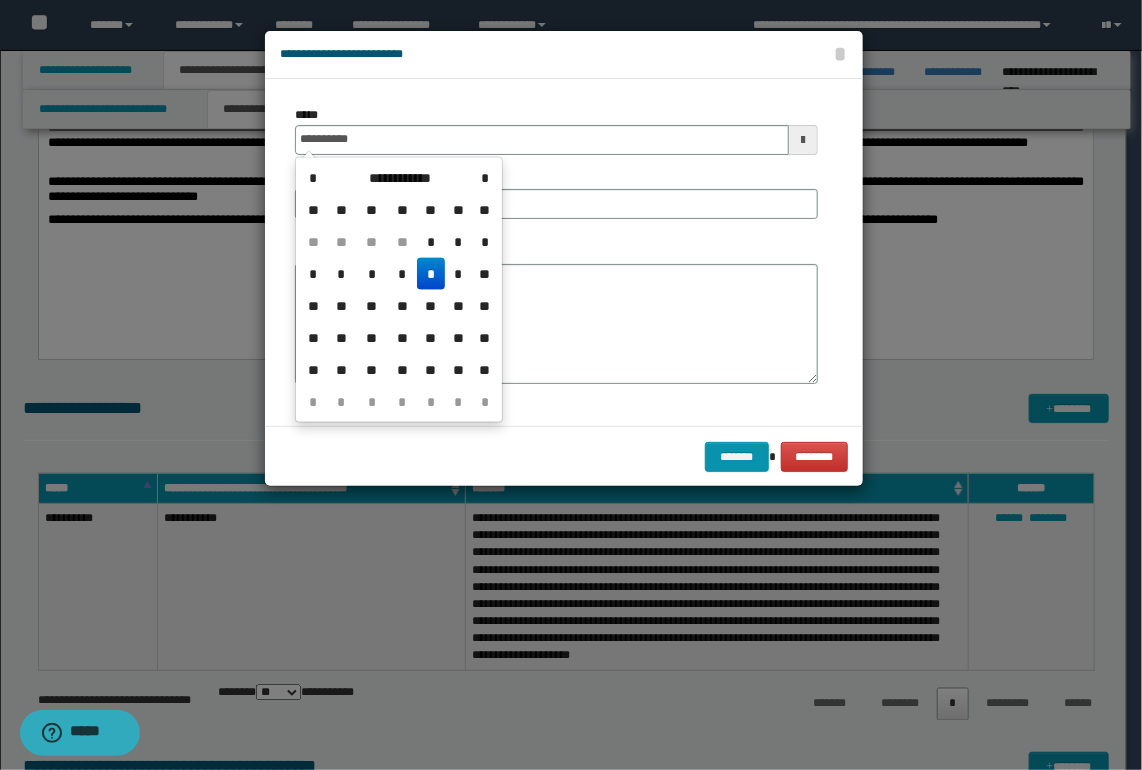 drag, startPoint x: 438, startPoint y: 273, endPoint x: 435, endPoint y: 257, distance: 16.27882 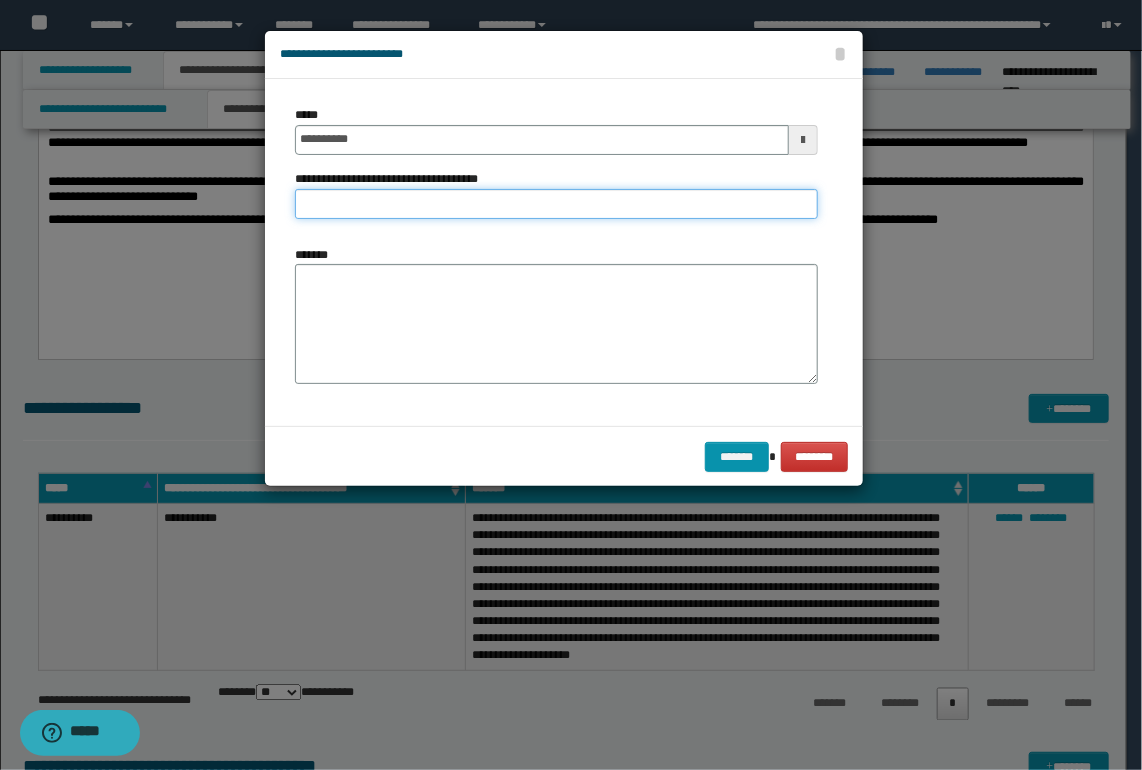 click on "**********" at bounding box center [556, 204] 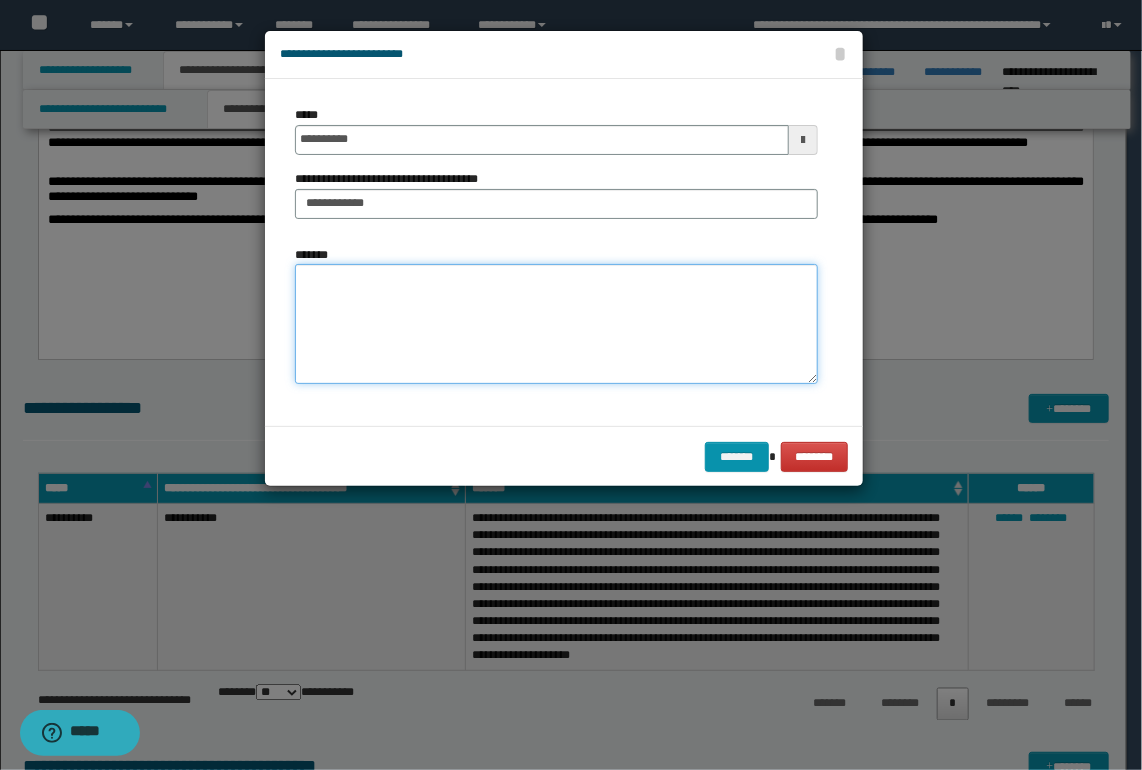 drag, startPoint x: 403, startPoint y: 286, endPoint x: 410, endPoint y: 264, distance: 23.086792 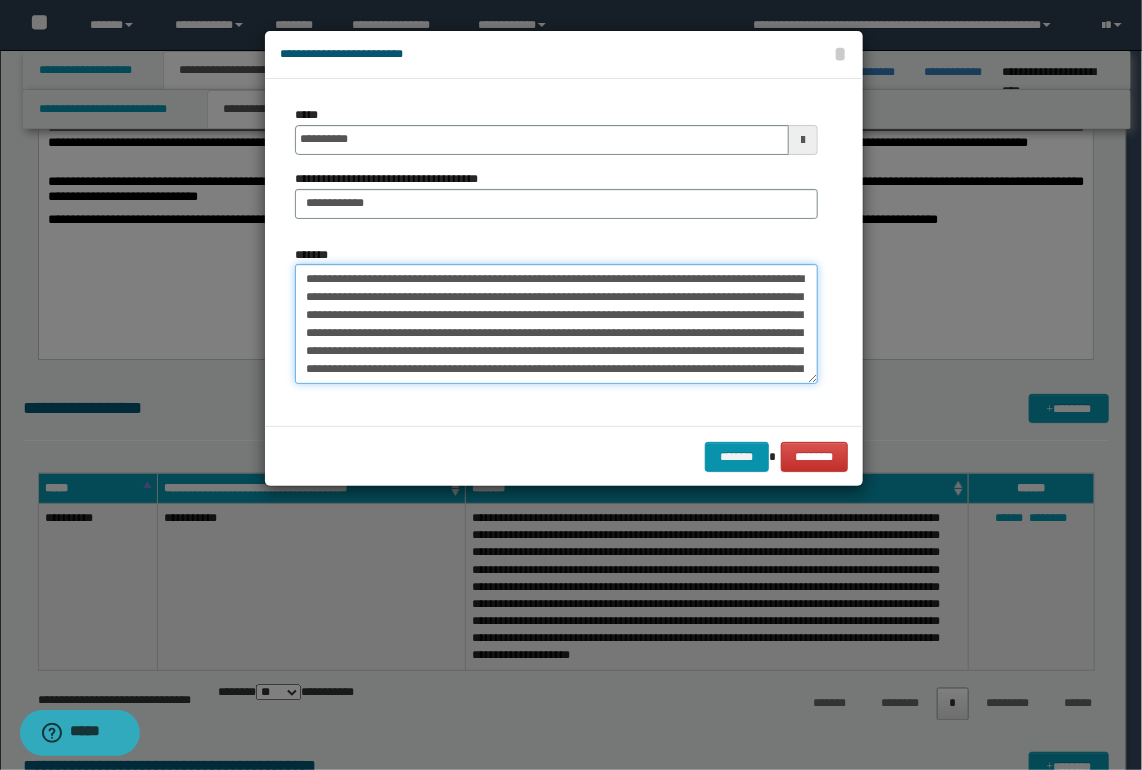 scroll, scrollTop: 48, scrollLeft: 0, axis: vertical 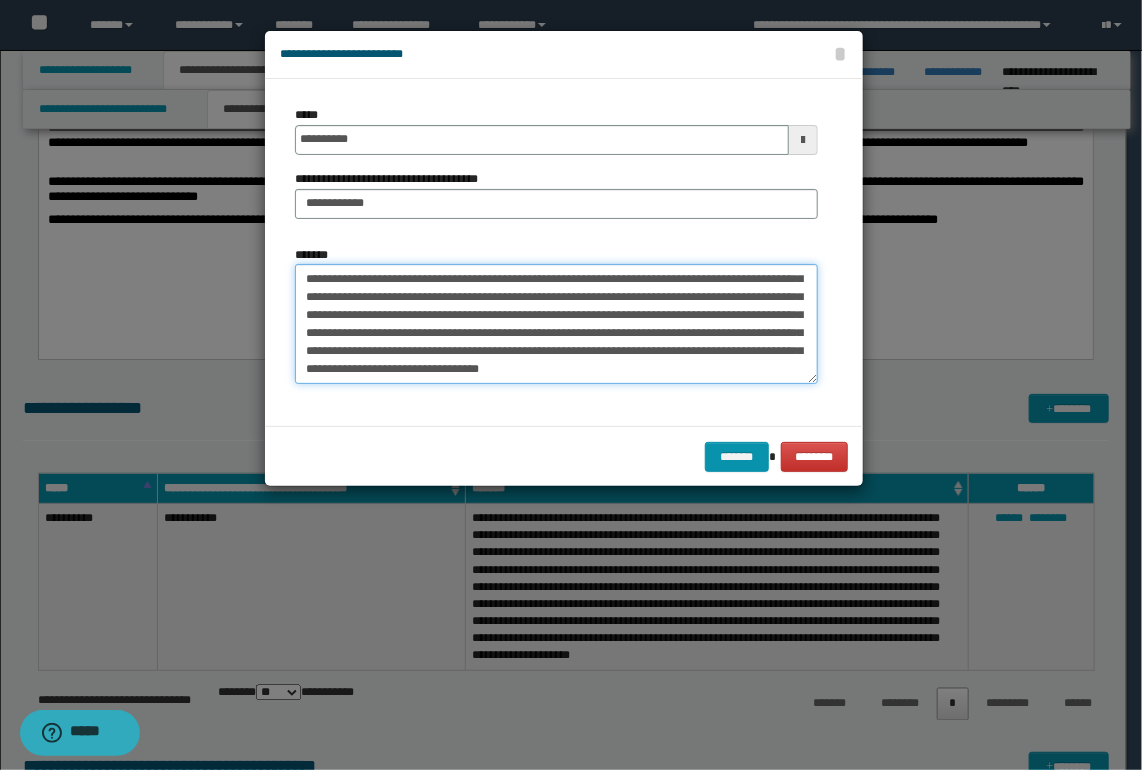 click on "**********" at bounding box center (556, 324) 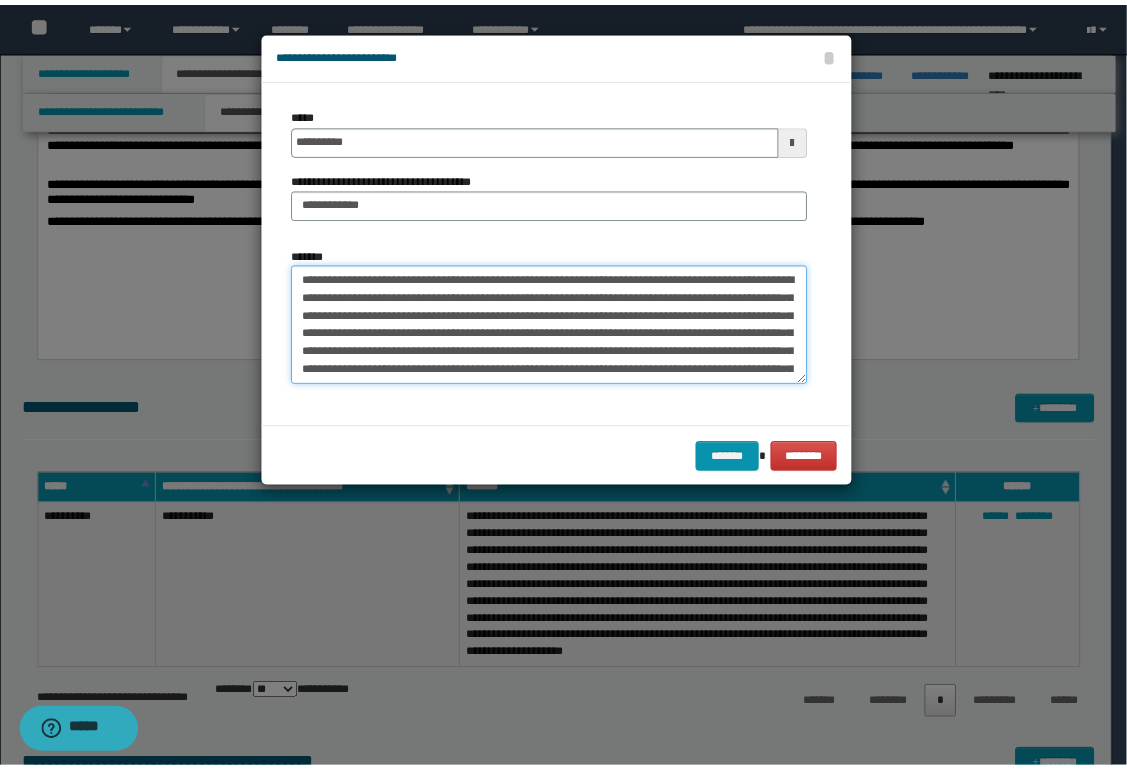 scroll, scrollTop: 53, scrollLeft: 0, axis: vertical 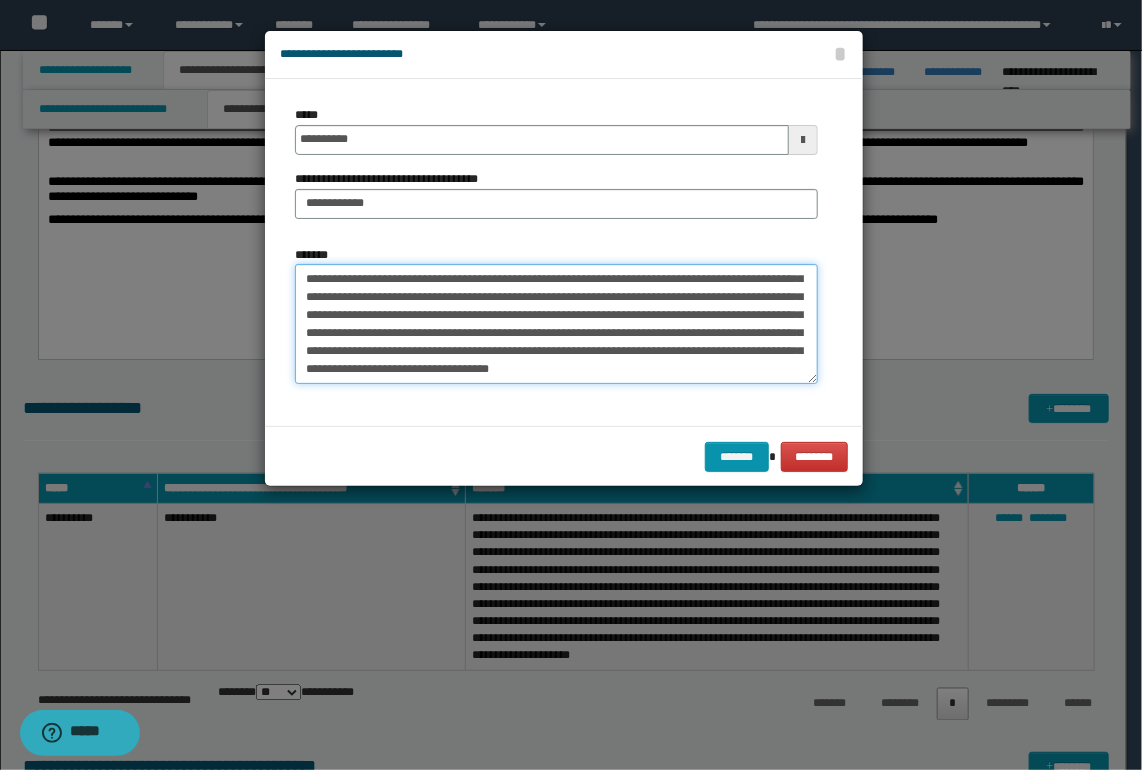 click on "**********" at bounding box center [556, 324] 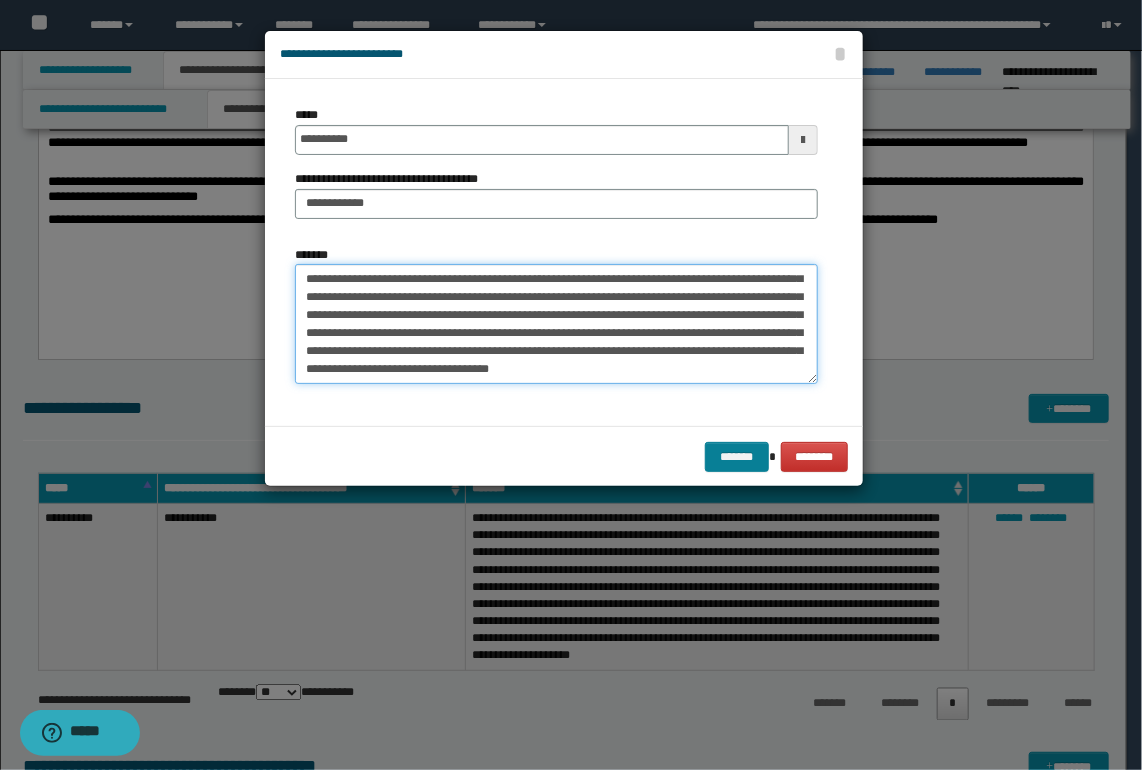 type on "**********" 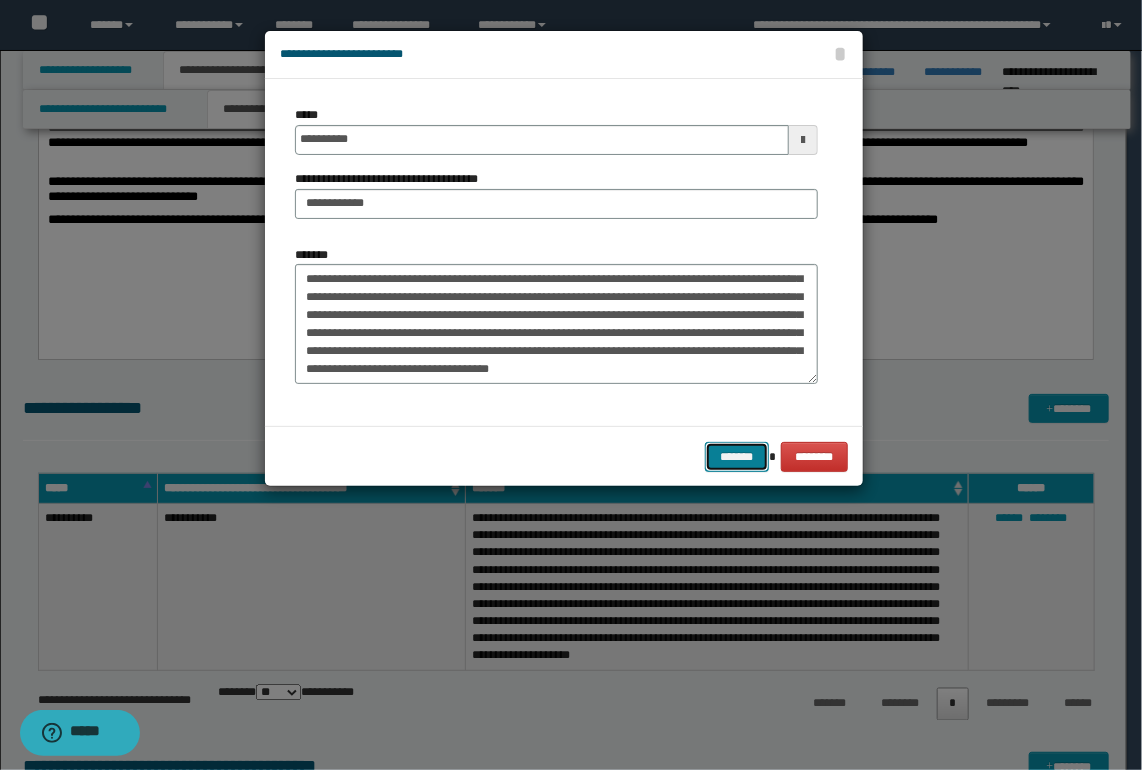 click on "*******" at bounding box center (737, 457) 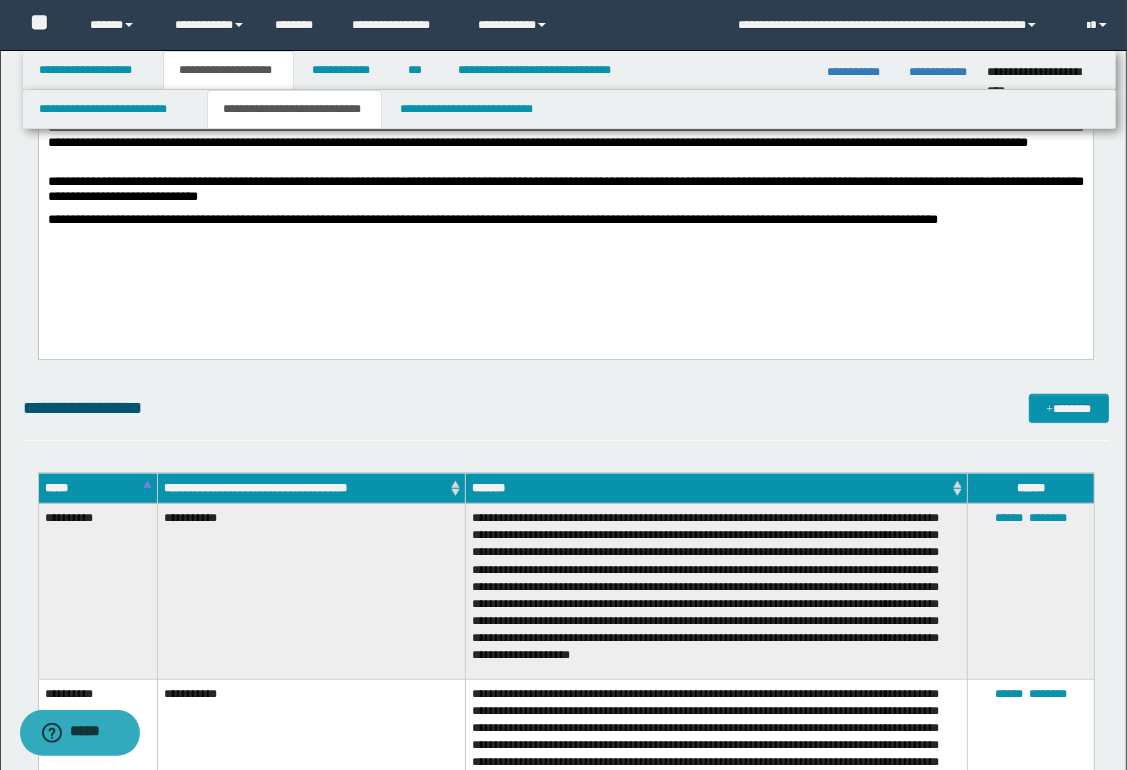 click on "**********" at bounding box center [565, 156] 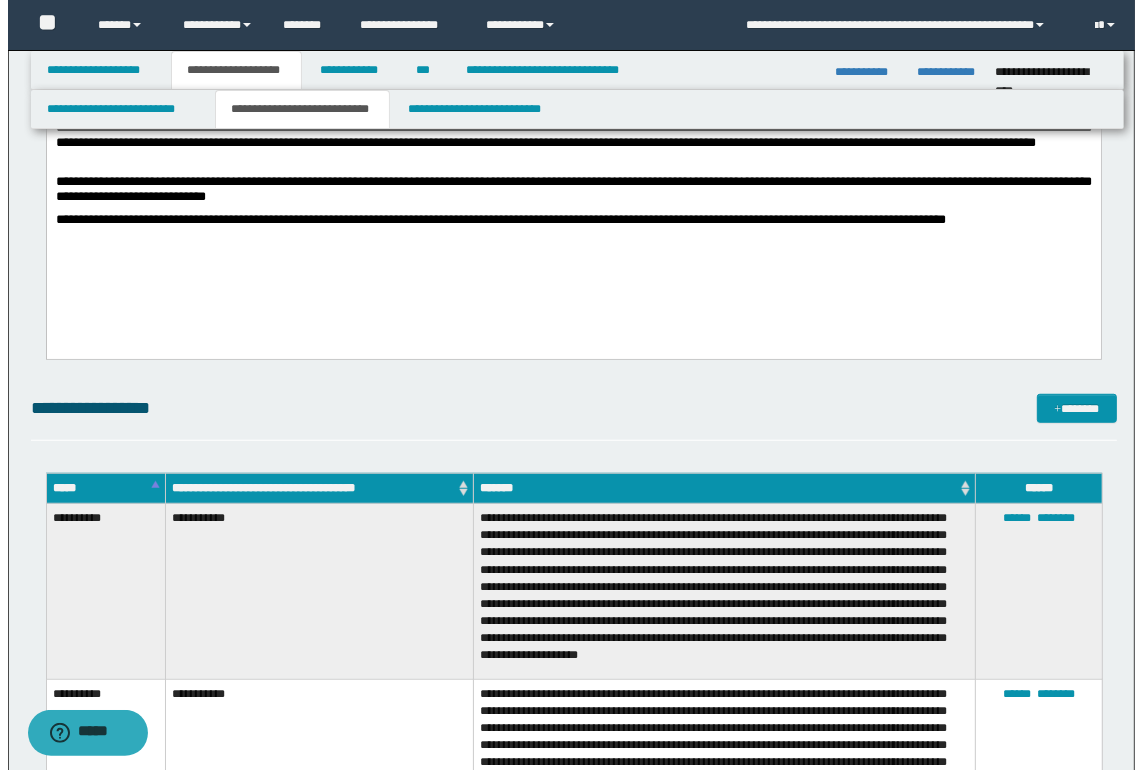 scroll, scrollTop: 915, scrollLeft: 0, axis: vertical 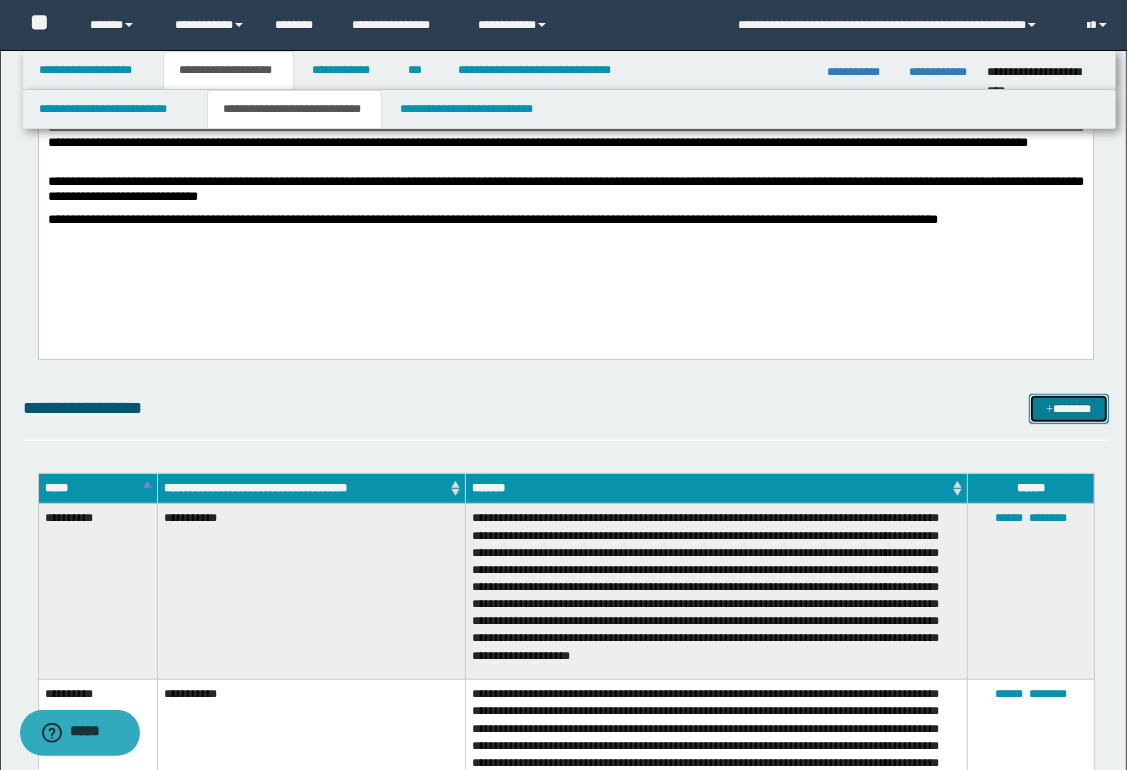 drag, startPoint x: 1063, startPoint y: 409, endPoint x: 1046, endPoint y: 393, distance: 23.345236 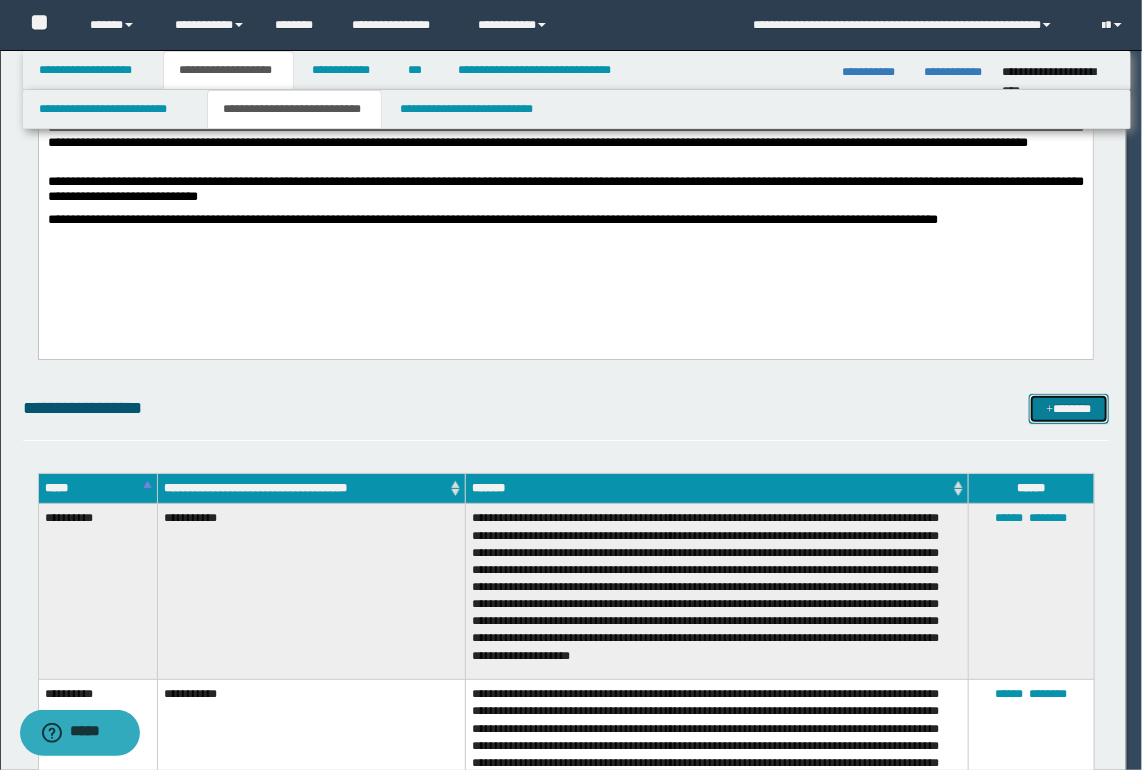 scroll, scrollTop: 0, scrollLeft: 0, axis: both 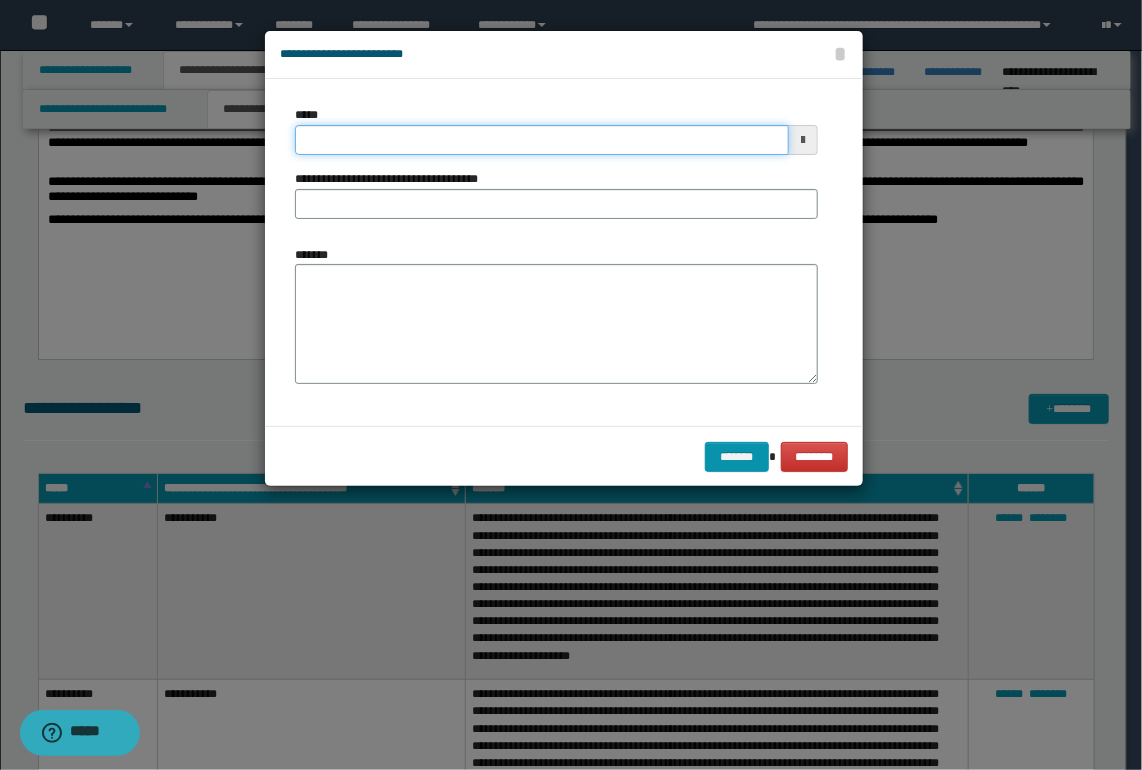 click on "*****" at bounding box center (542, 140) 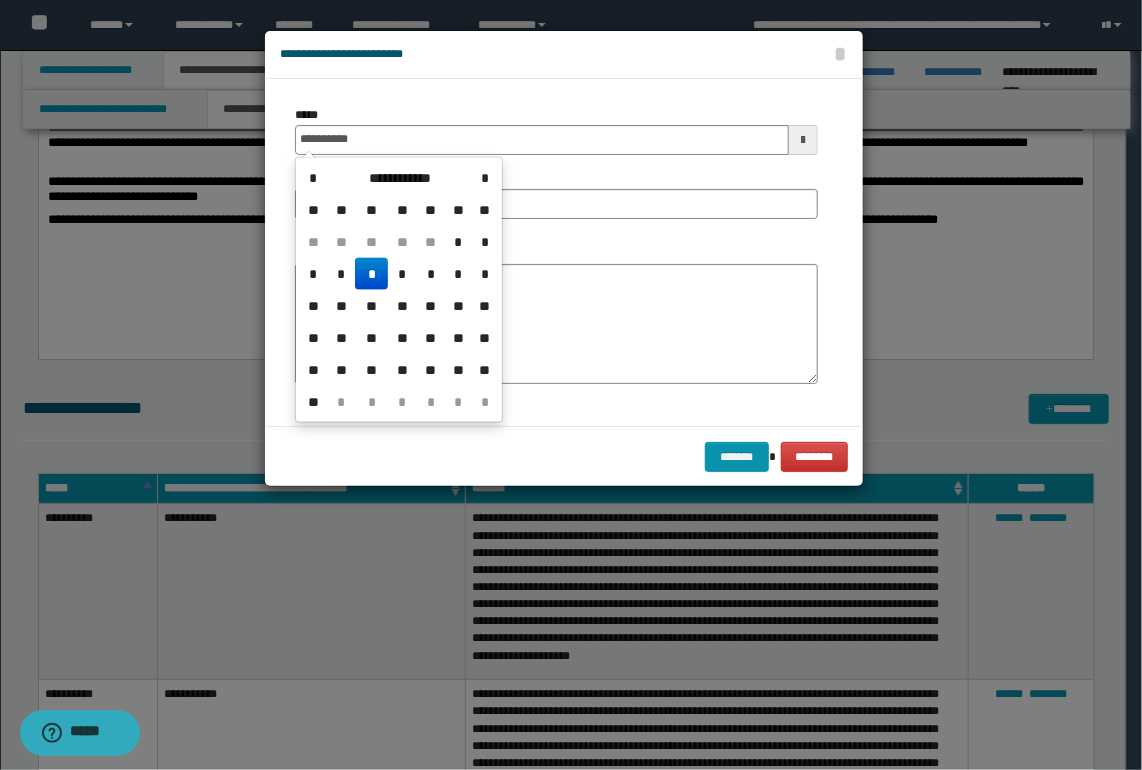 drag, startPoint x: 378, startPoint y: 265, endPoint x: 376, endPoint y: 241, distance: 24.083189 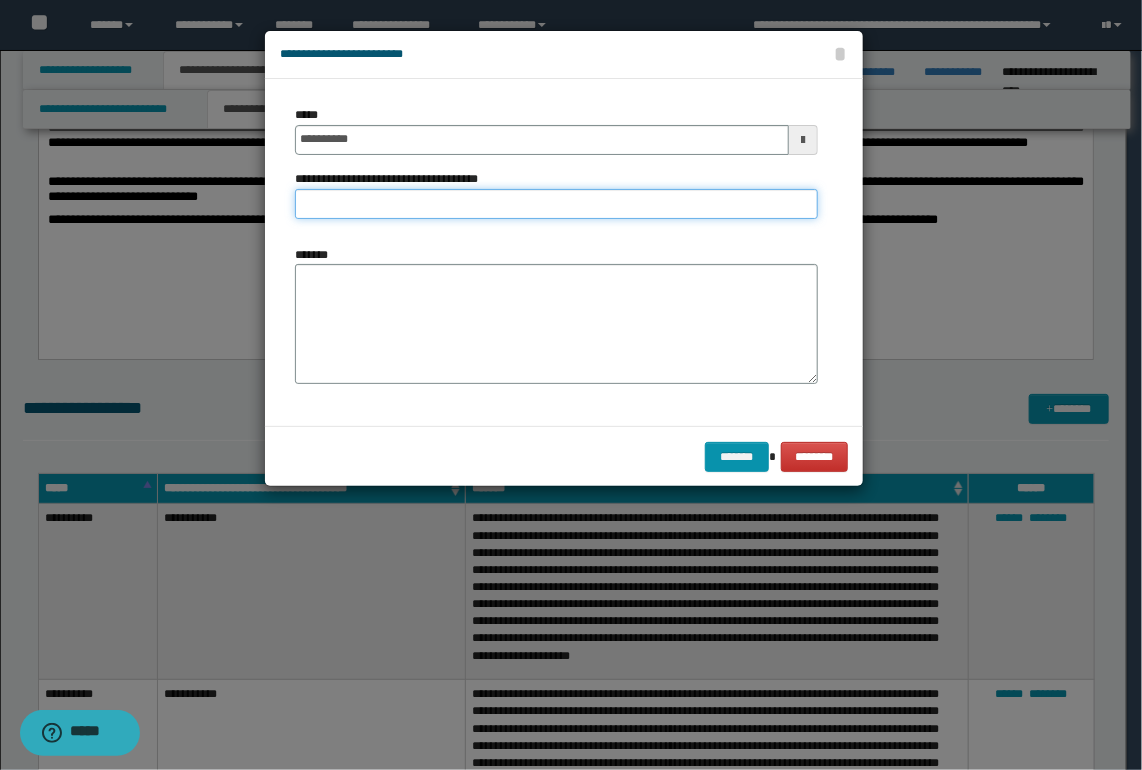 click on "**********" at bounding box center [556, 204] 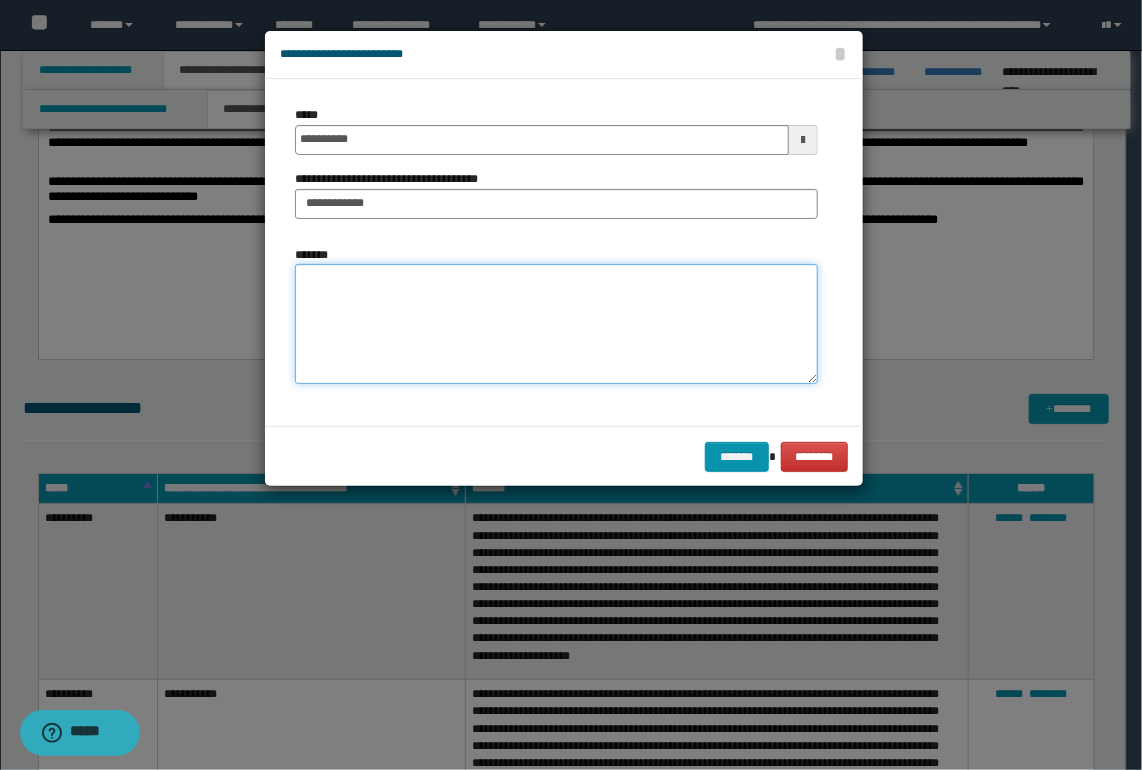 click on "*******" at bounding box center (556, 324) 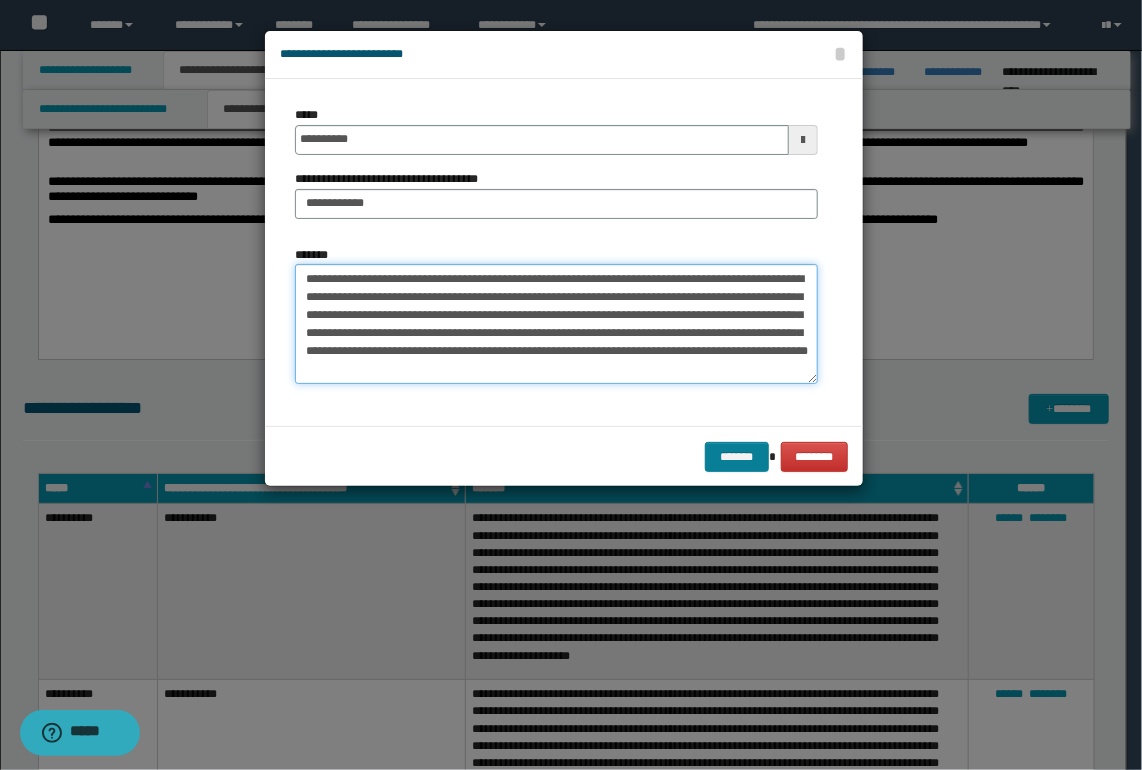 type on "**********" 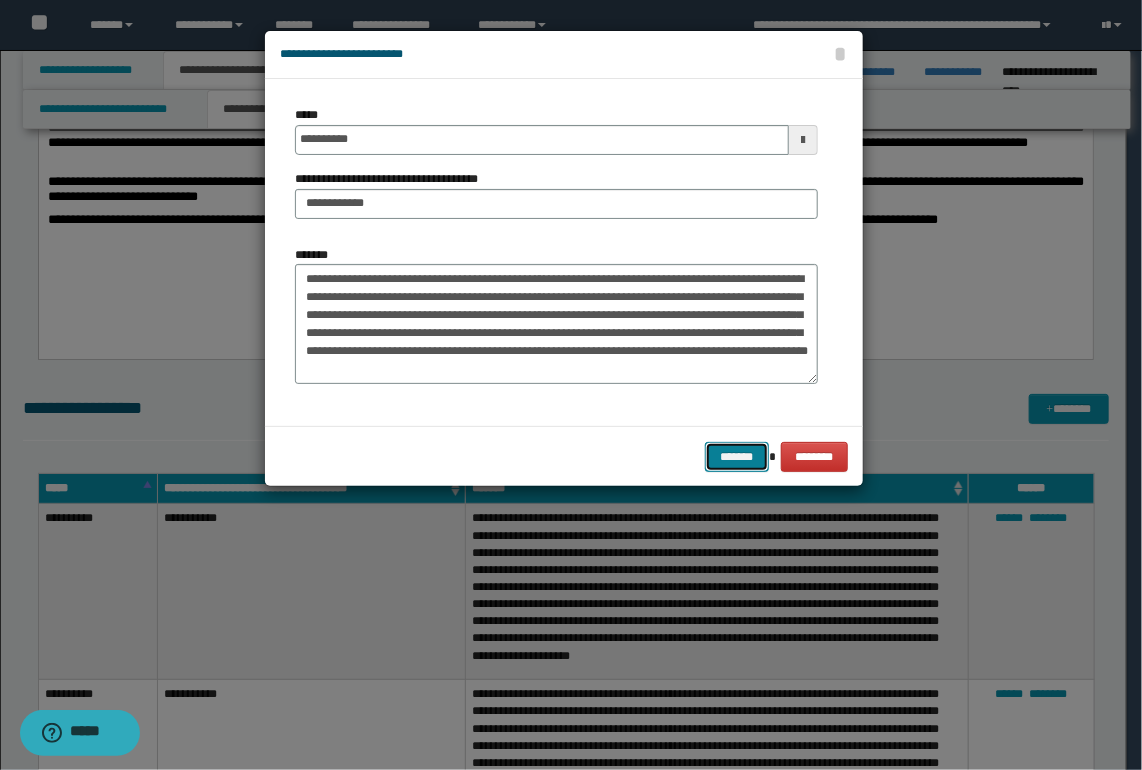 click on "*******" at bounding box center (737, 457) 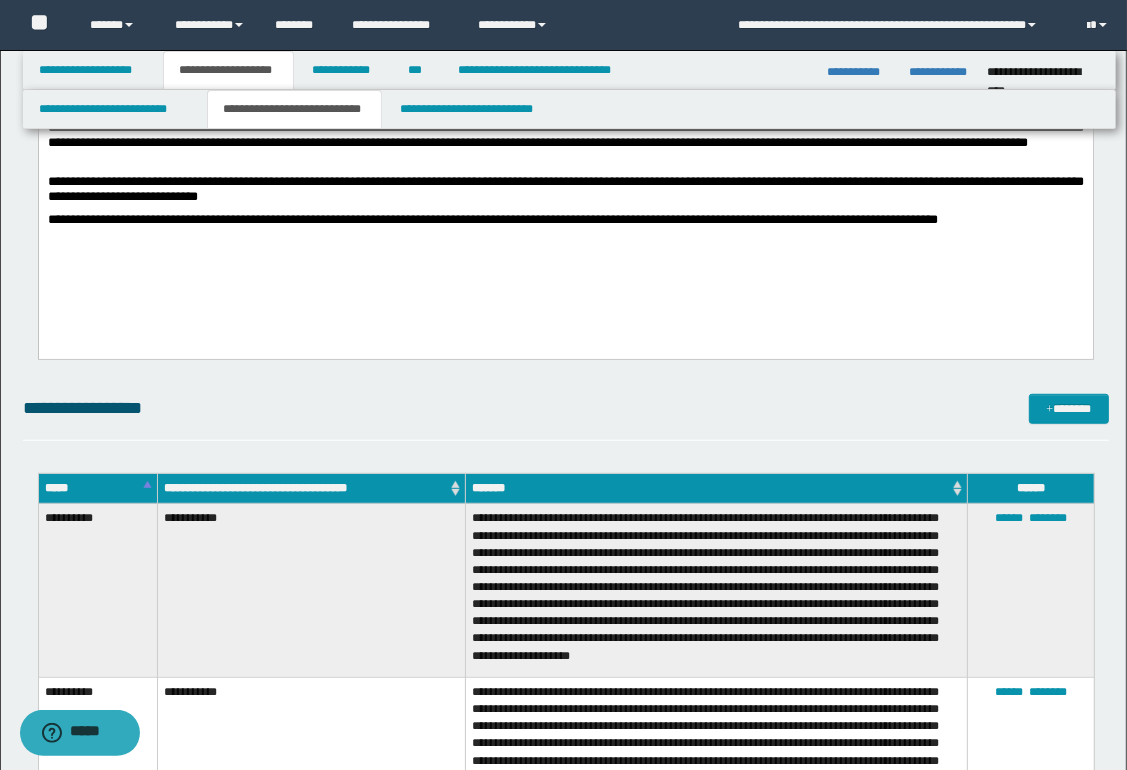 click on "**********" at bounding box center [566, 408] 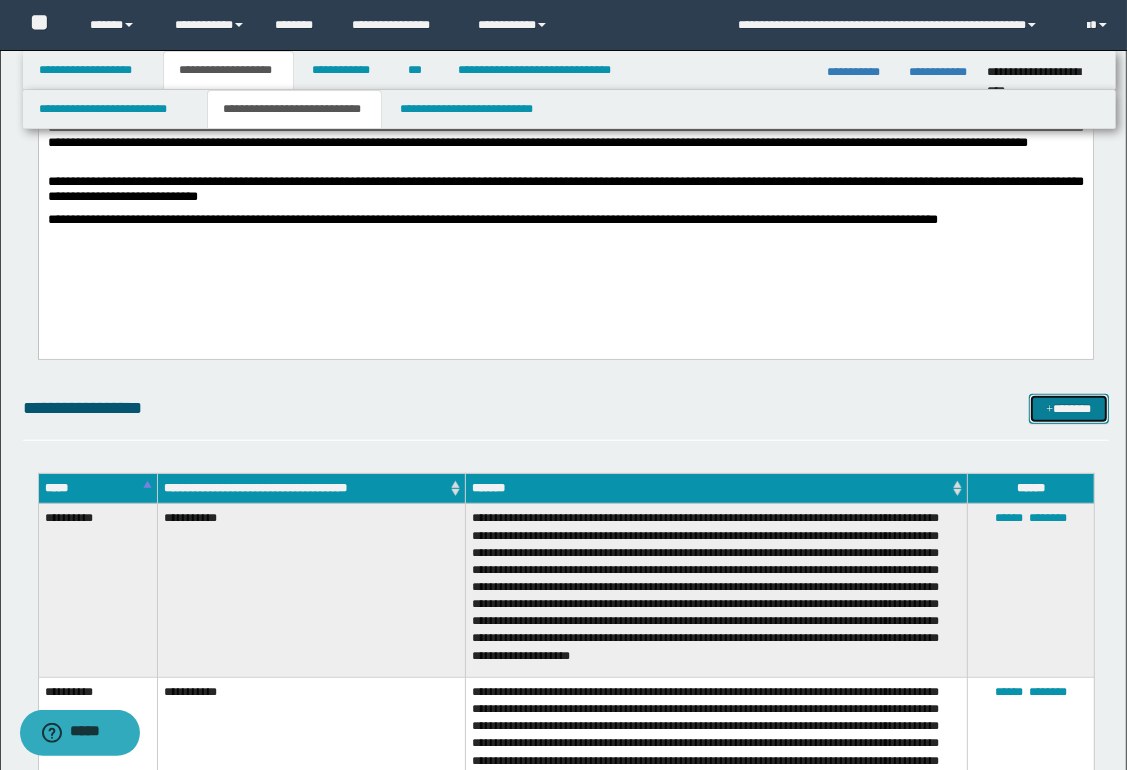 click on "*******" at bounding box center (1068, 409) 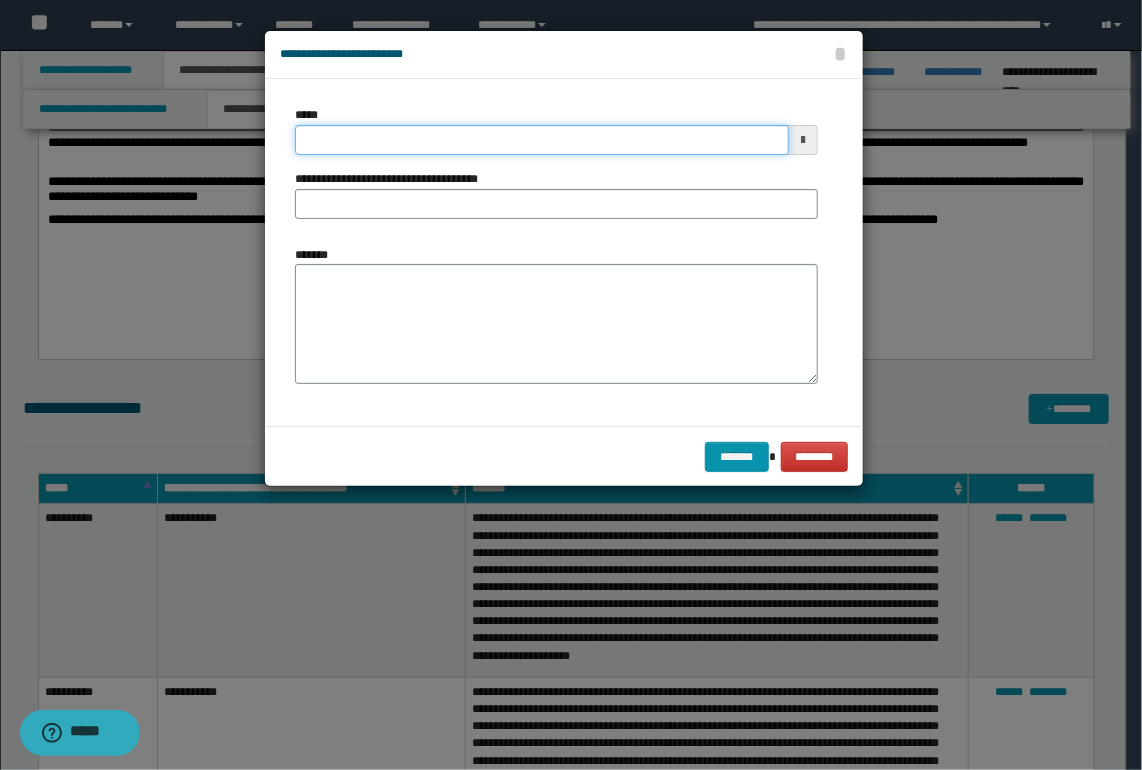 click on "*****" at bounding box center [542, 140] 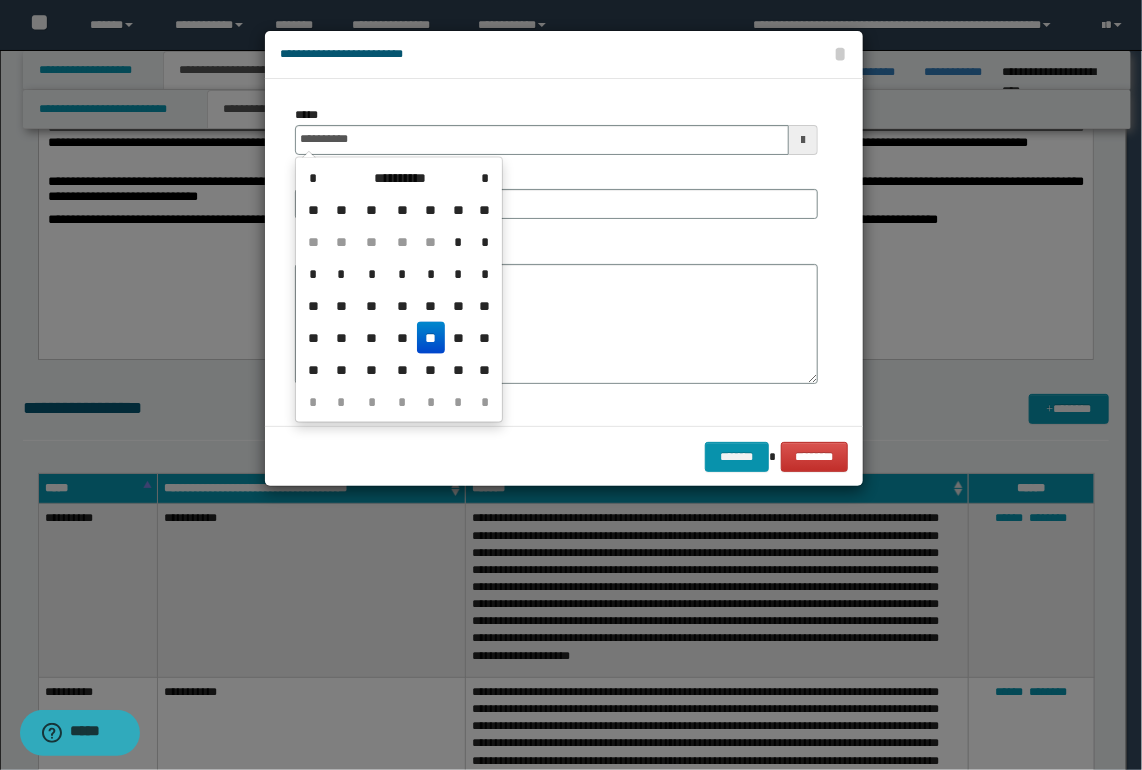 drag, startPoint x: 426, startPoint y: 344, endPoint x: 422, endPoint y: 262, distance: 82.0975 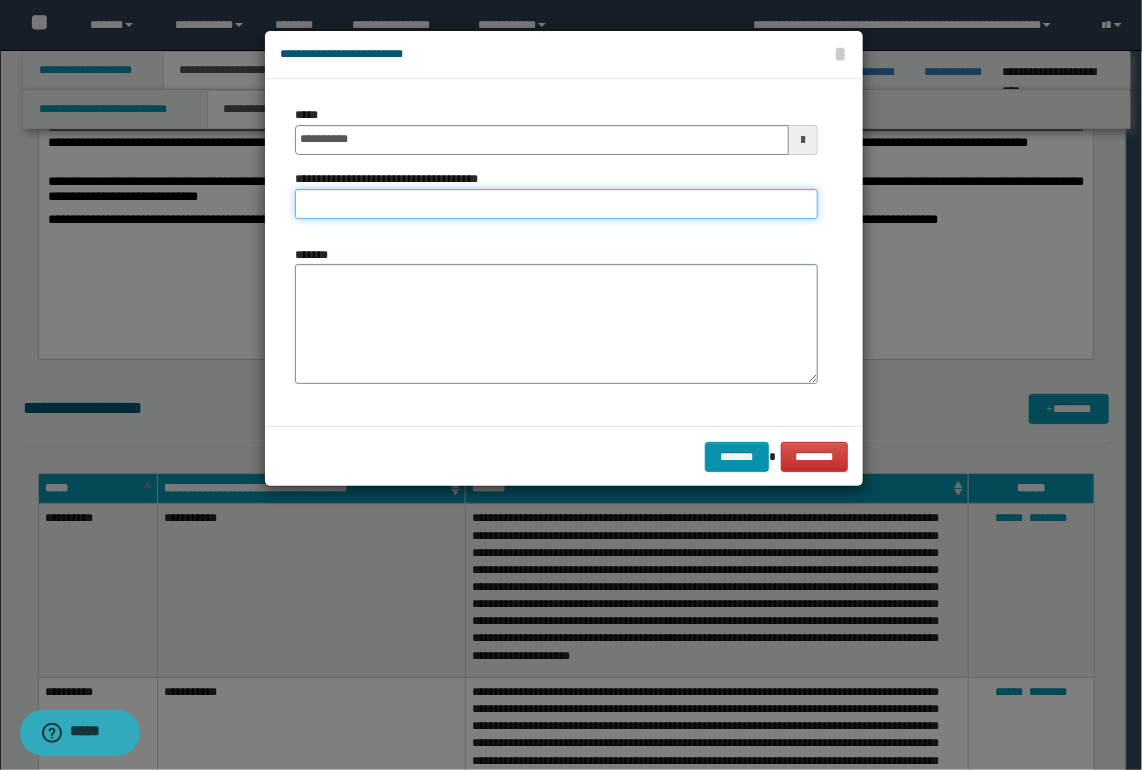 click on "**********" at bounding box center [556, 204] 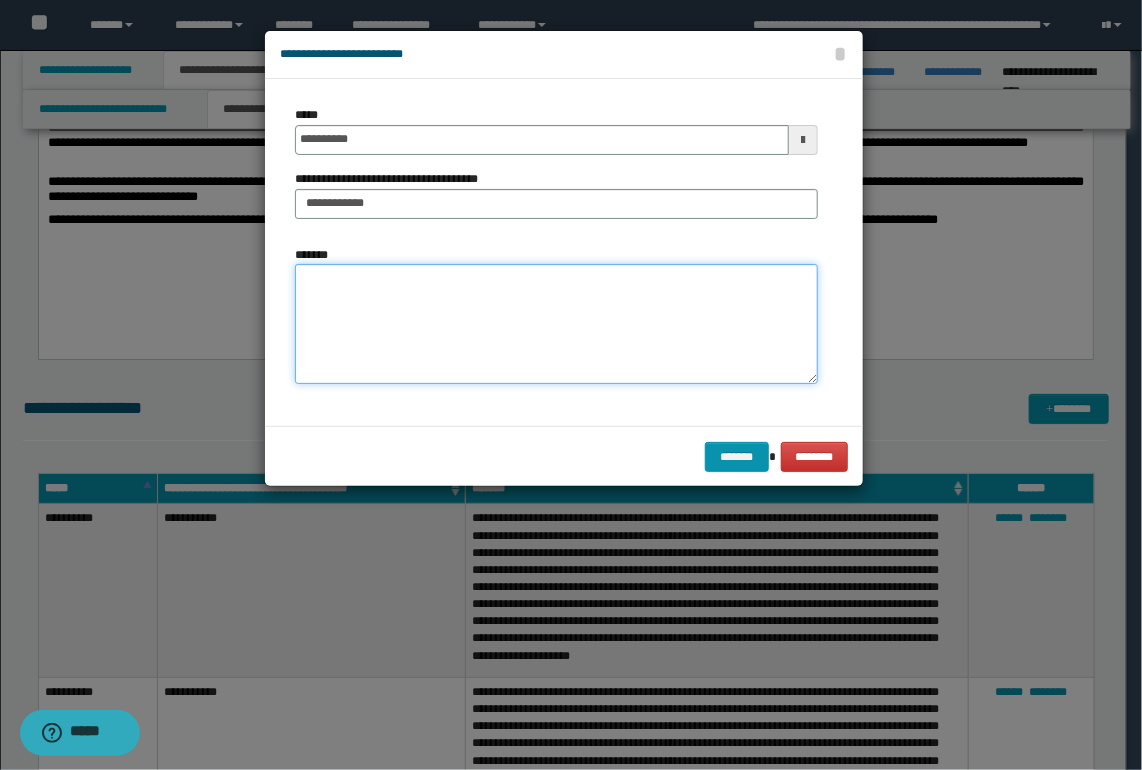 drag, startPoint x: 386, startPoint y: 309, endPoint x: 44, endPoint y: 314, distance: 342.03656 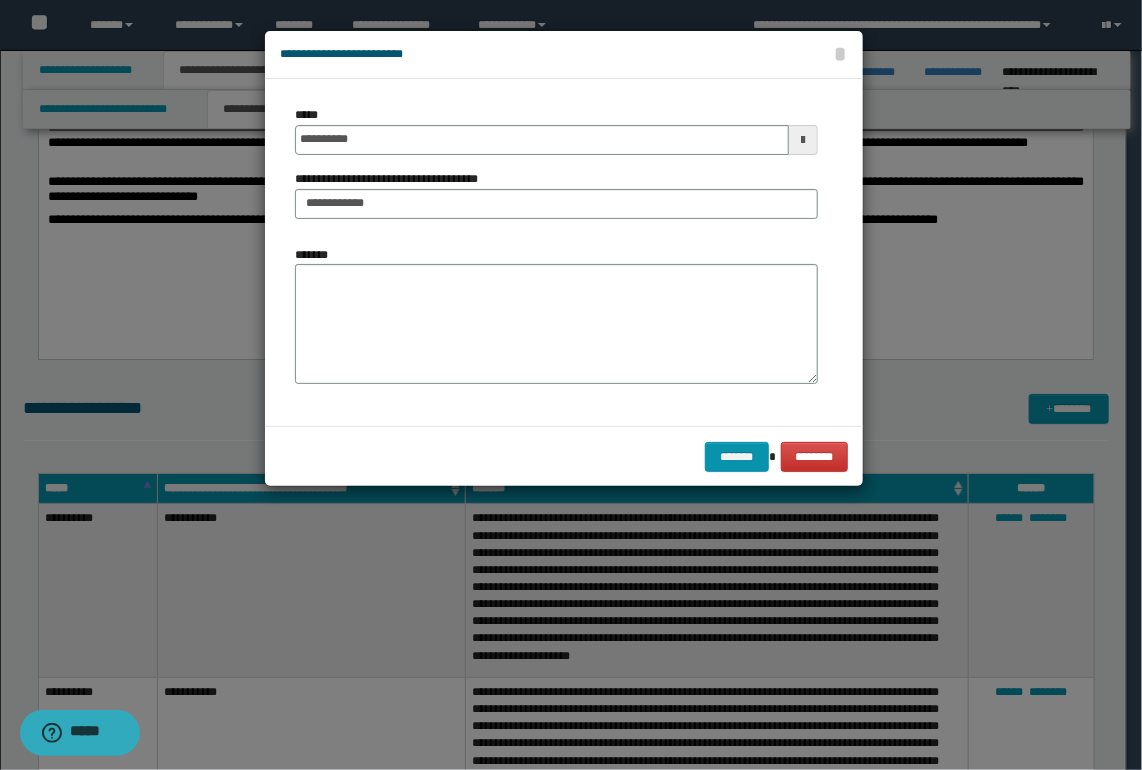 drag, startPoint x: 444, startPoint y: 255, endPoint x: 460, endPoint y: 278, distance: 28.01785 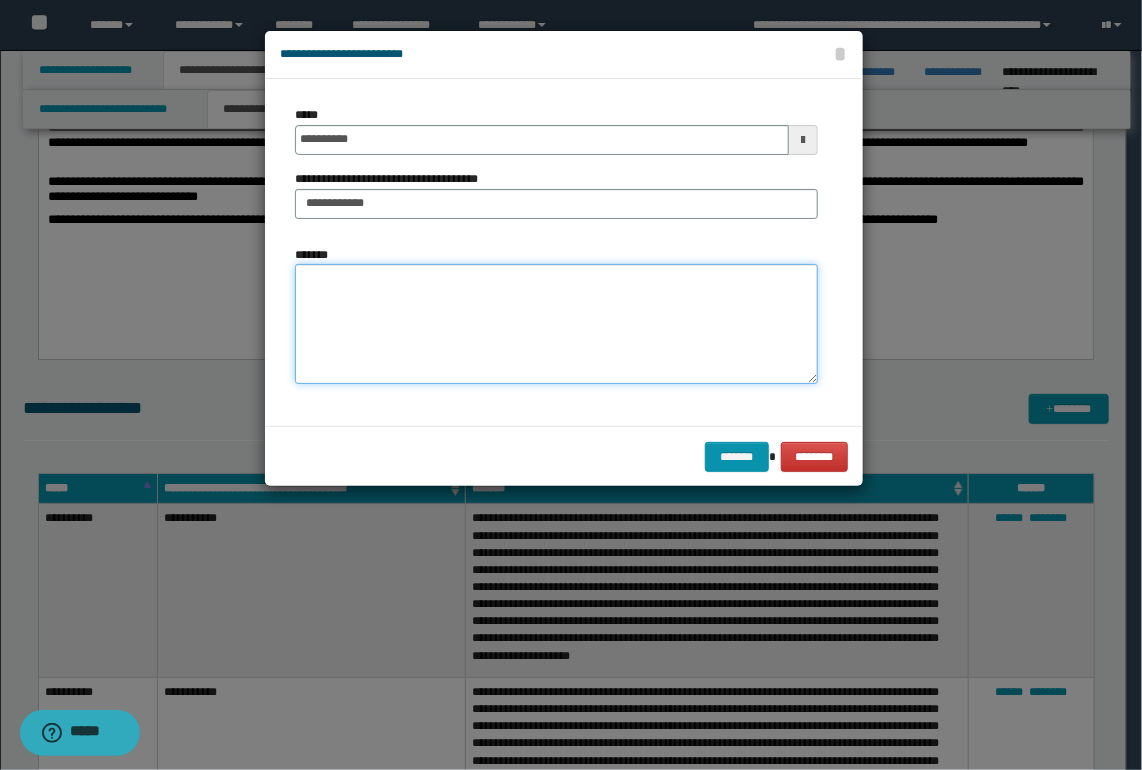 click on "*******" at bounding box center (556, 324) 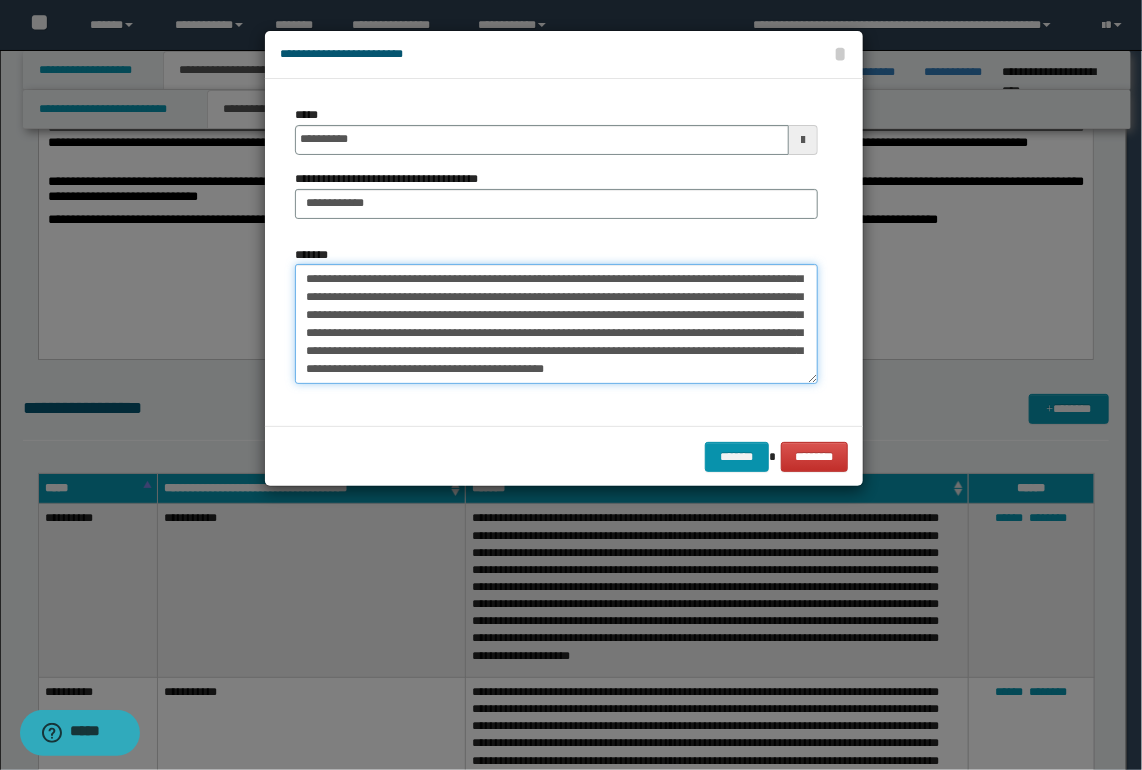 scroll, scrollTop: 0, scrollLeft: 0, axis: both 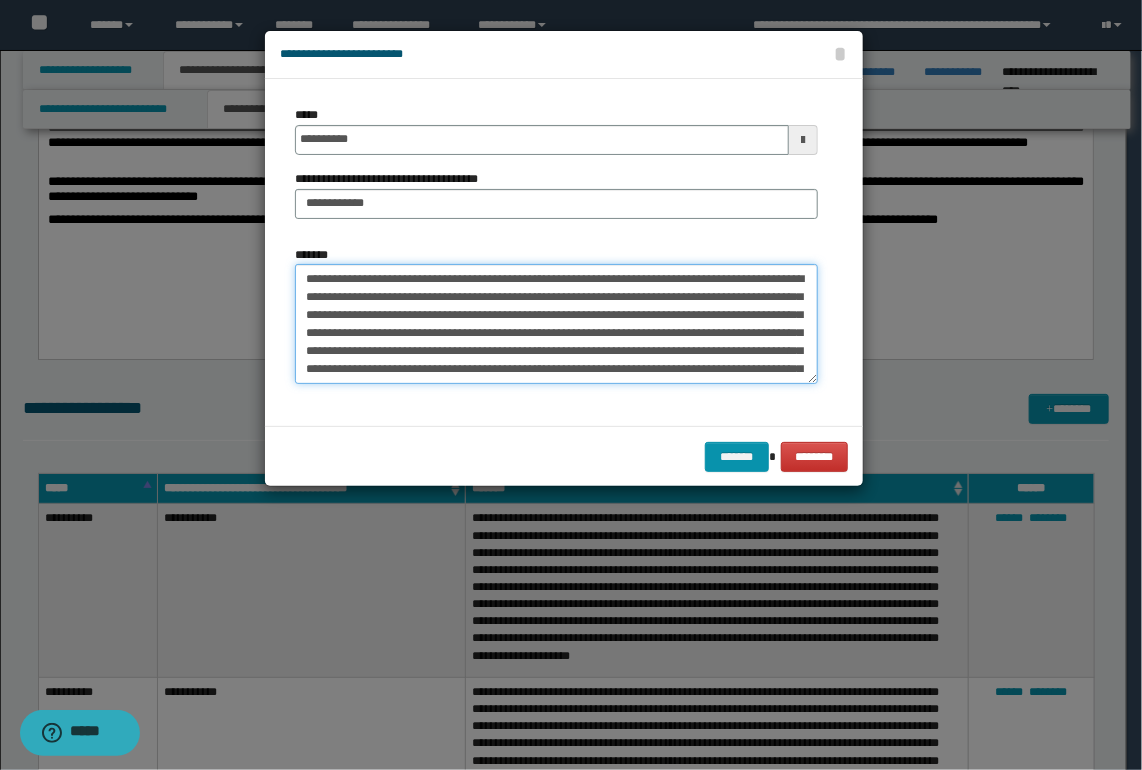 drag, startPoint x: 609, startPoint y: 285, endPoint x: 594, endPoint y: 292, distance: 16.552946 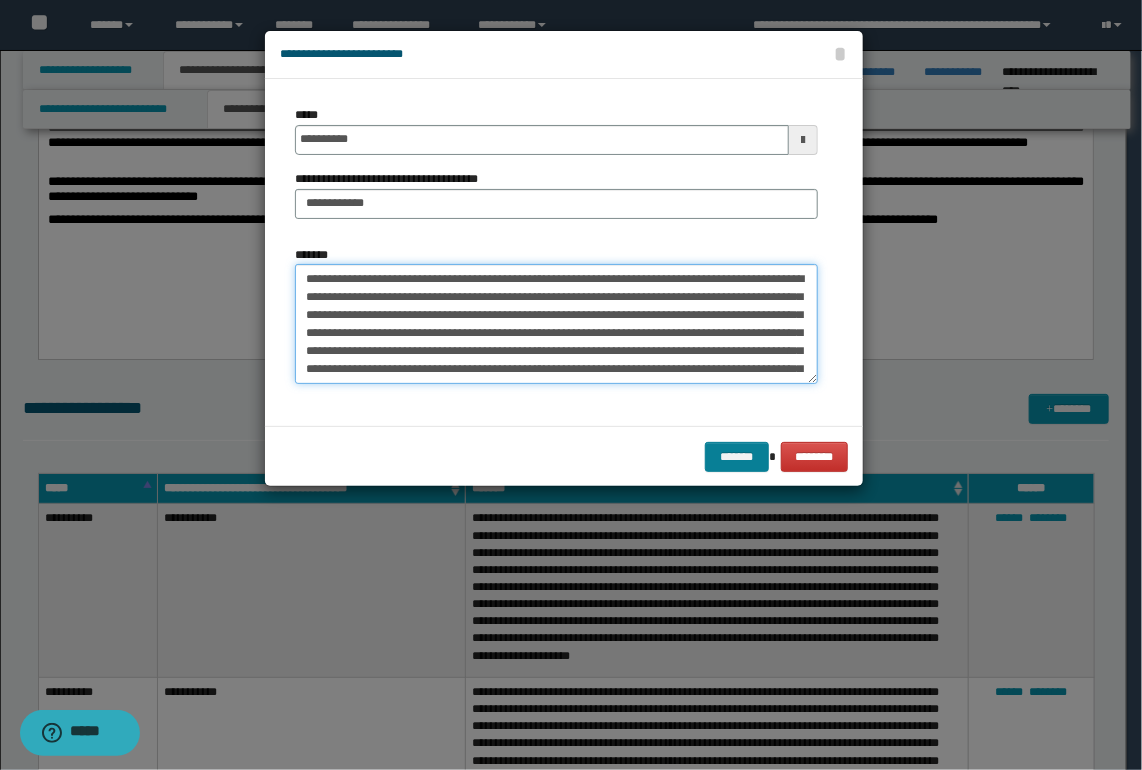 type on "**********" 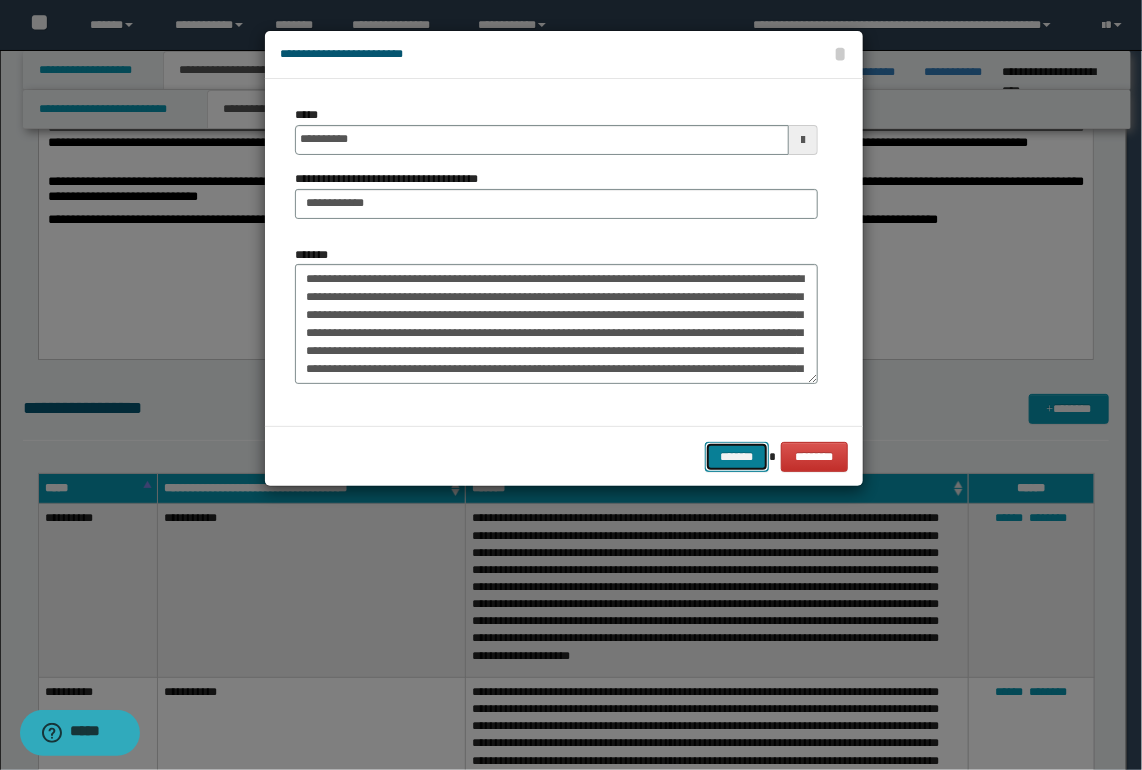 click on "*******" at bounding box center [737, 457] 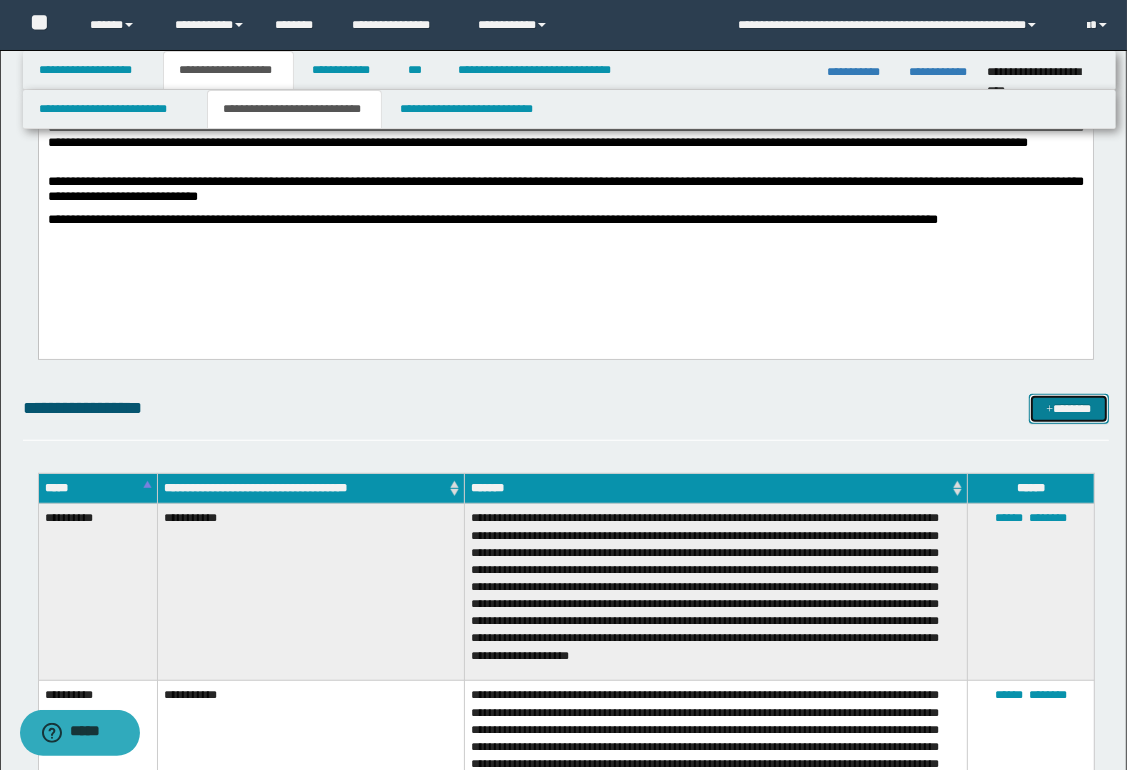 click on "*******" at bounding box center [1068, 409] 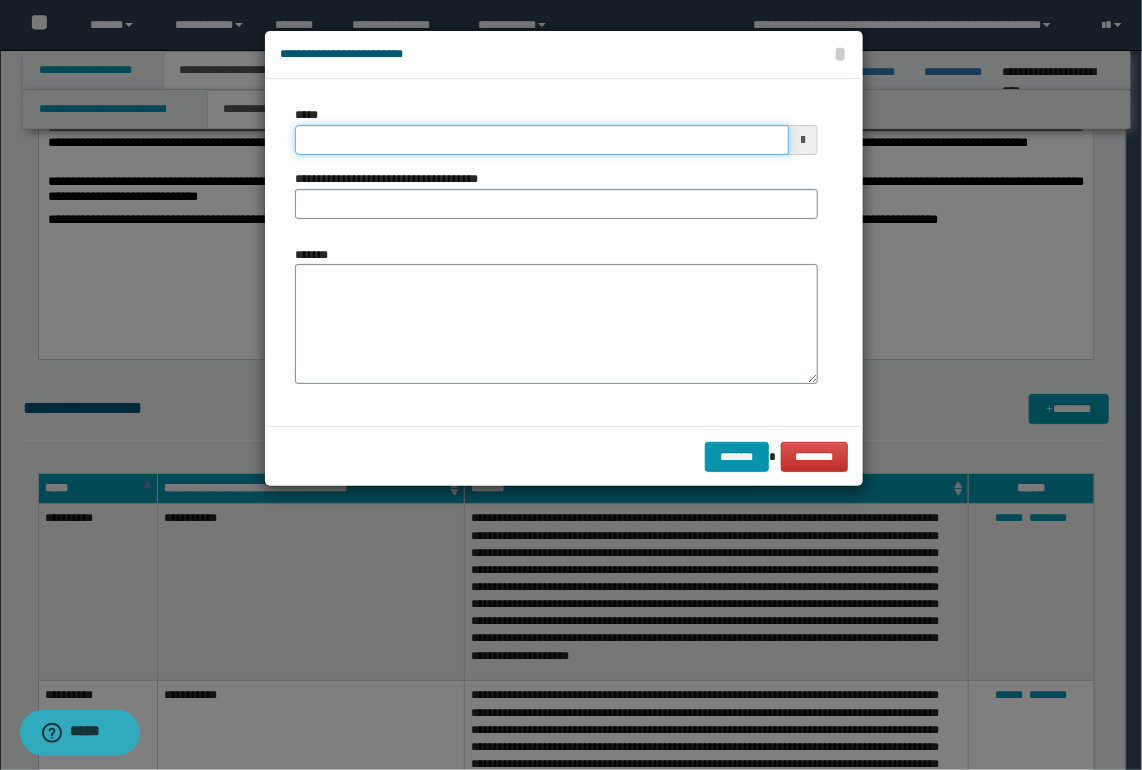 click on "*****" at bounding box center [542, 140] 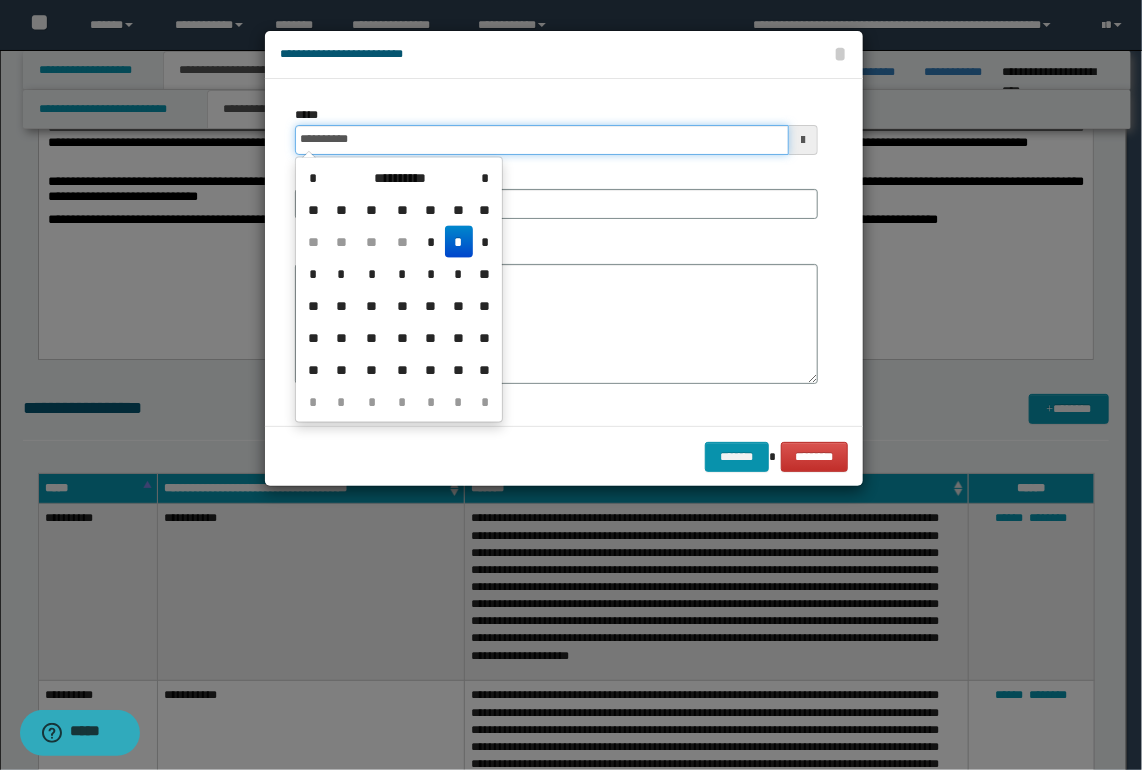 drag, startPoint x: 386, startPoint y: 149, endPoint x: 246, endPoint y: 140, distance: 140.28899 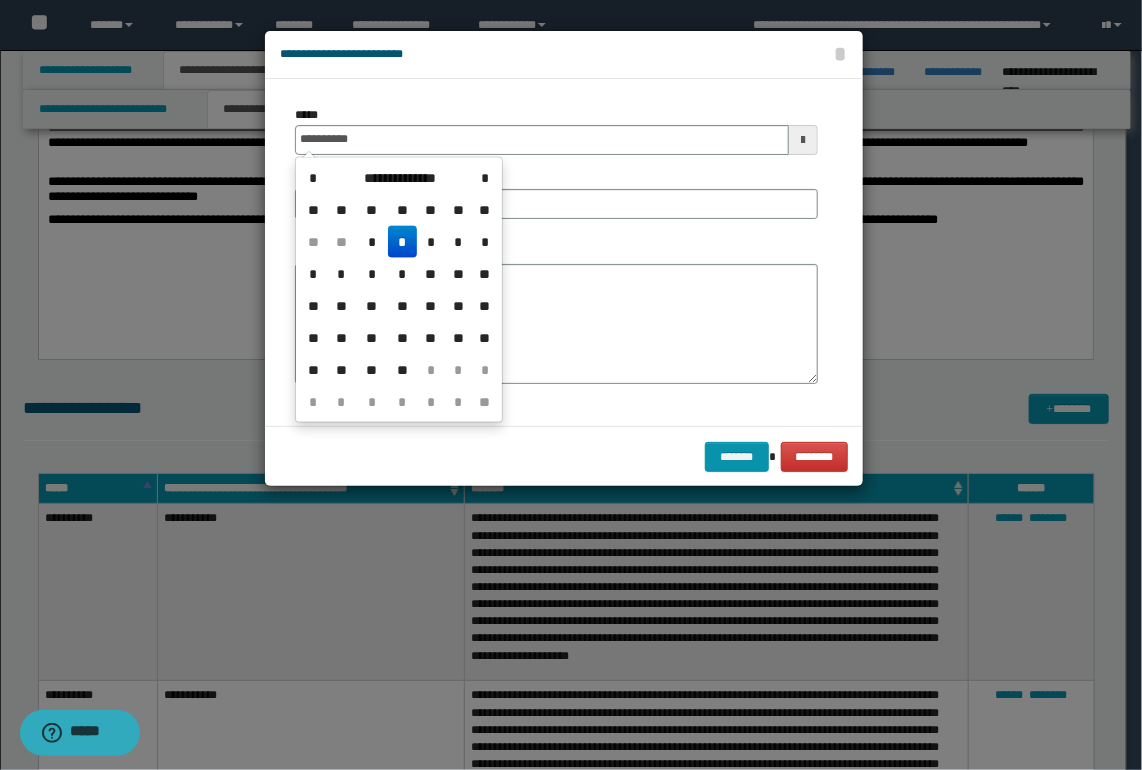 click on "*" at bounding box center [402, 242] 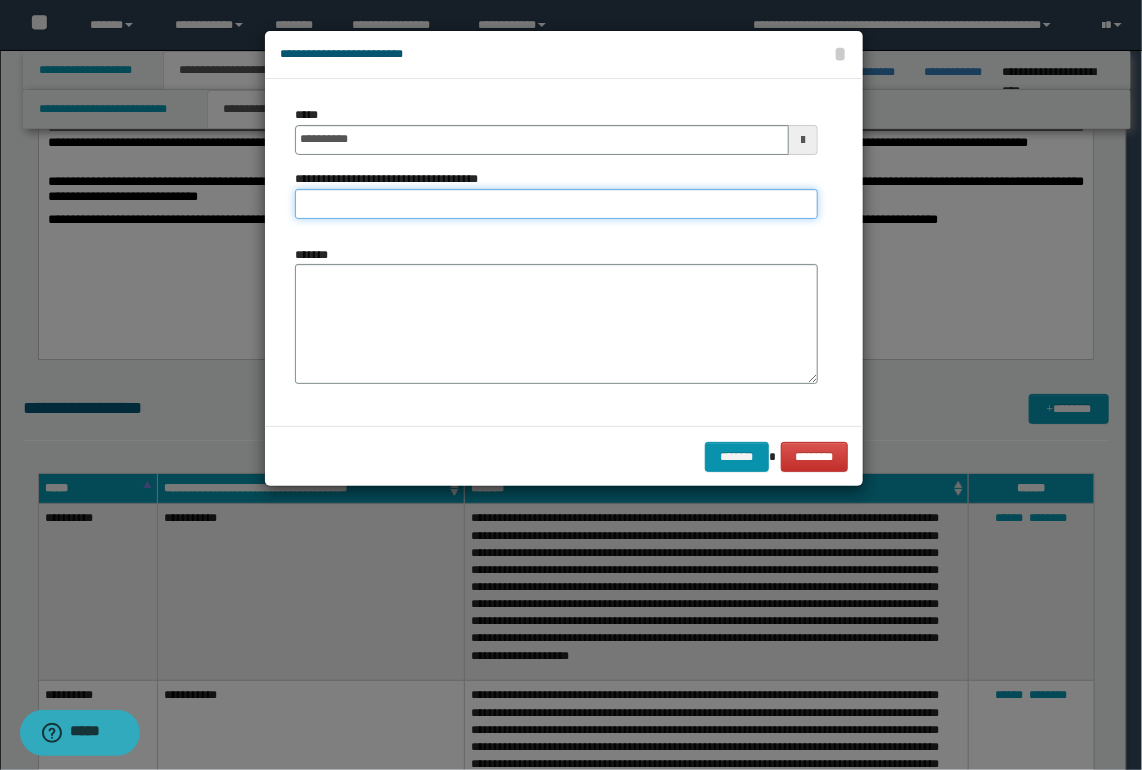 drag, startPoint x: 372, startPoint y: 211, endPoint x: 385, endPoint y: 217, distance: 14.3178215 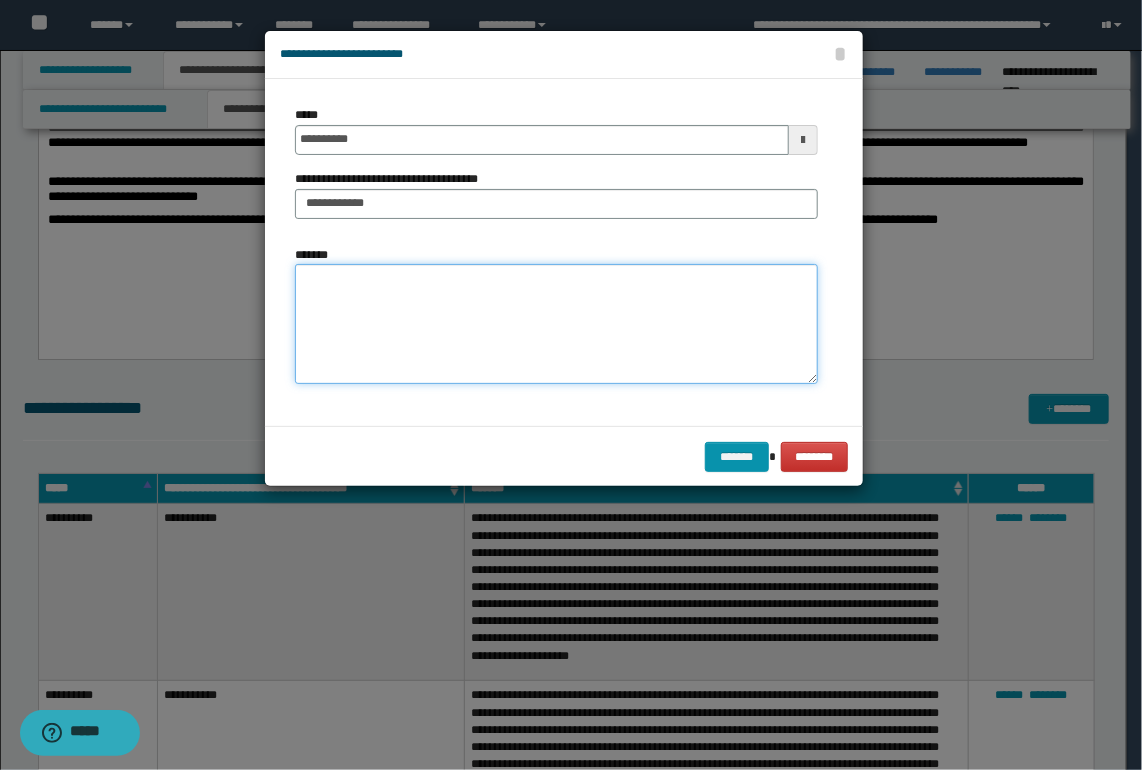 click on "*******" at bounding box center [556, 324] 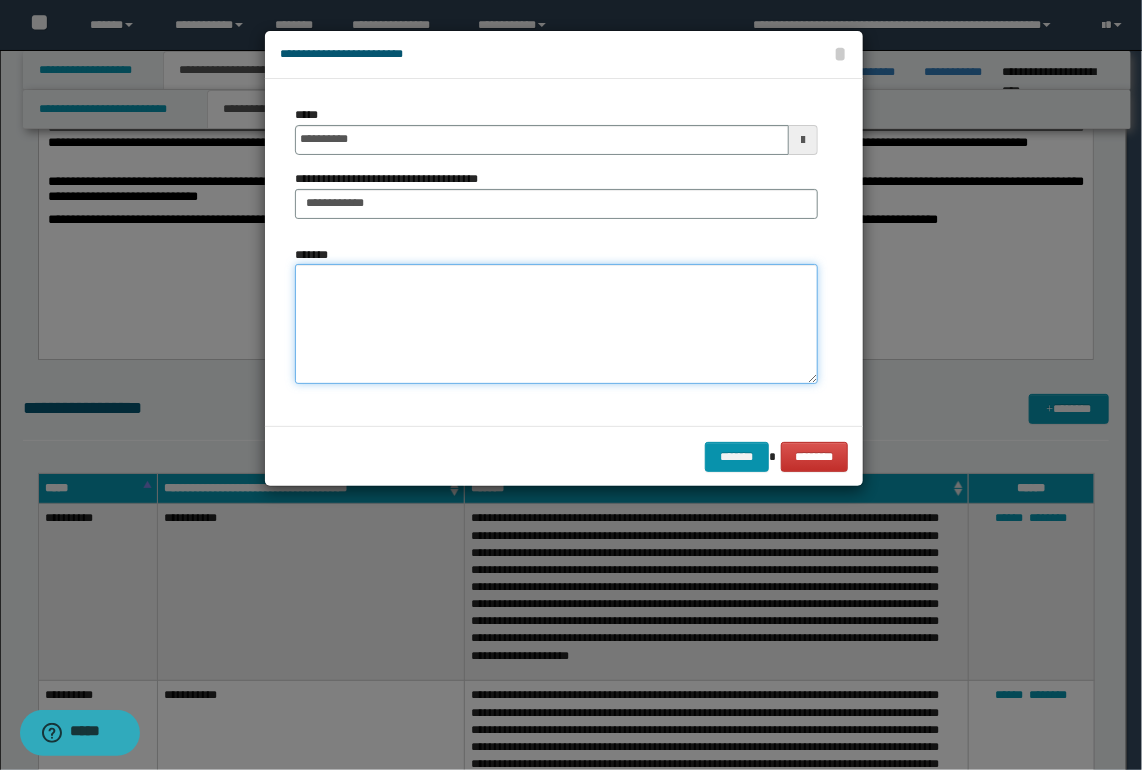 paste on "**********" 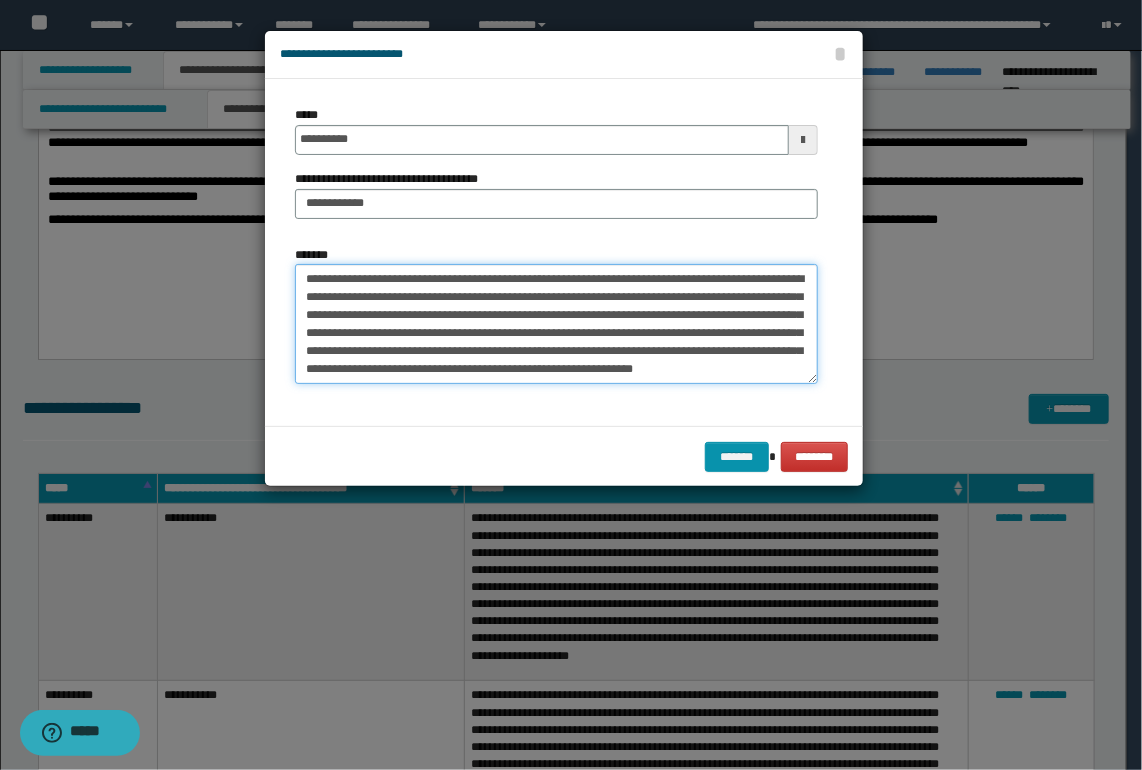 scroll, scrollTop: 17, scrollLeft: 0, axis: vertical 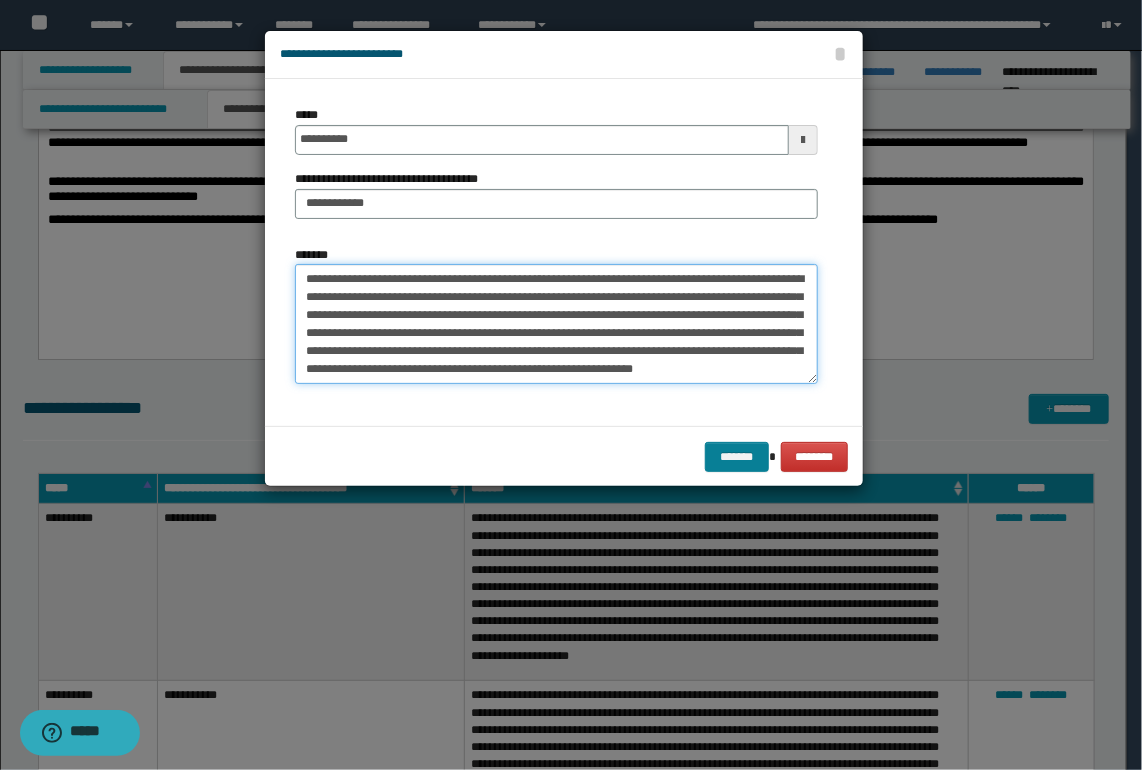 type on "**********" 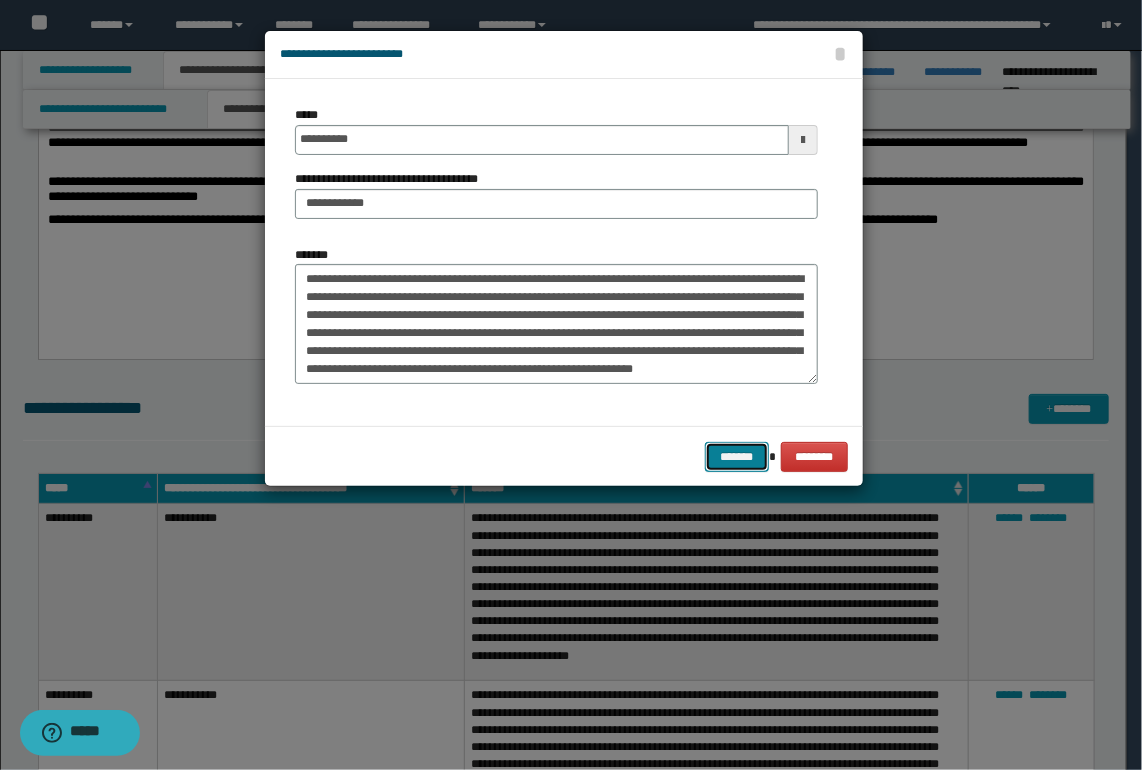 click on "*******" at bounding box center (737, 457) 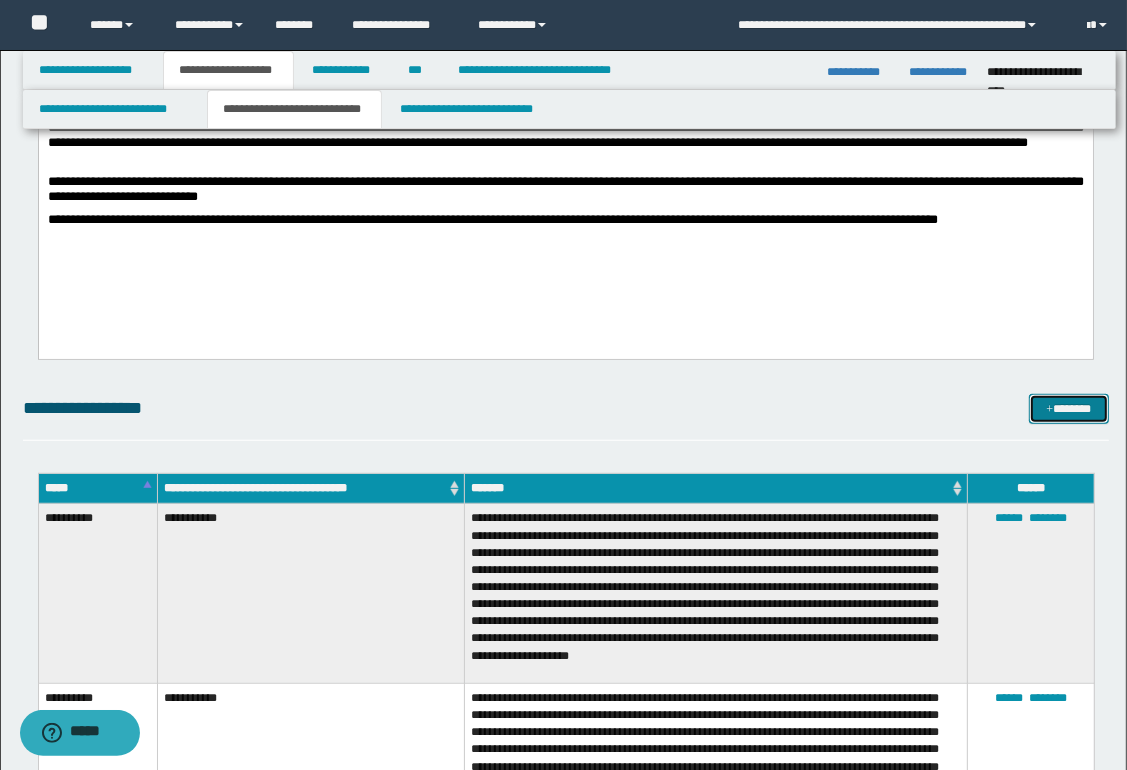 drag, startPoint x: 1059, startPoint y: 405, endPoint x: 1018, endPoint y: 392, distance: 43.011627 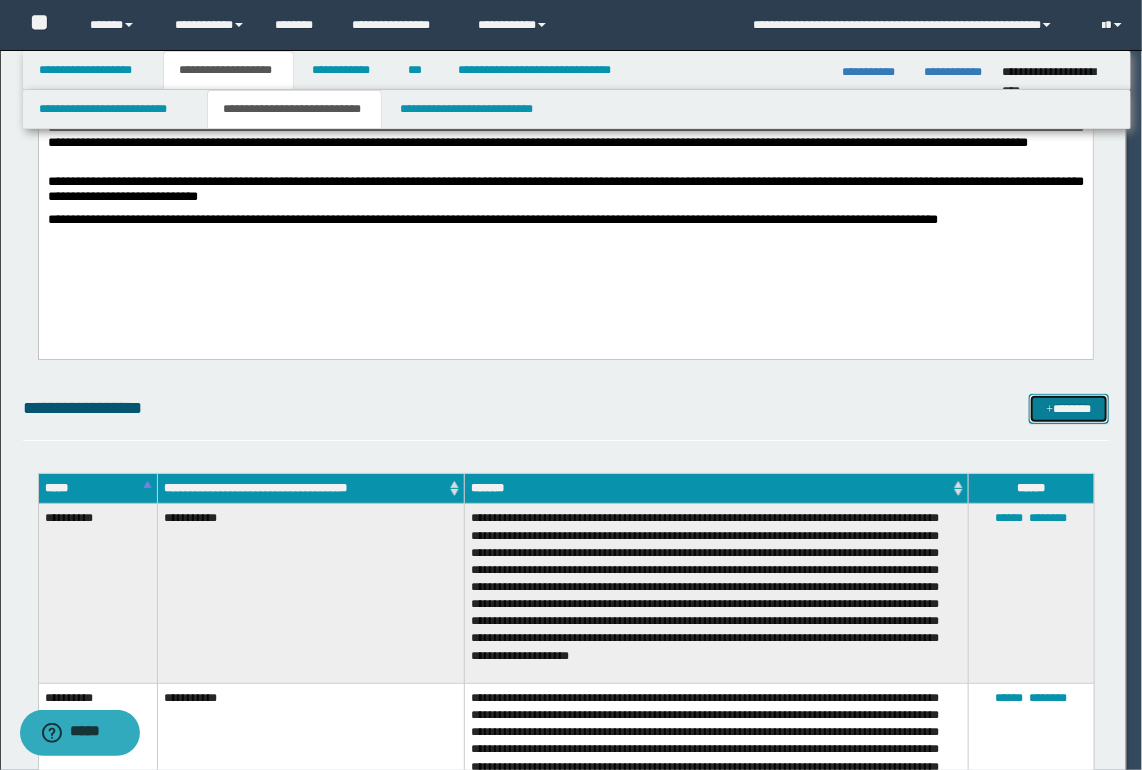 scroll, scrollTop: 0, scrollLeft: 0, axis: both 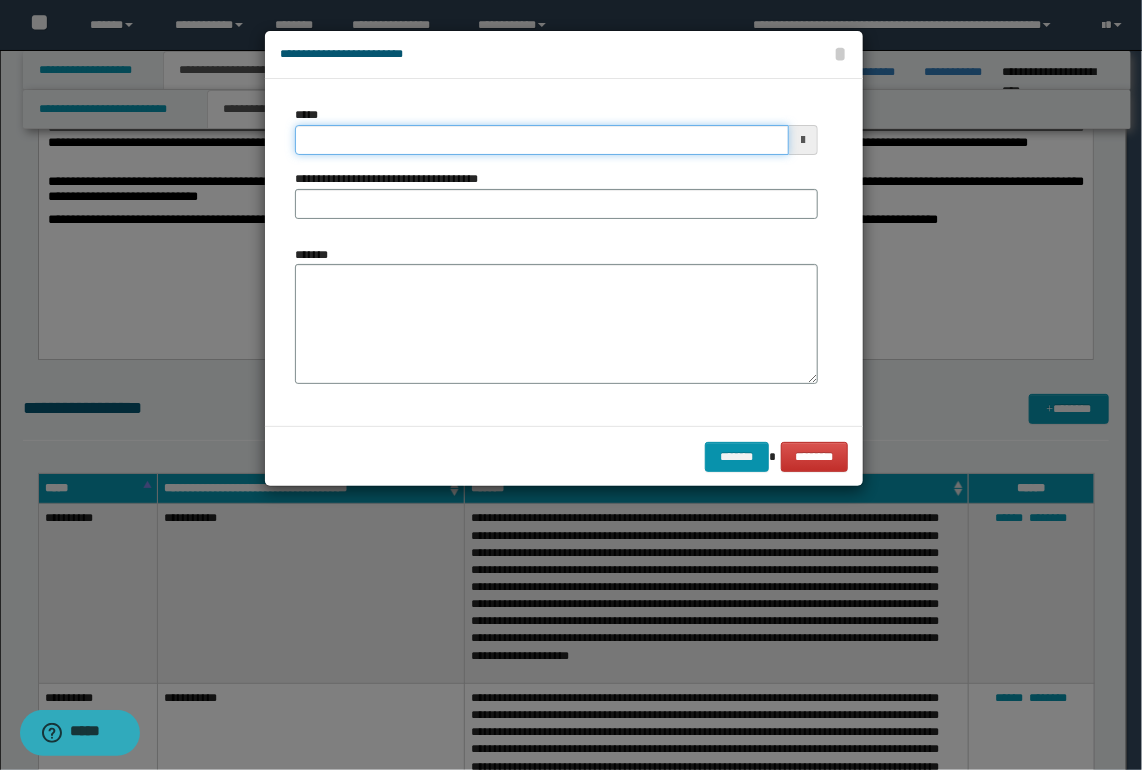 click on "*****" at bounding box center [542, 140] 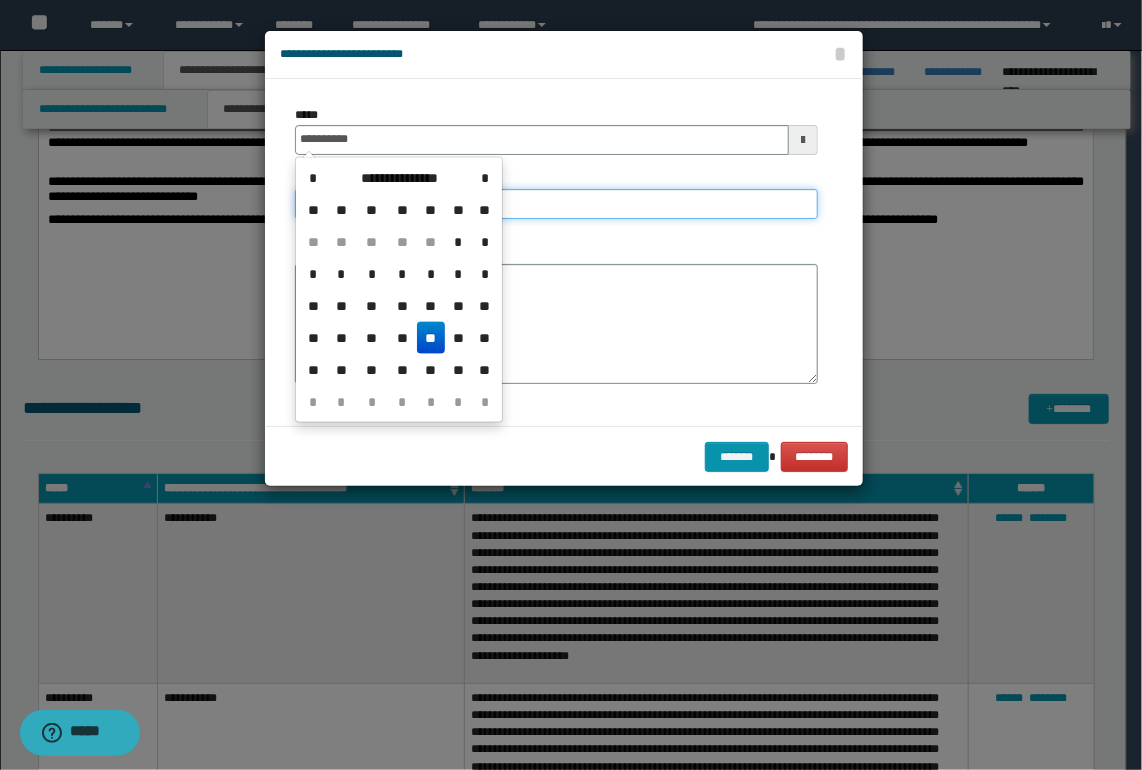 type on "**********" 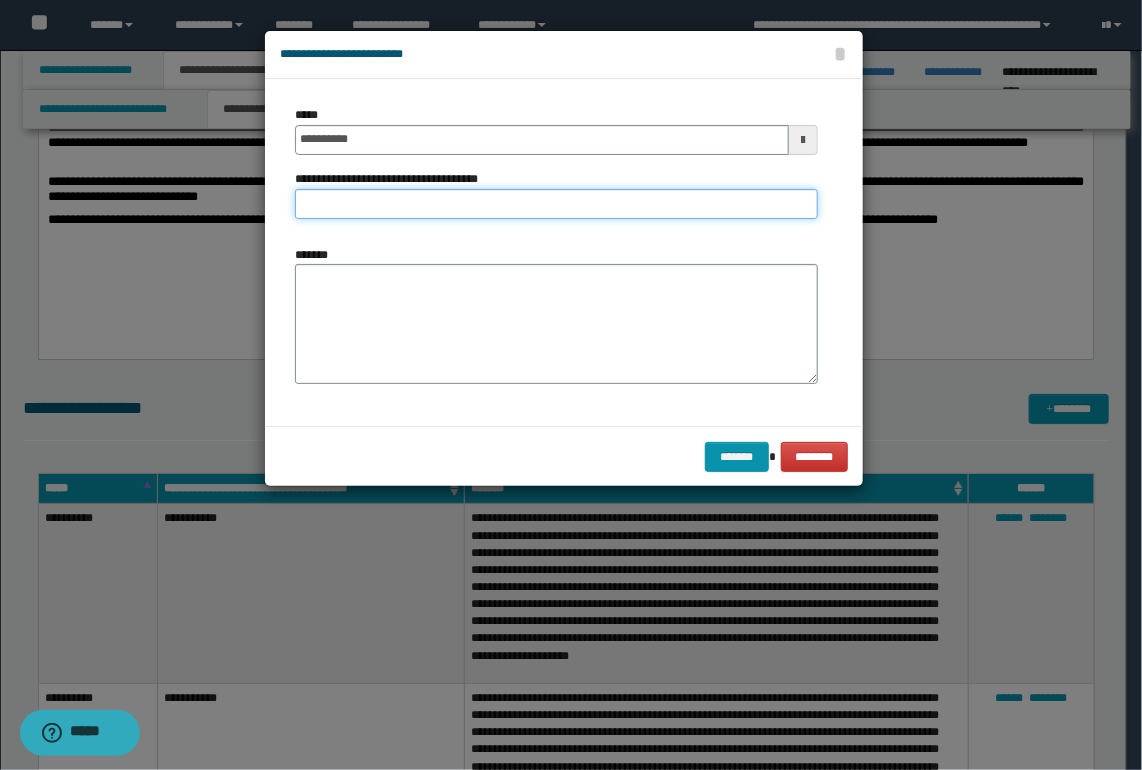 type on "**********" 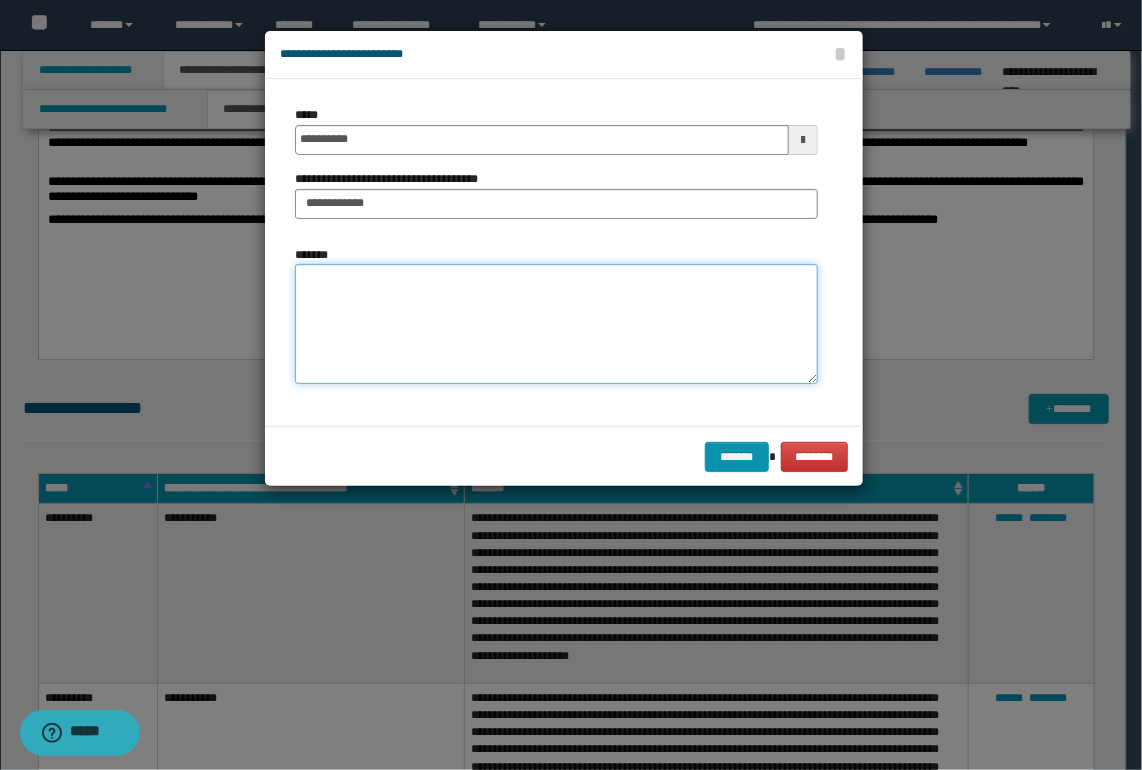 click on "*******" at bounding box center (556, 324) 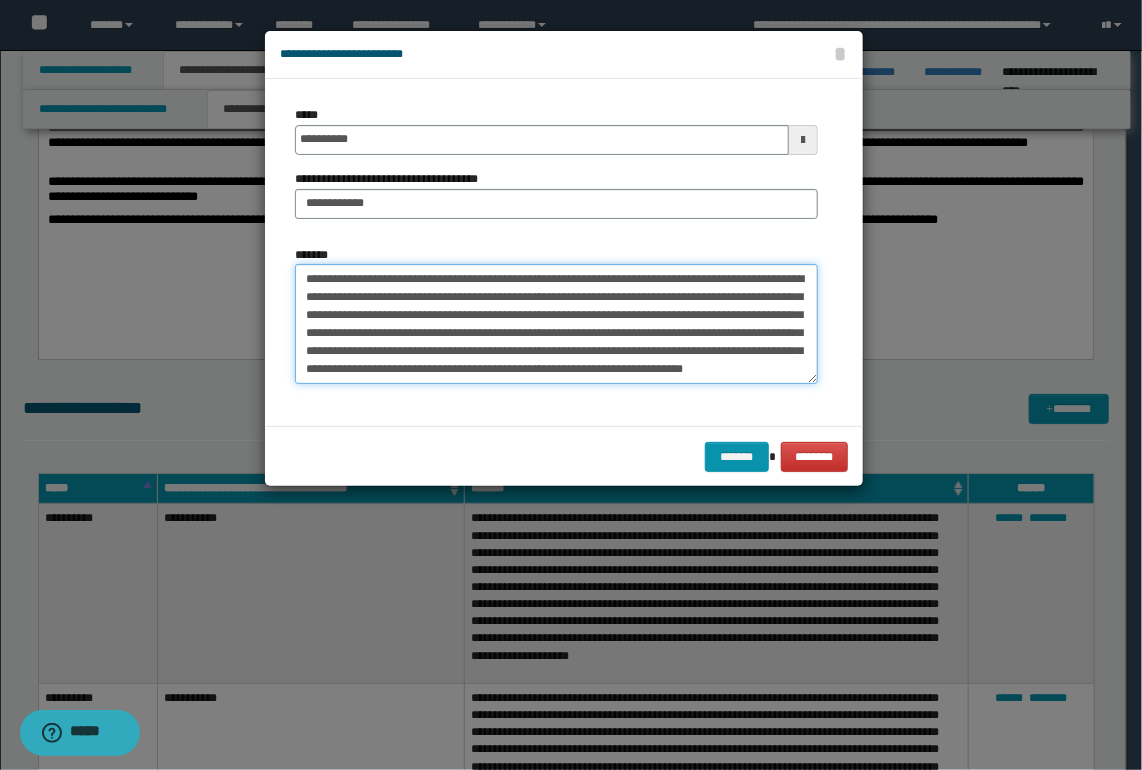 scroll, scrollTop: 0, scrollLeft: 0, axis: both 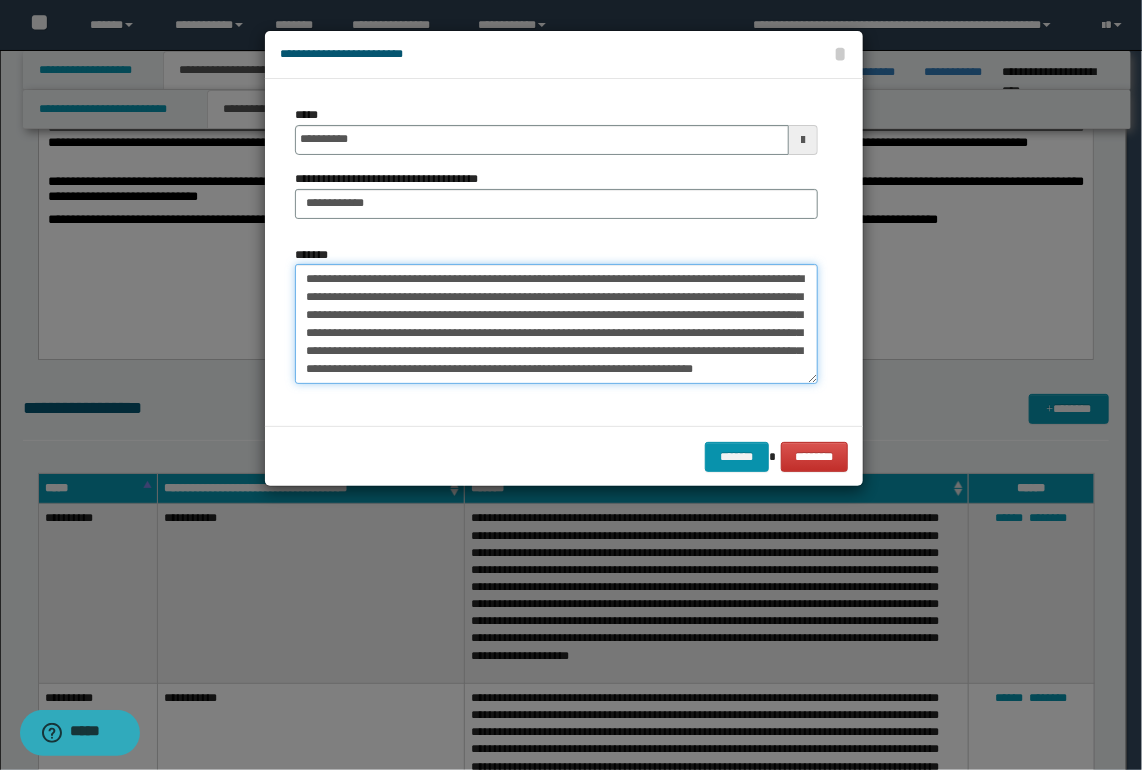 drag, startPoint x: 541, startPoint y: 312, endPoint x: 661, endPoint y: 328, distance: 121.061966 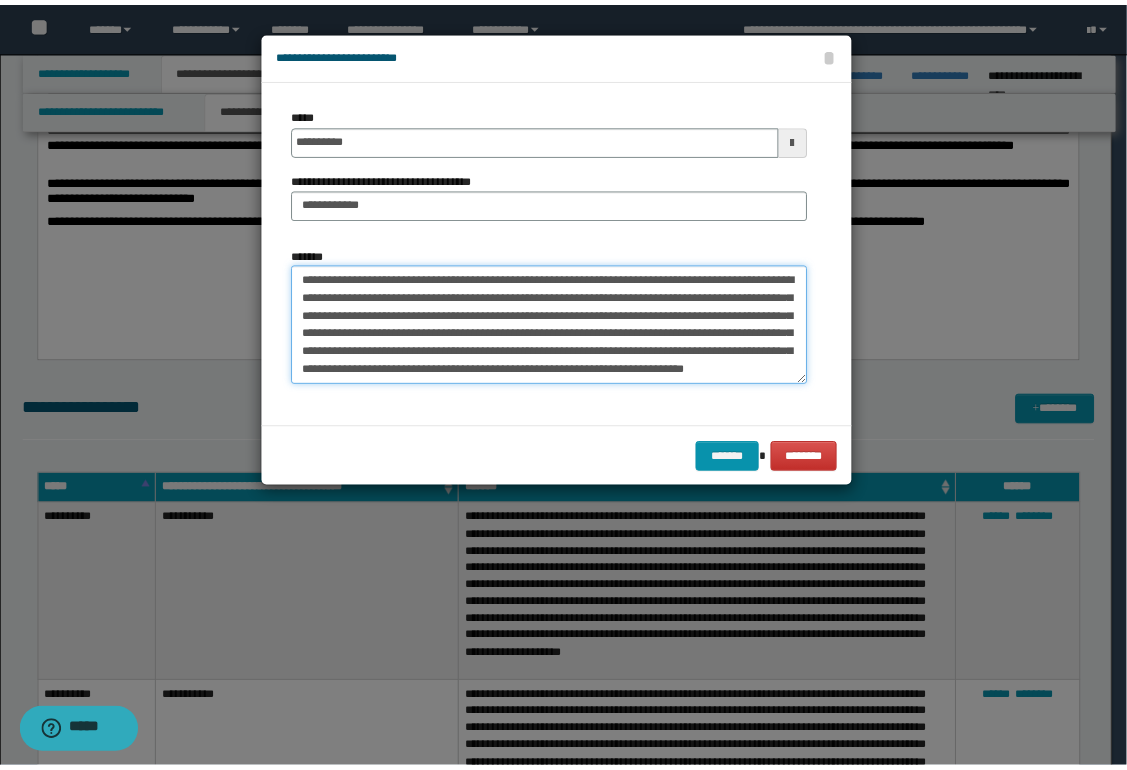 scroll, scrollTop: 0, scrollLeft: 0, axis: both 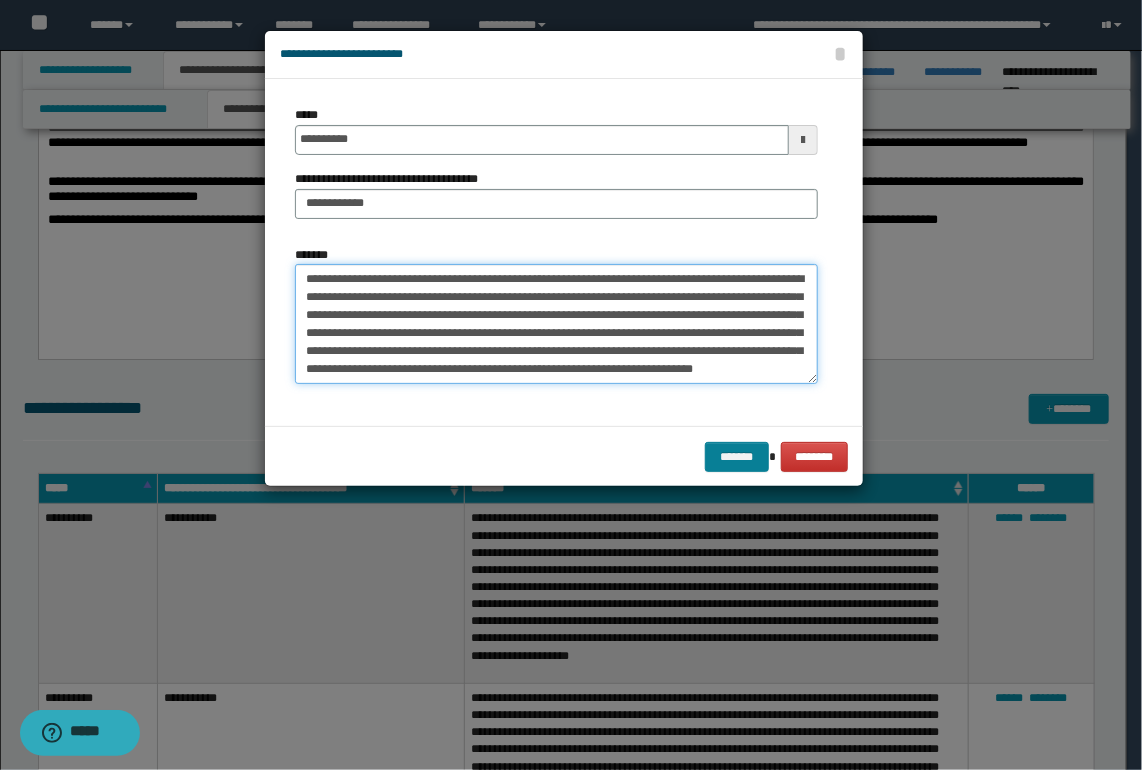 type on "**********" 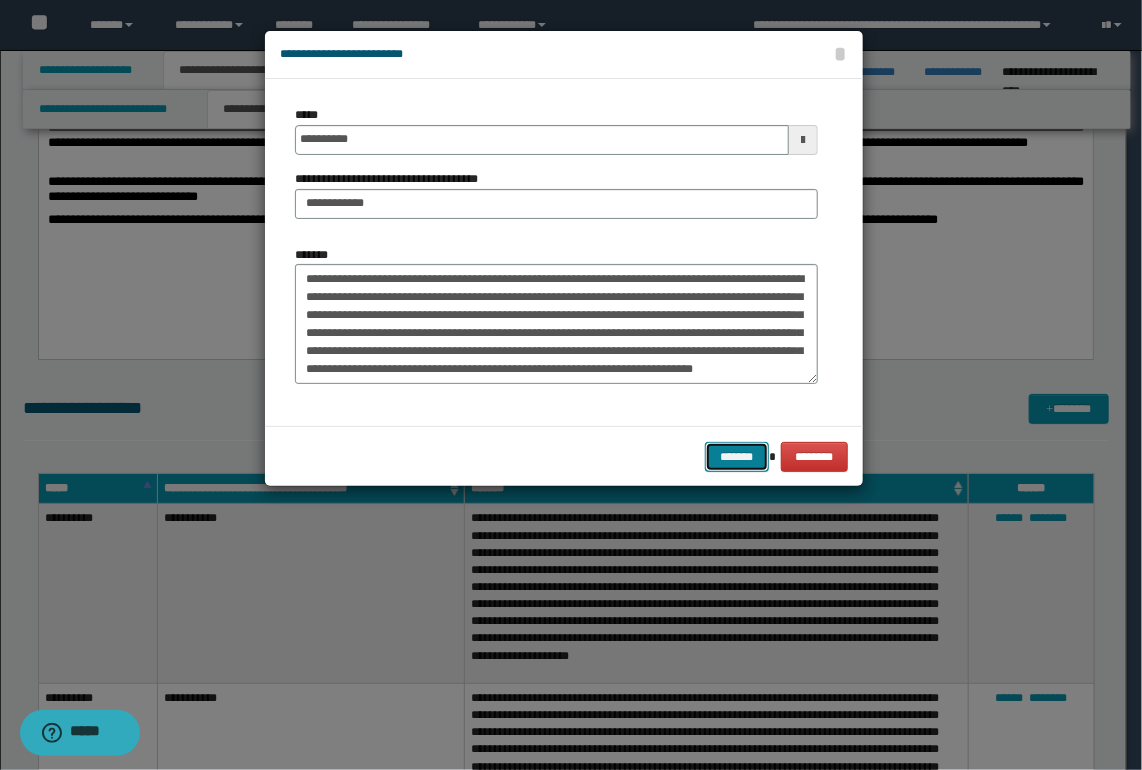 click on "*******" at bounding box center [737, 457] 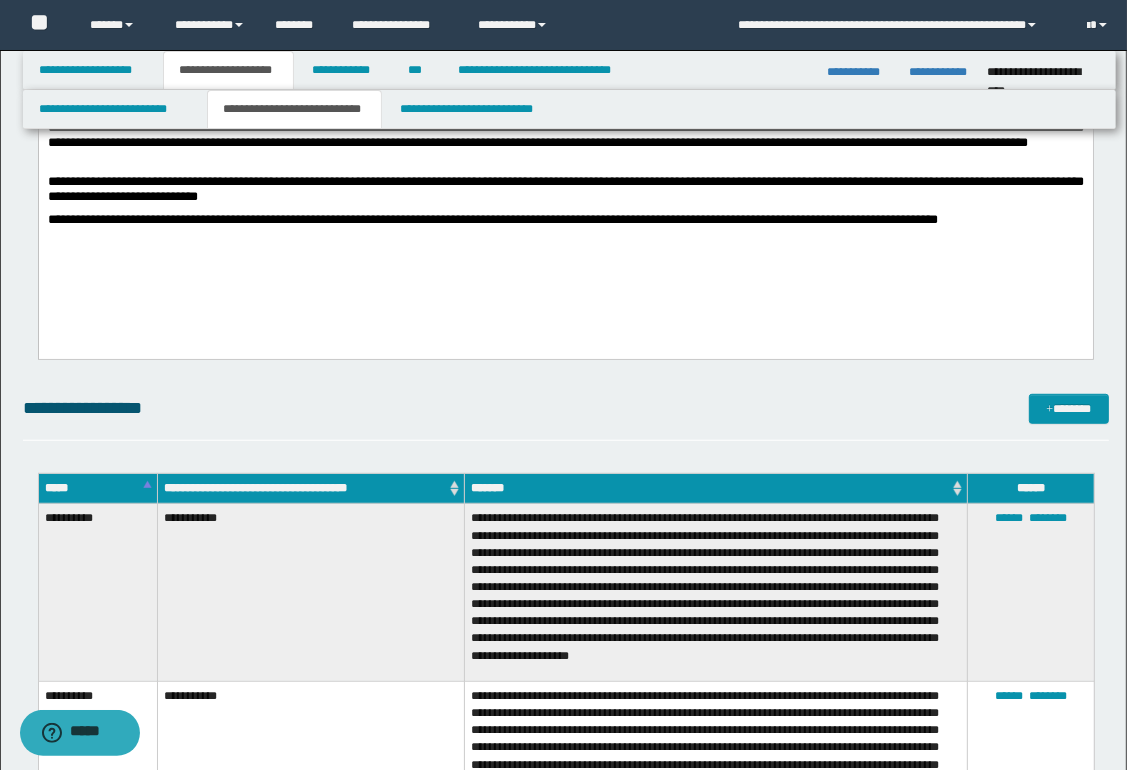 drag, startPoint x: 847, startPoint y: 352, endPoint x: 858, endPoint y: 355, distance: 11.401754 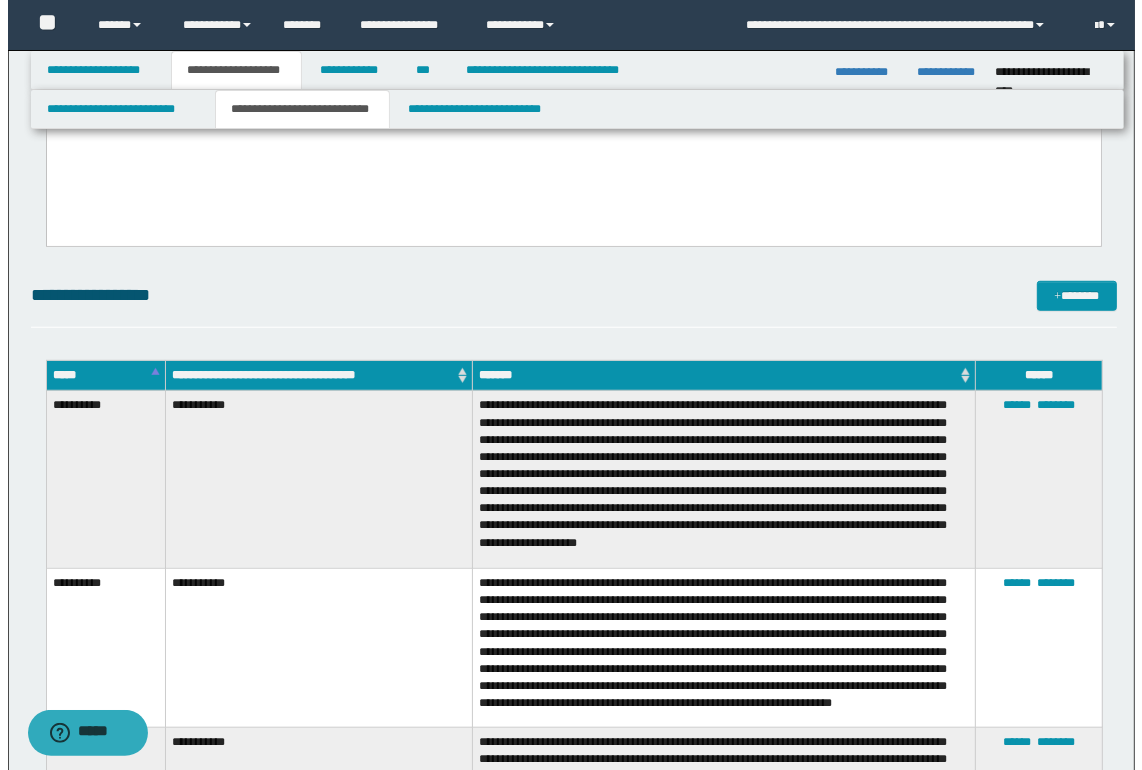 scroll, scrollTop: 1015, scrollLeft: 0, axis: vertical 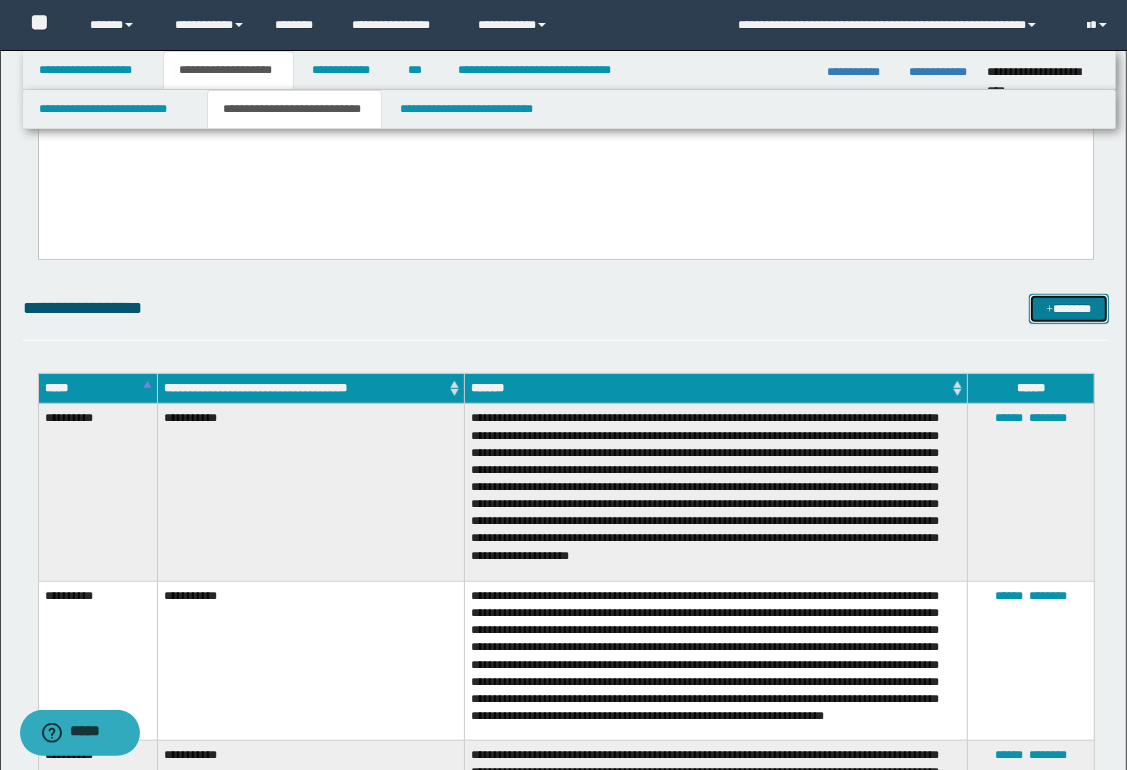 click on "*******" at bounding box center [1068, 309] 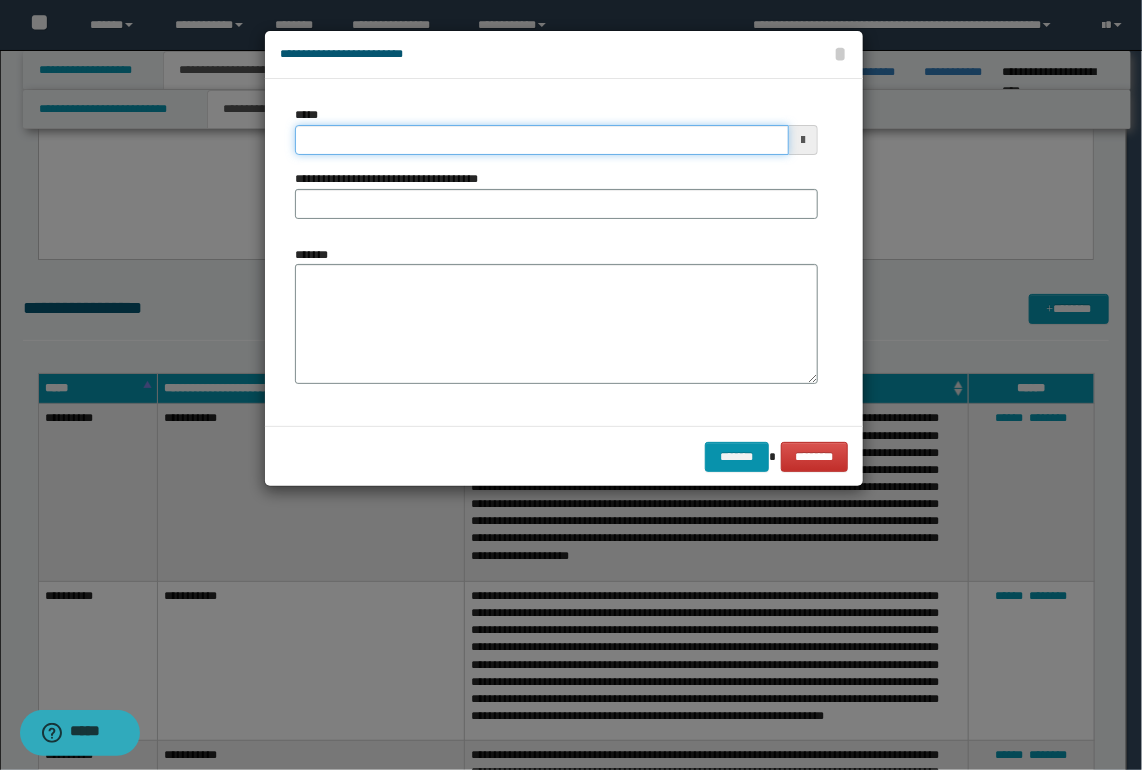 click on "*****" at bounding box center [542, 140] 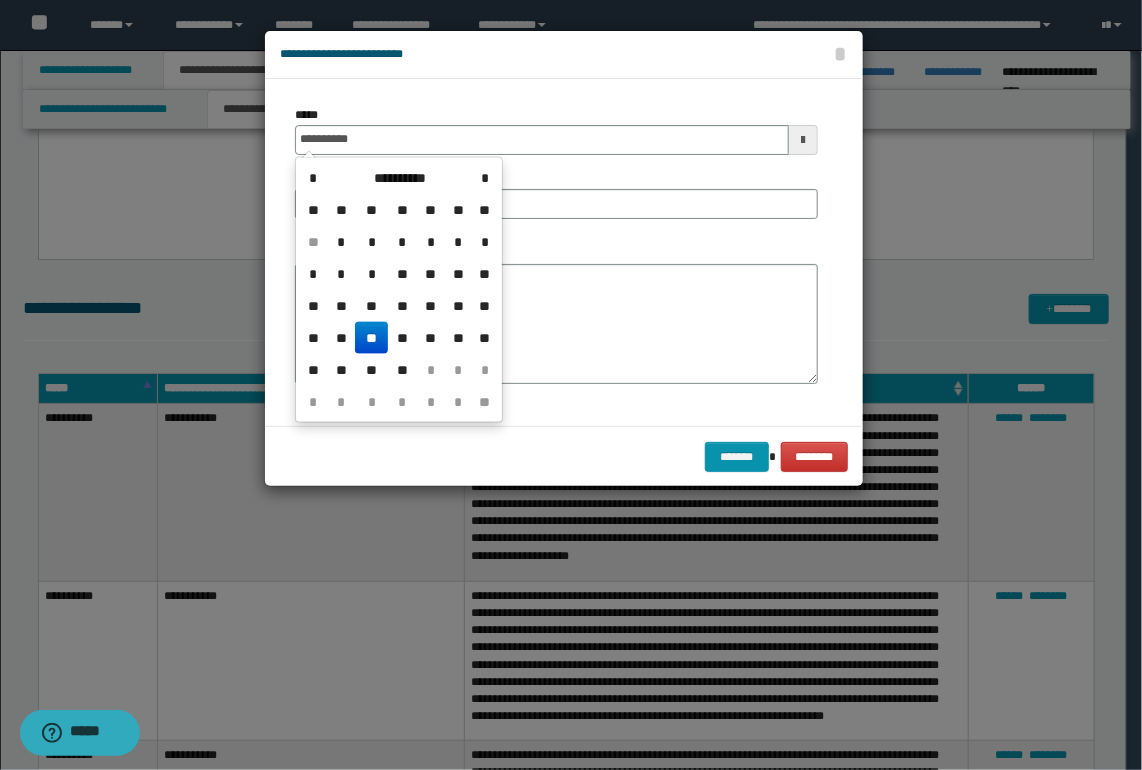 drag, startPoint x: 372, startPoint y: 341, endPoint x: 369, endPoint y: 285, distance: 56.0803 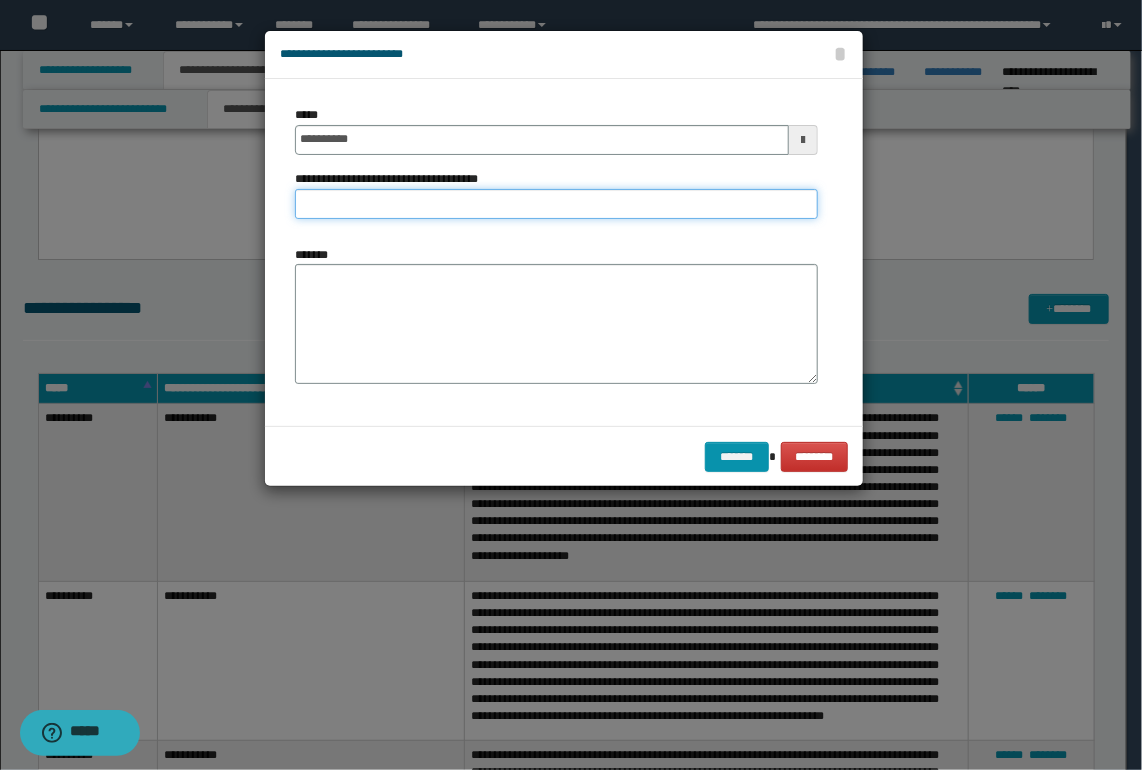 click on "**********" at bounding box center [556, 204] 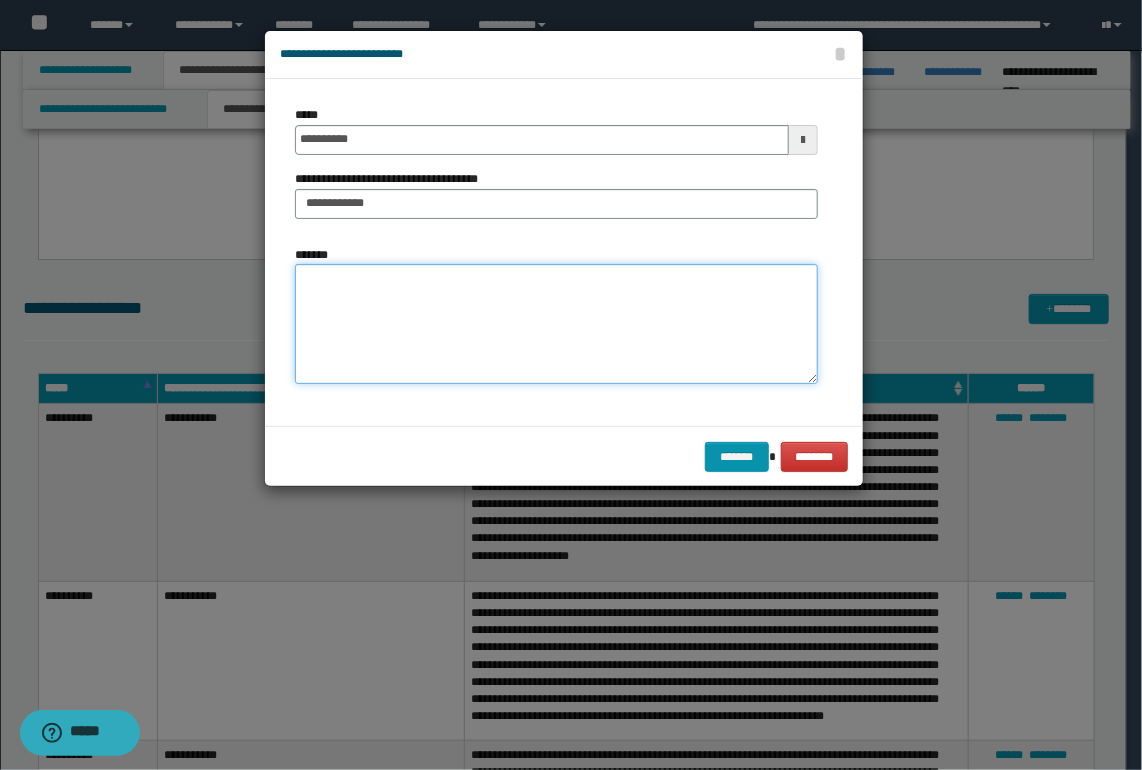 click on "*******" at bounding box center [556, 324] 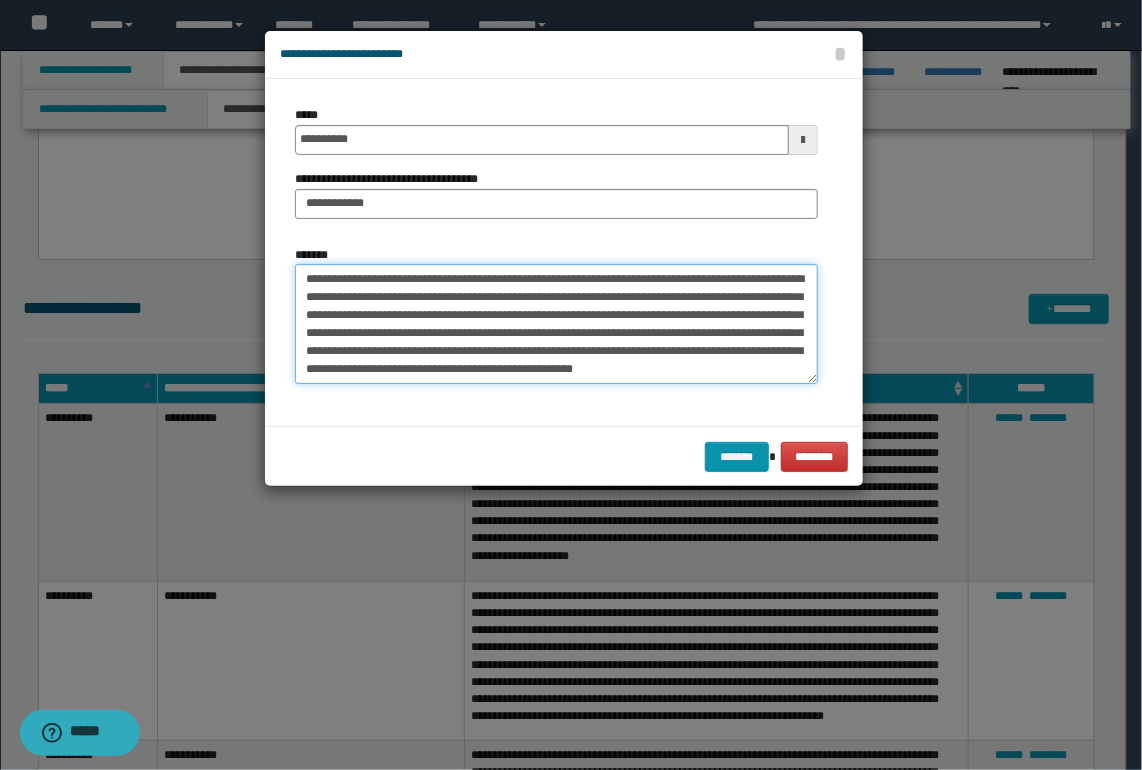 scroll, scrollTop: 17, scrollLeft: 0, axis: vertical 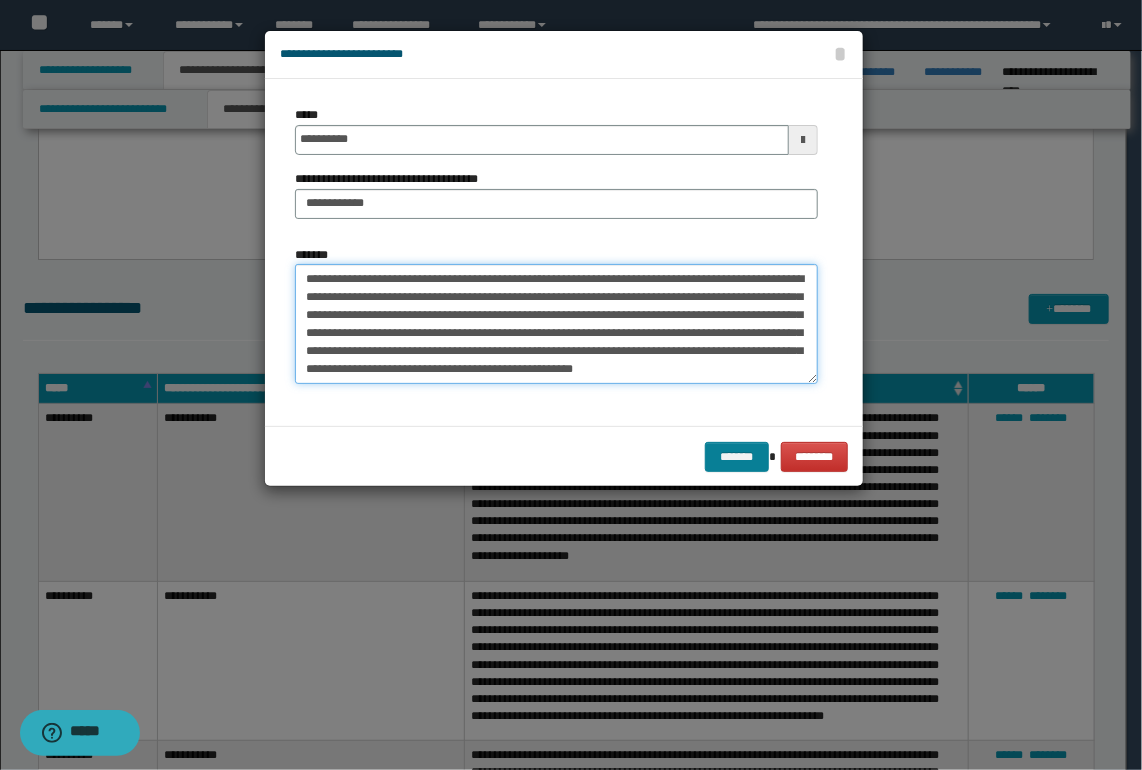 type on "**********" 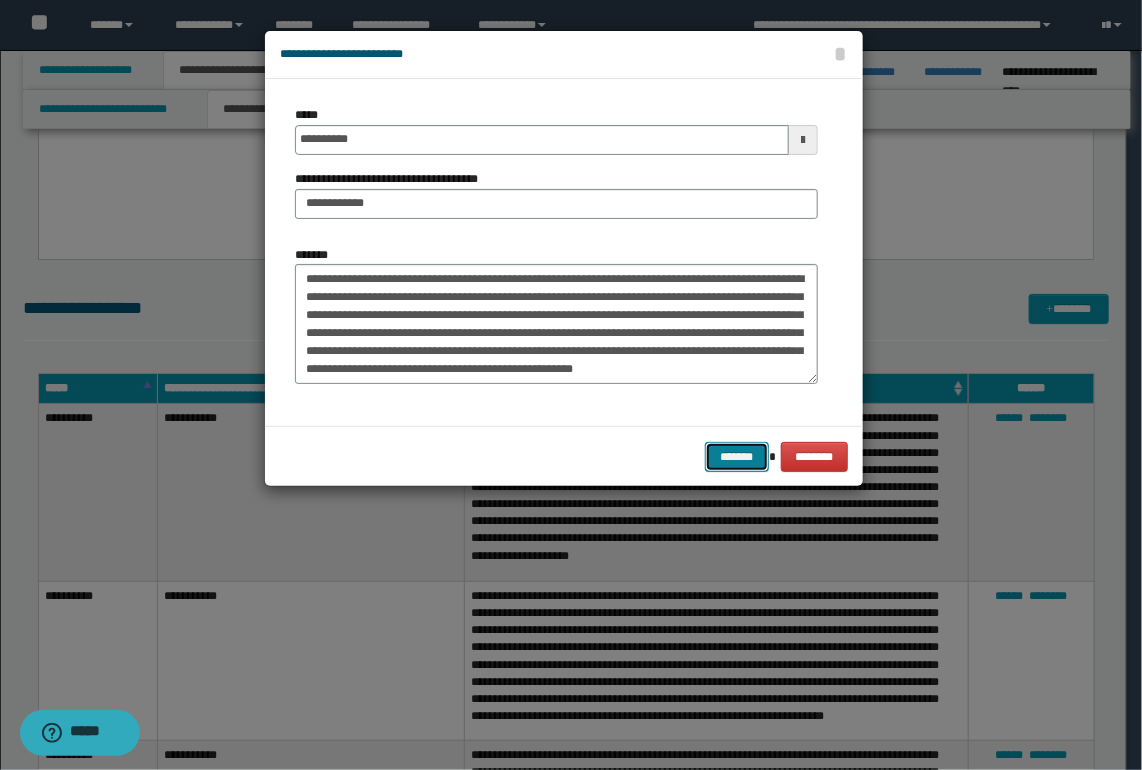 click on "*******" at bounding box center [737, 457] 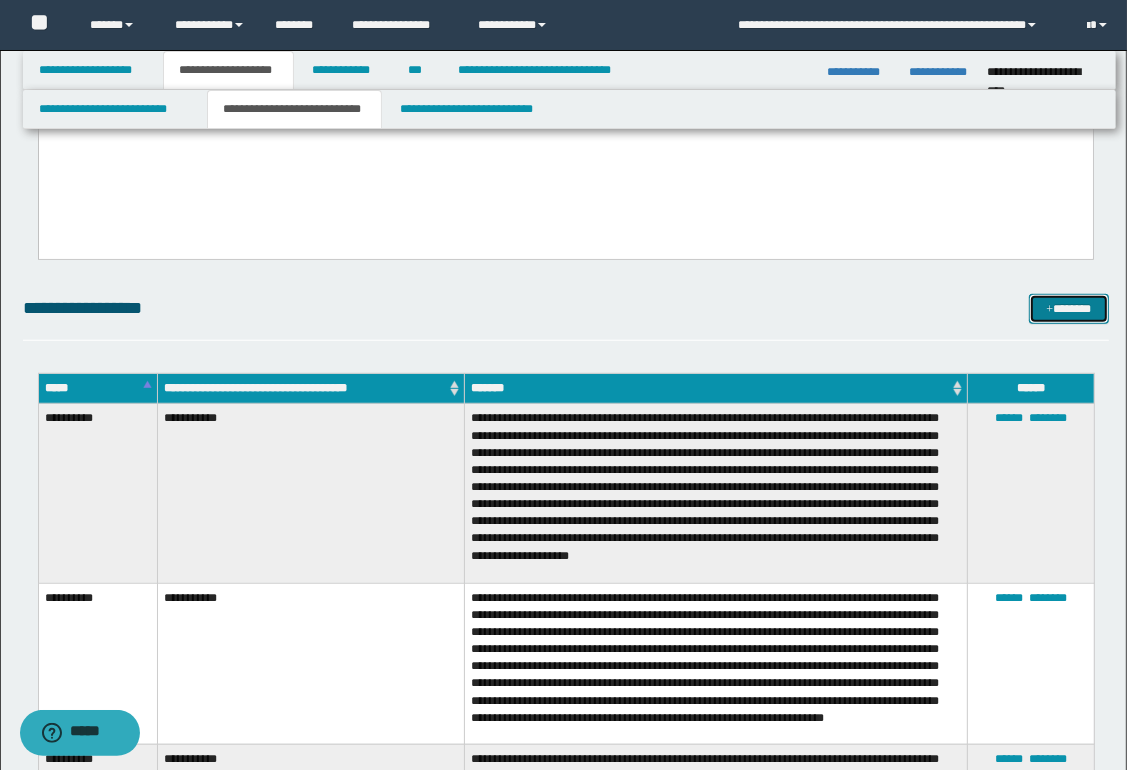 click on "*******" at bounding box center (1068, 309) 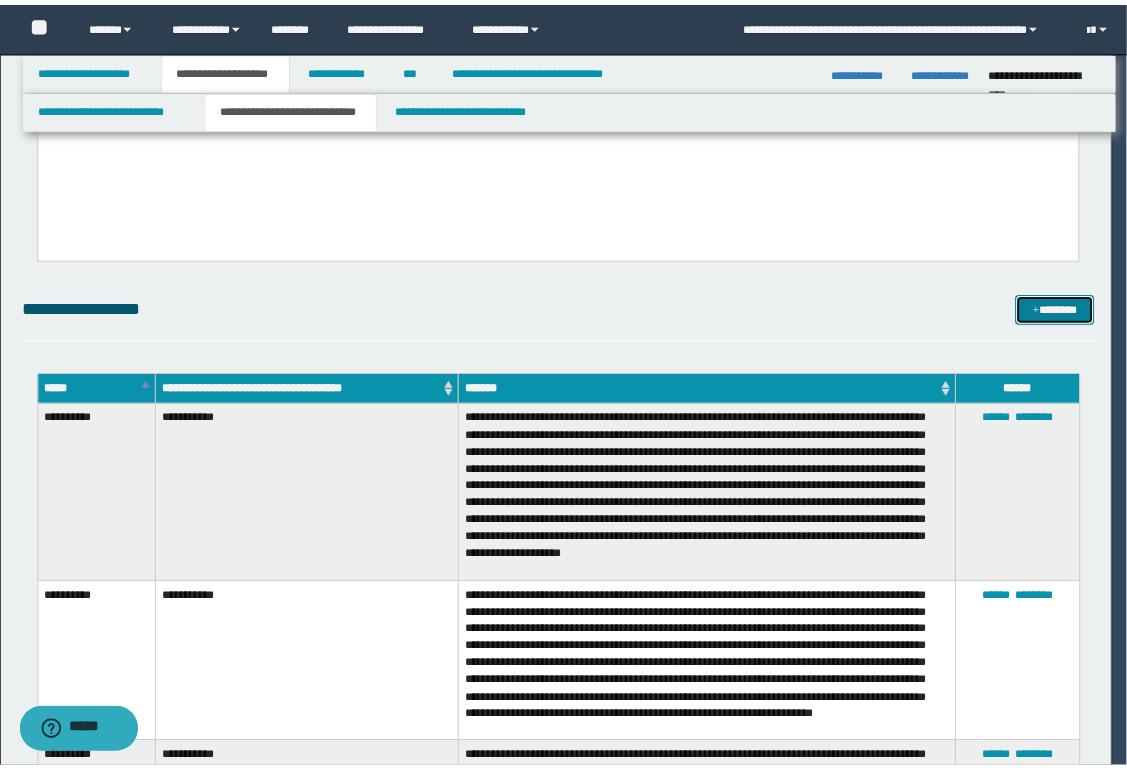 scroll, scrollTop: 0, scrollLeft: 0, axis: both 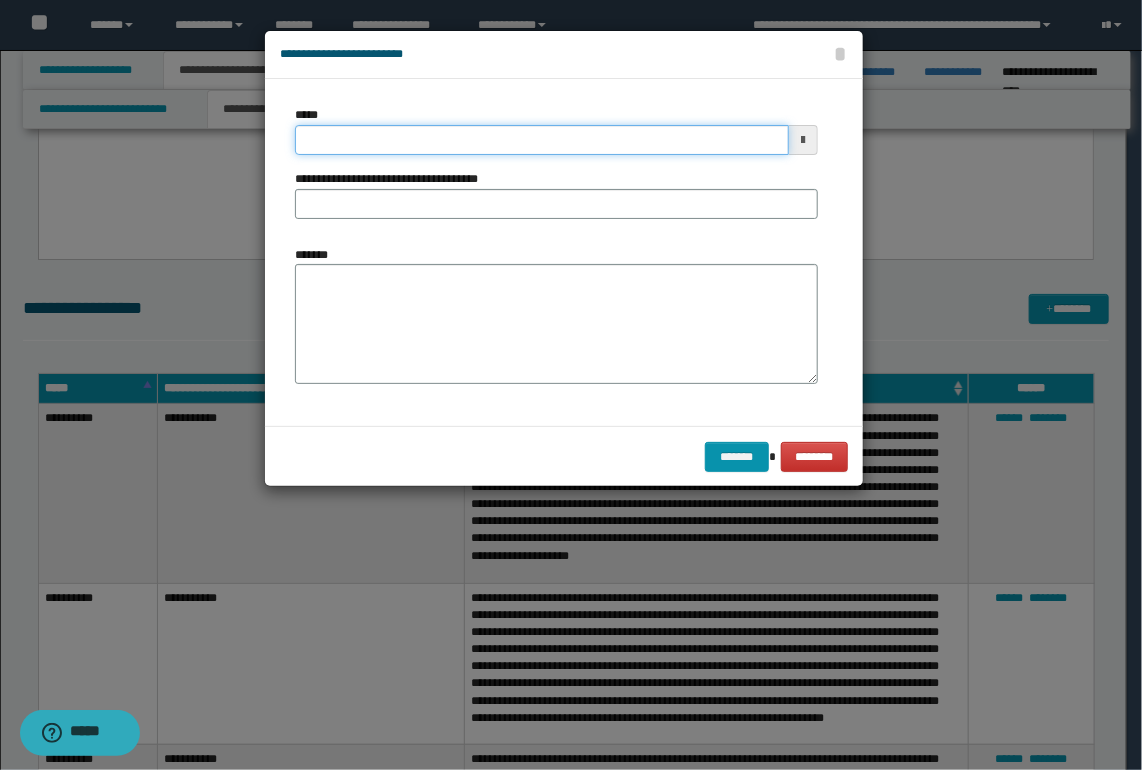 click on "*****" at bounding box center [542, 140] 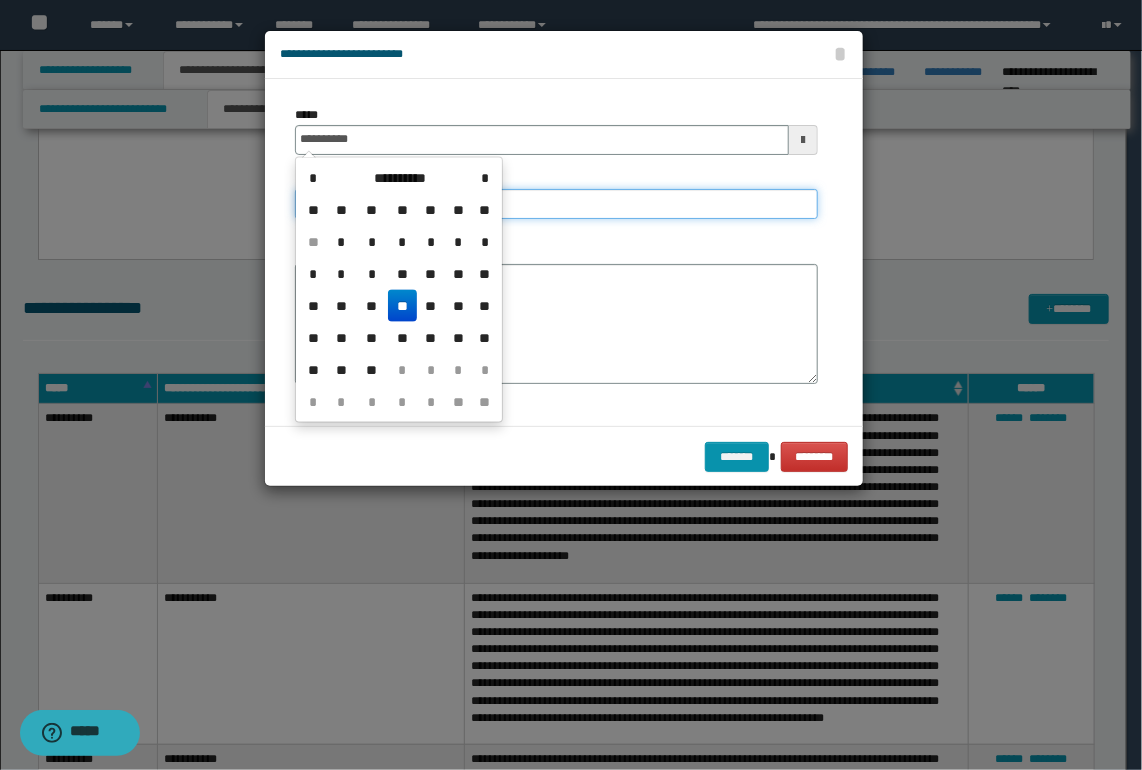 type on "**********" 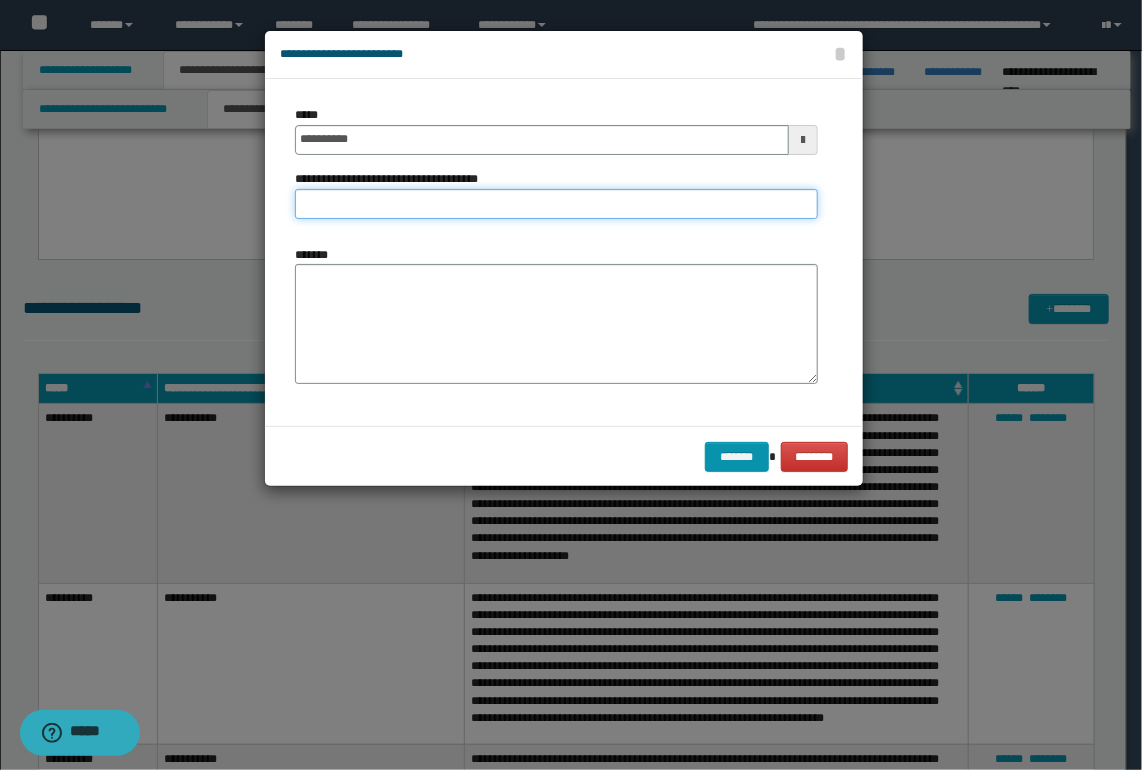 type on "**********" 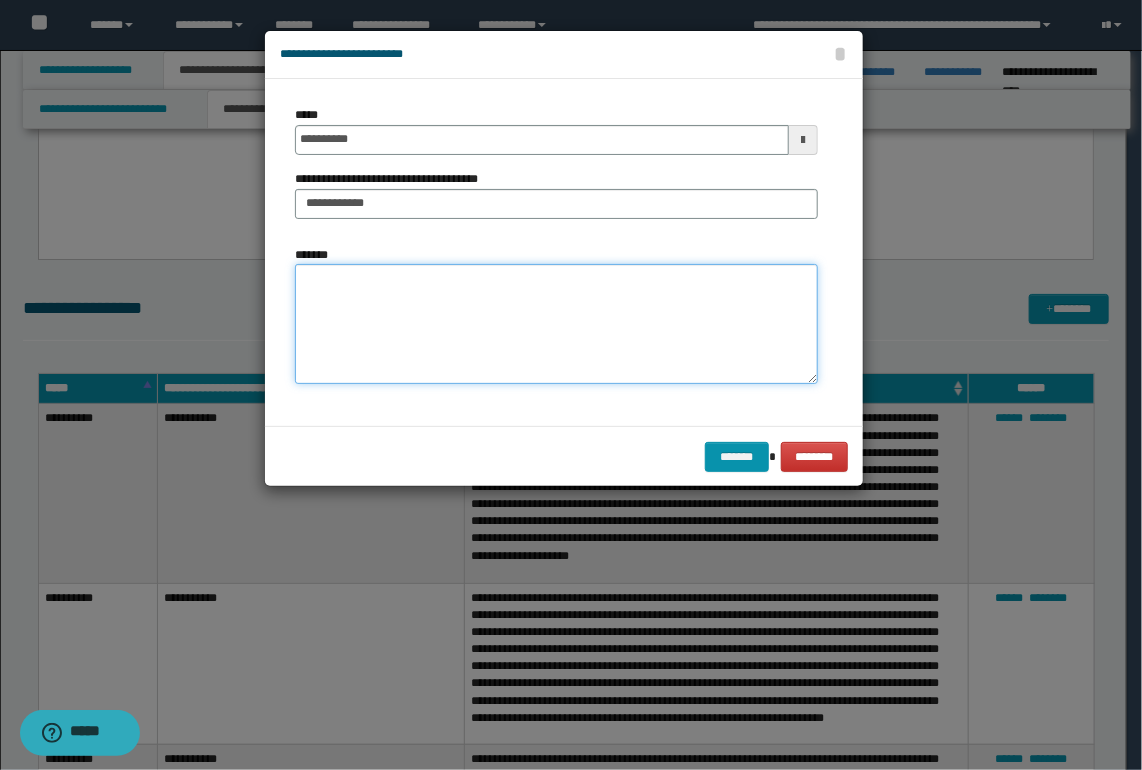 click on "*******" at bounding box center (556, 324) 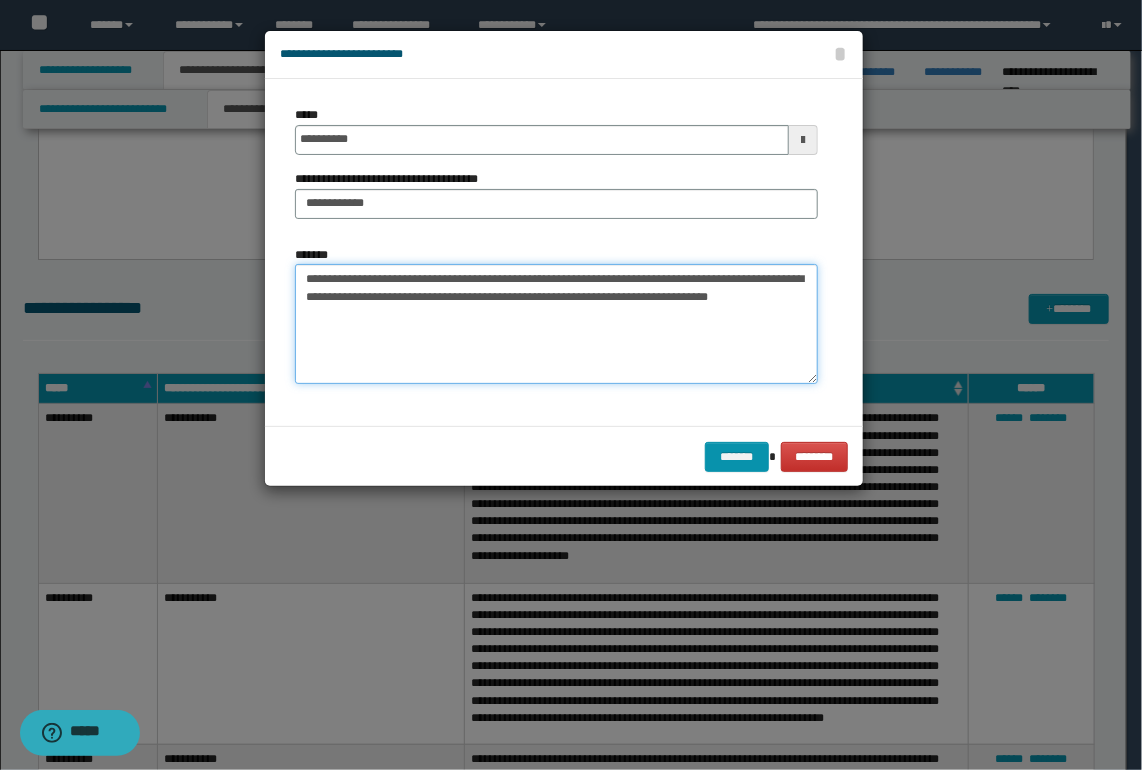 drag, startPoint x: 405, startPoint y: 317, endPoint x: 422, endPoint y: 359, distance: 45.310043 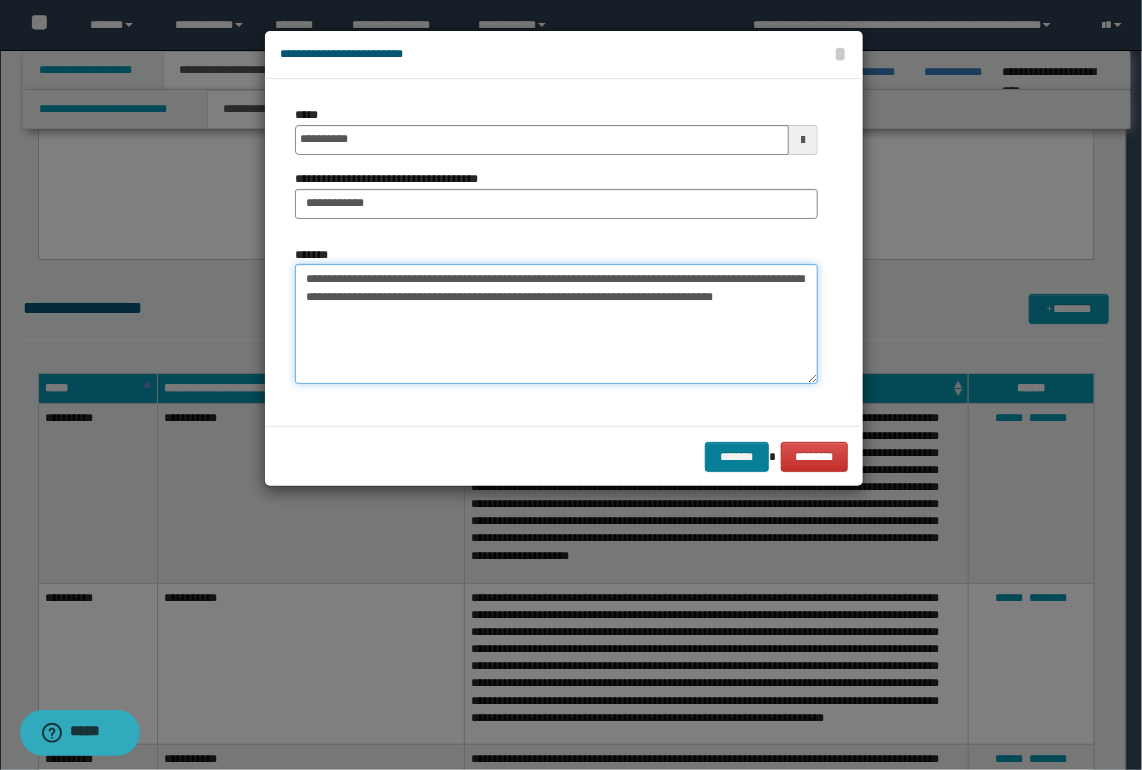 type on "**********" 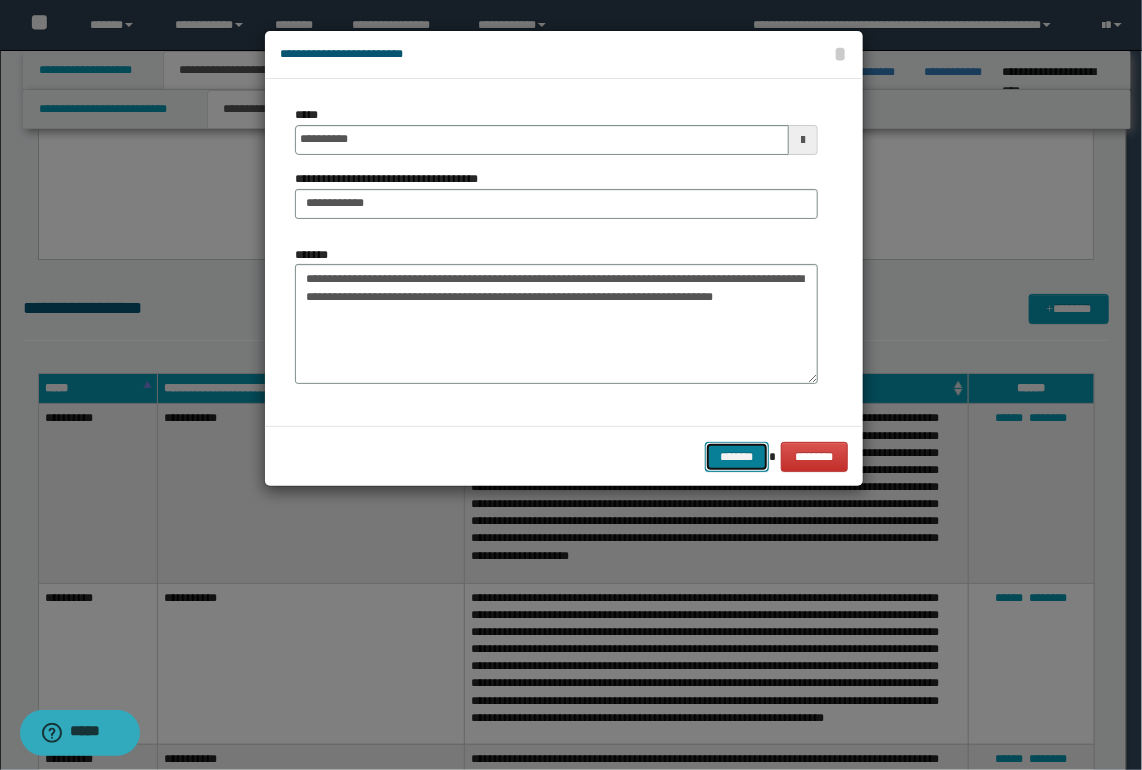 drag, startPoint x: 753, startPoint y: 466, endPoint x: 735, endPoint y: 517, distance: 54.08327 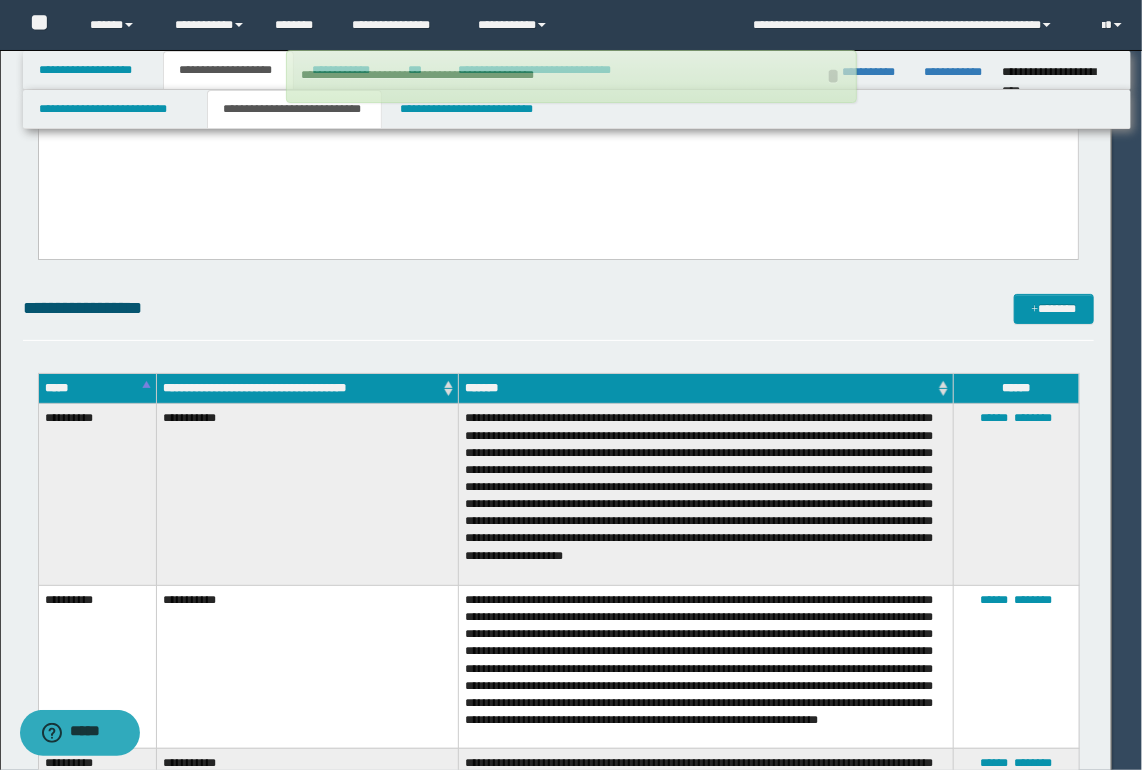 type 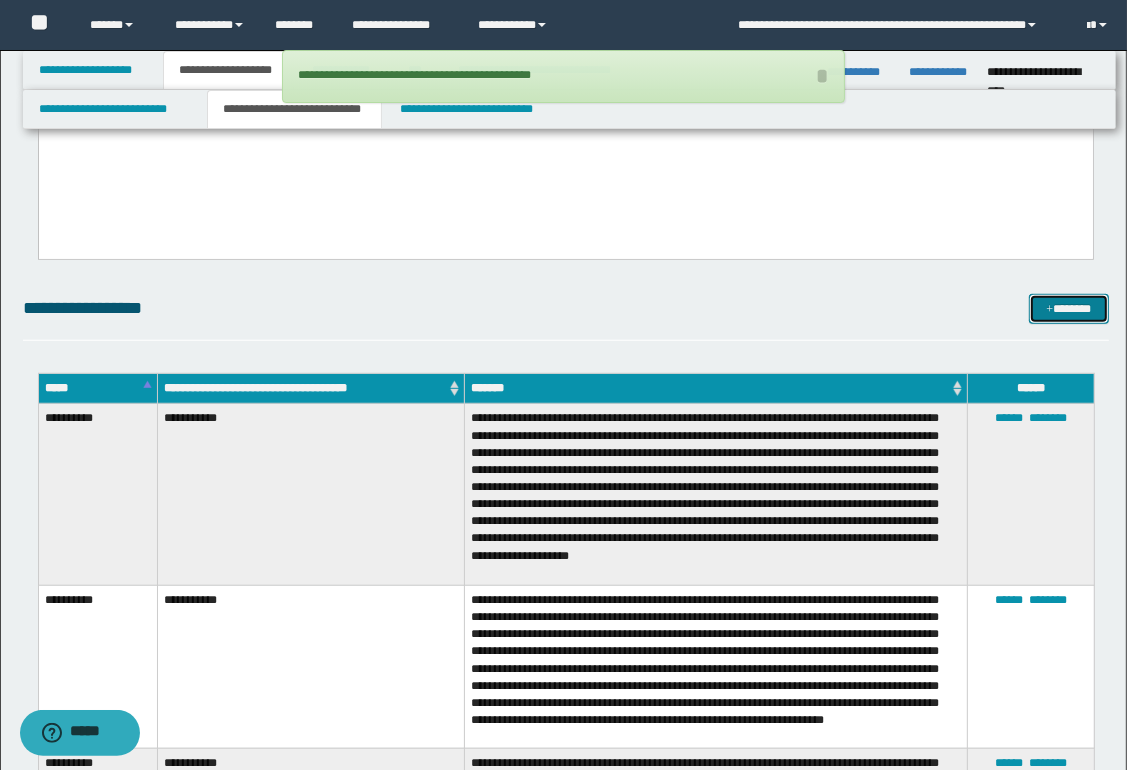 drag, startPoint x: 1040, startPoint y: 310, endPoint x: 828, endPoint y: 261, distance: 217.58907 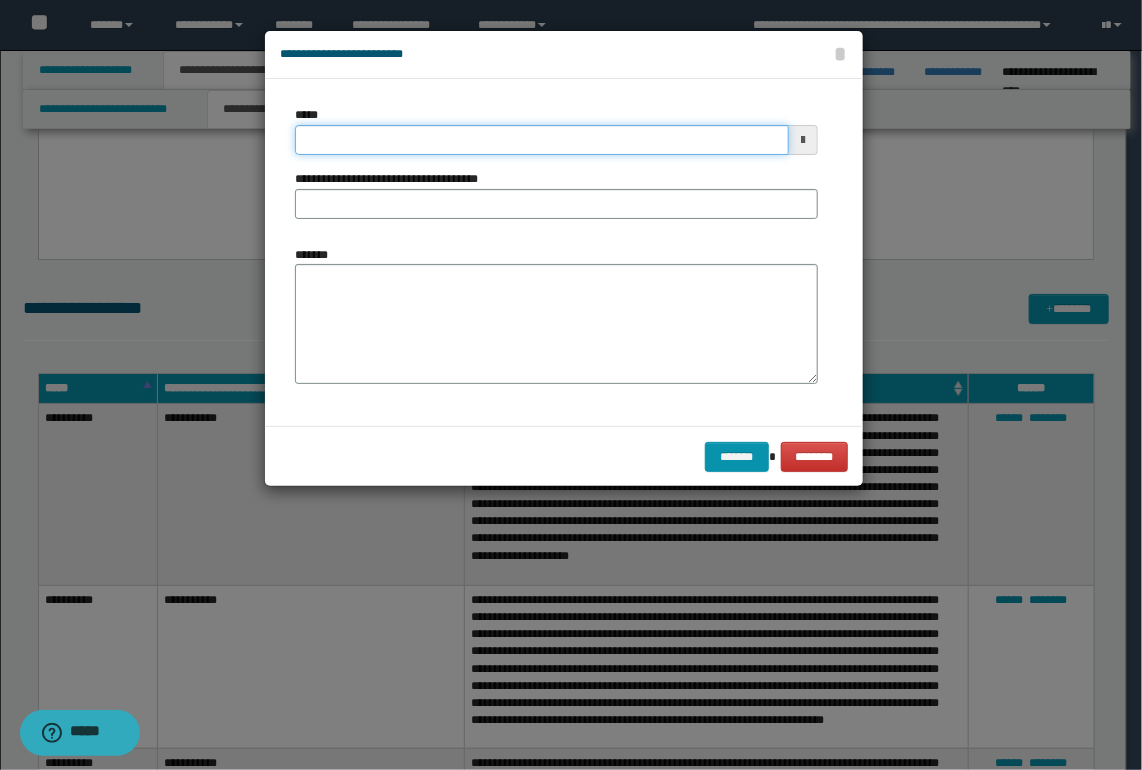 click on "*****" at bounding box center (542, 140) 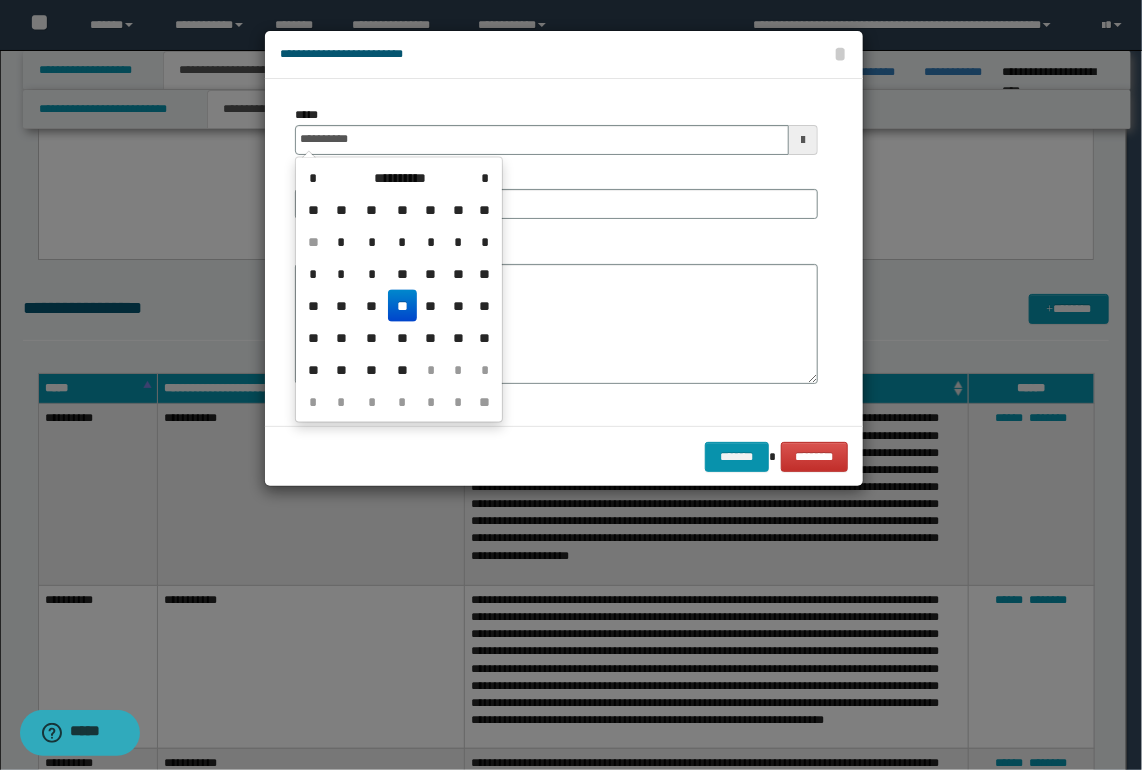 drag, startPoint x: 404, startPoint y: 304, endPoint x: 376, endPoint y: 264, distance: 48.82622 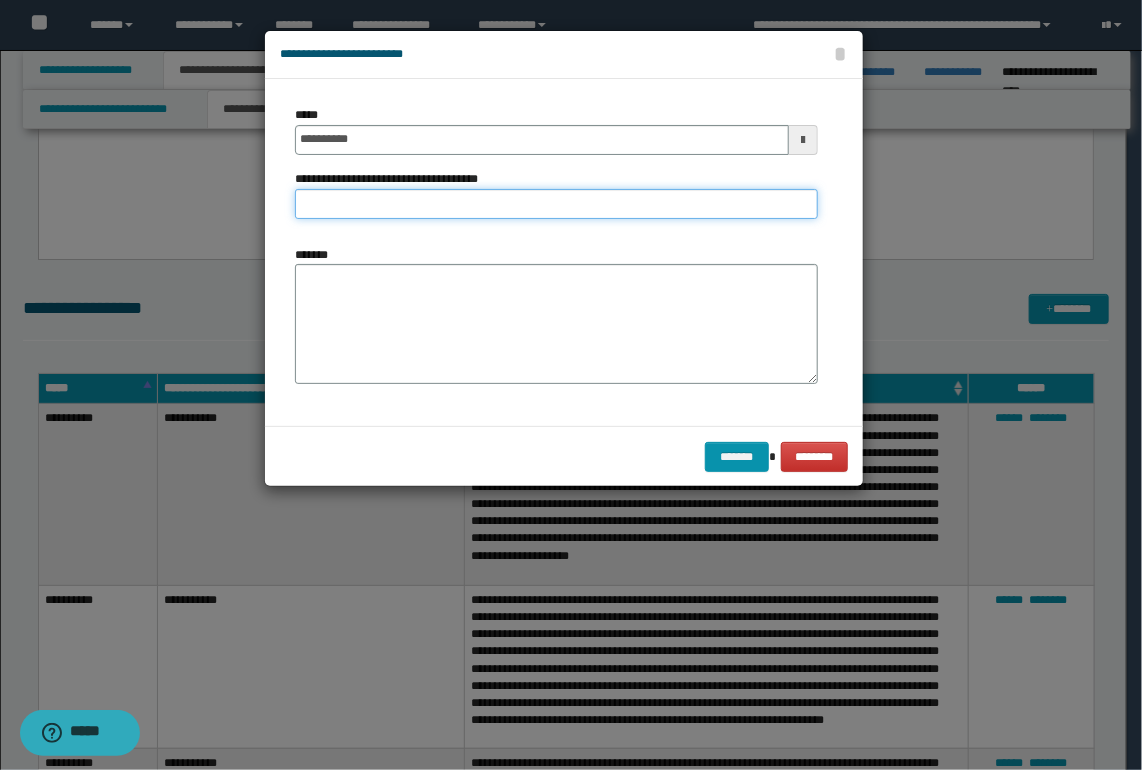 click on "**********" at bounding box center [556, 204] 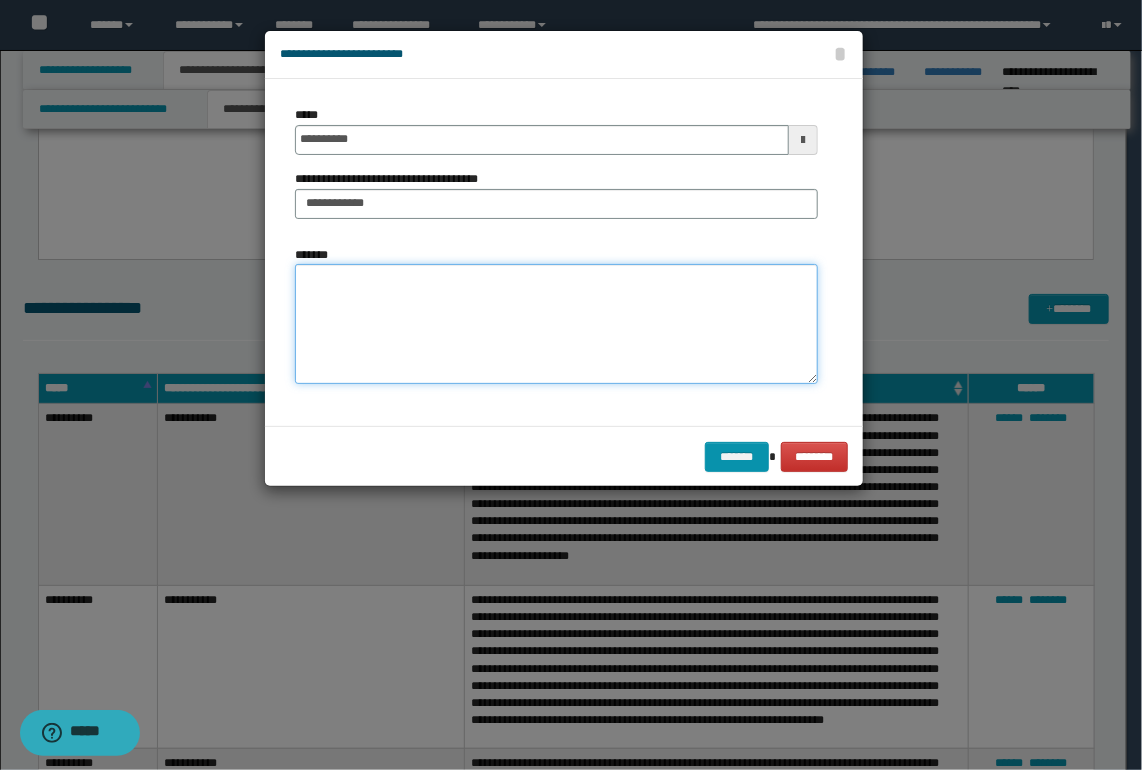 drag, startPoint x: 412, startPoint y: 323, endPoint x: 133, endPoint y: 338, distance: 279.40292 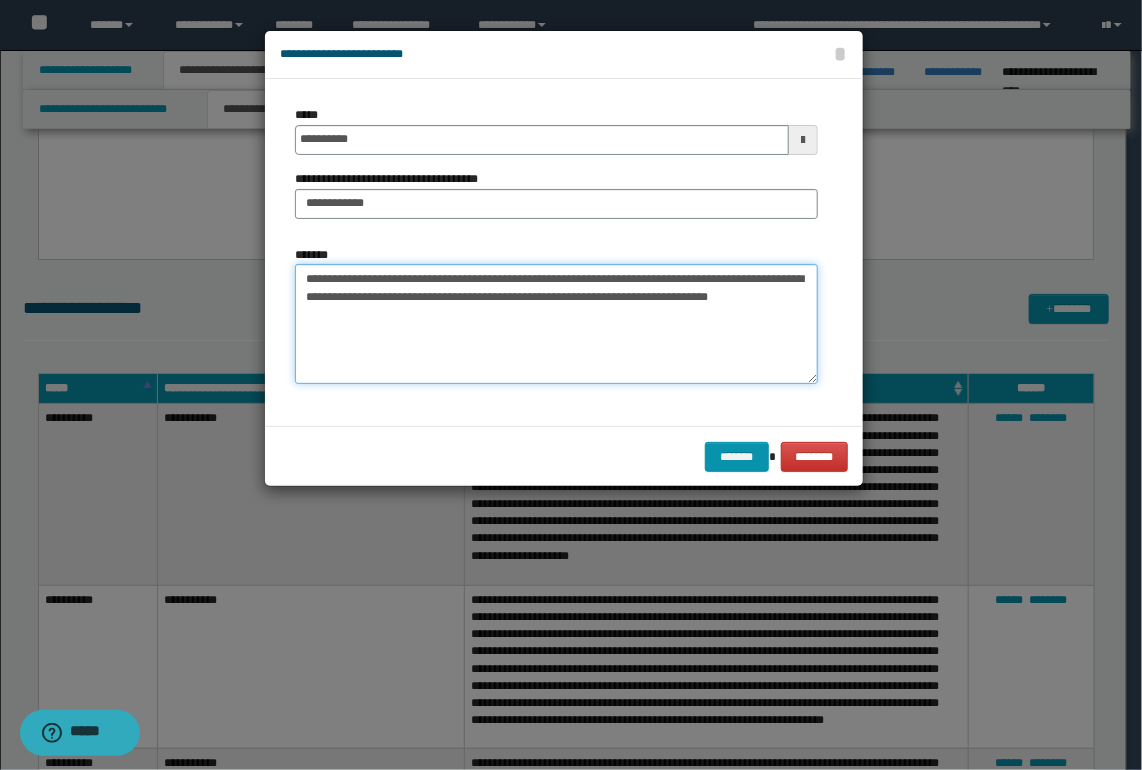 drag, startPoint x: 532, startPoint y: 289, endPoint x: 524, endPoint y: 280, distance: 12.0415945 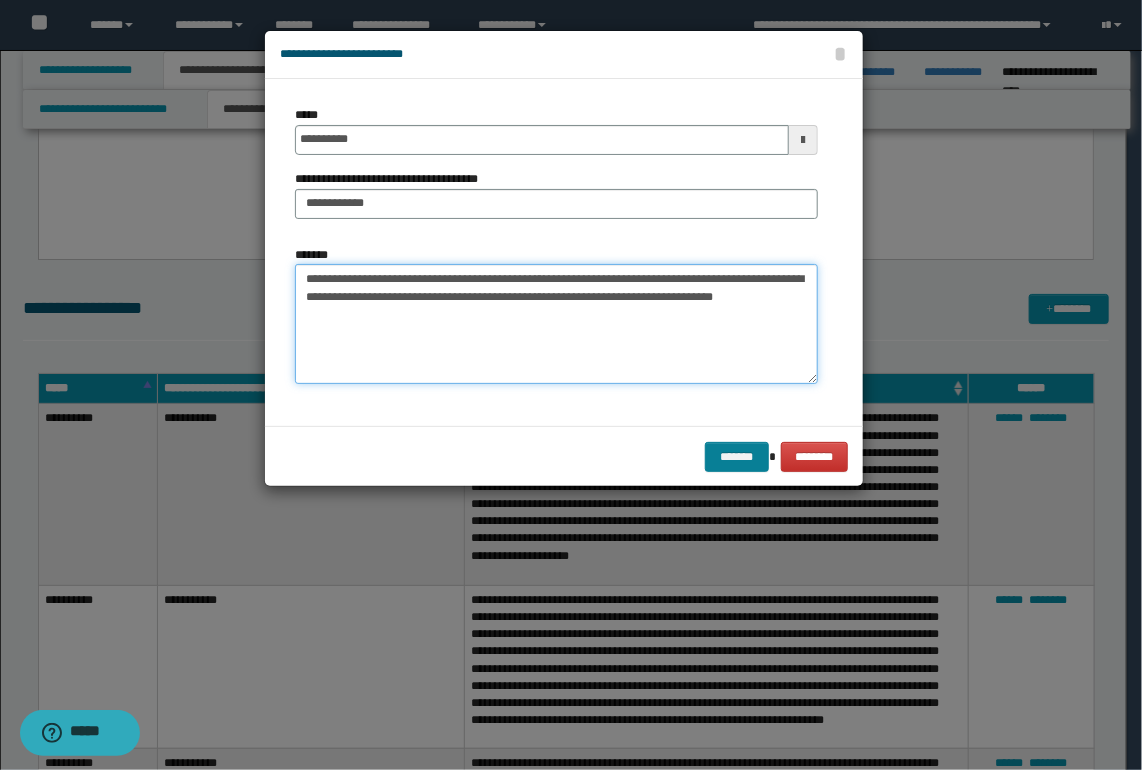 type on "**********" 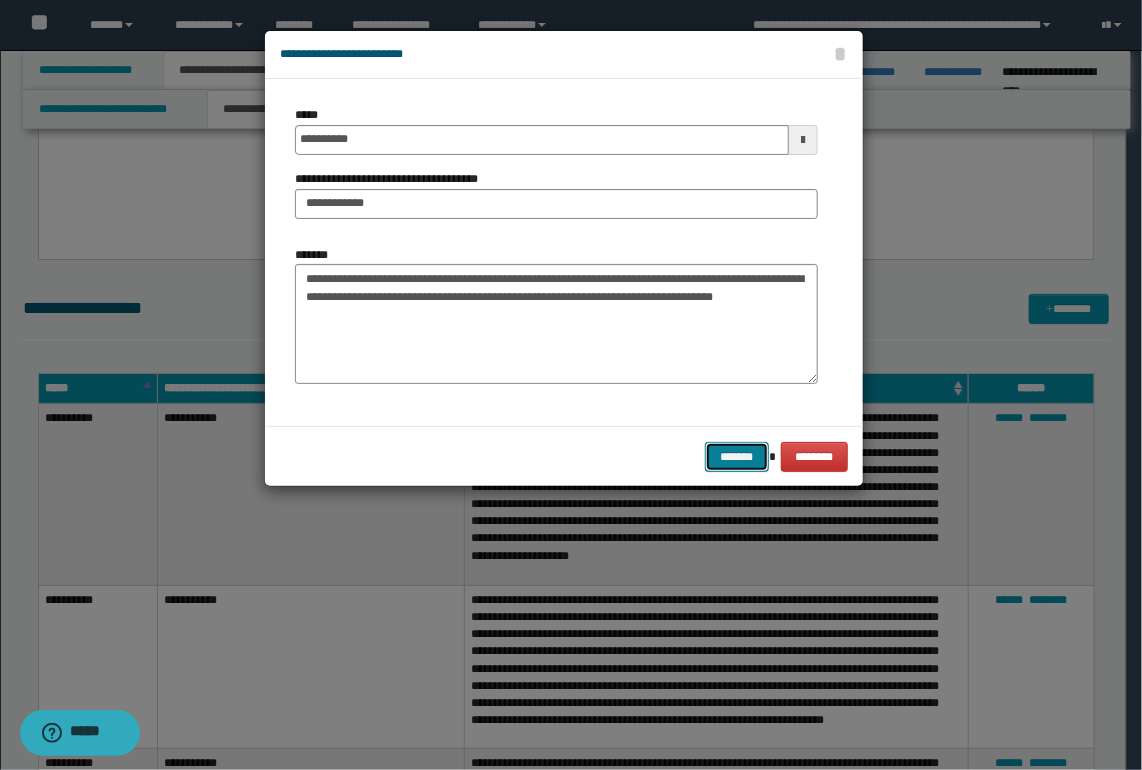 click on "*******" at bounding box center (737, 457) 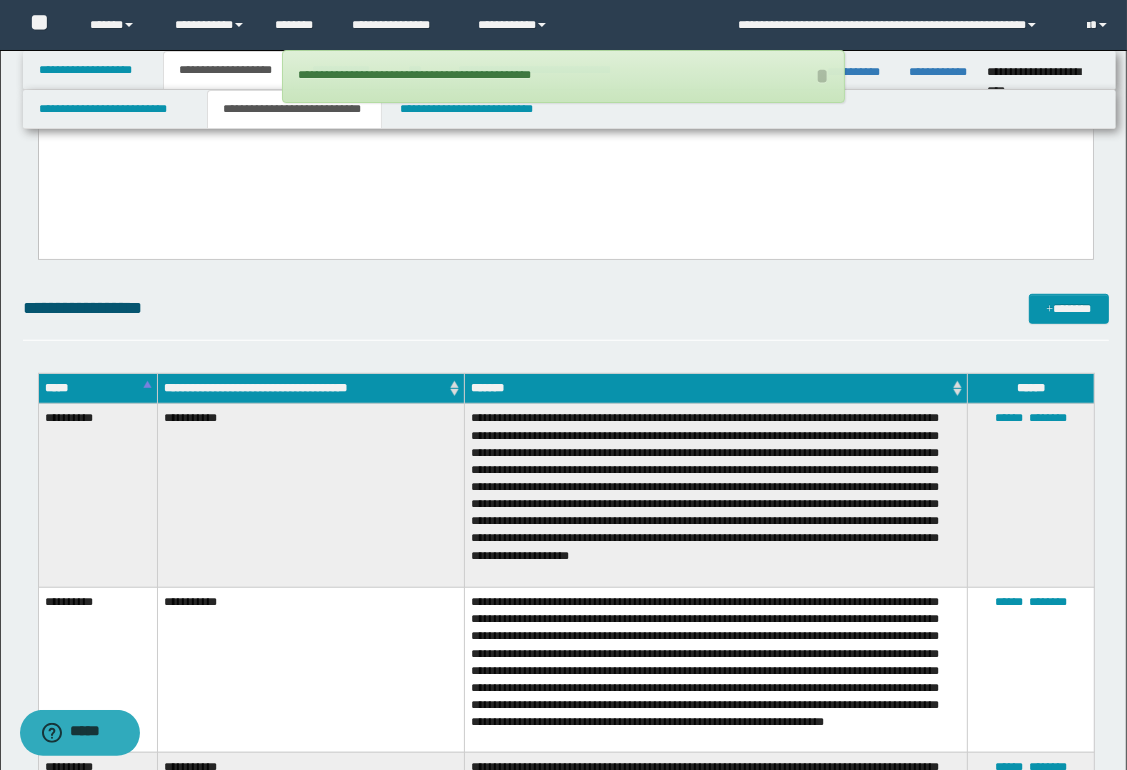 drag, startPoint x: 631, startPoint y: 258, endPoint x: 674, endPoint y: 265, distance: 43.56604 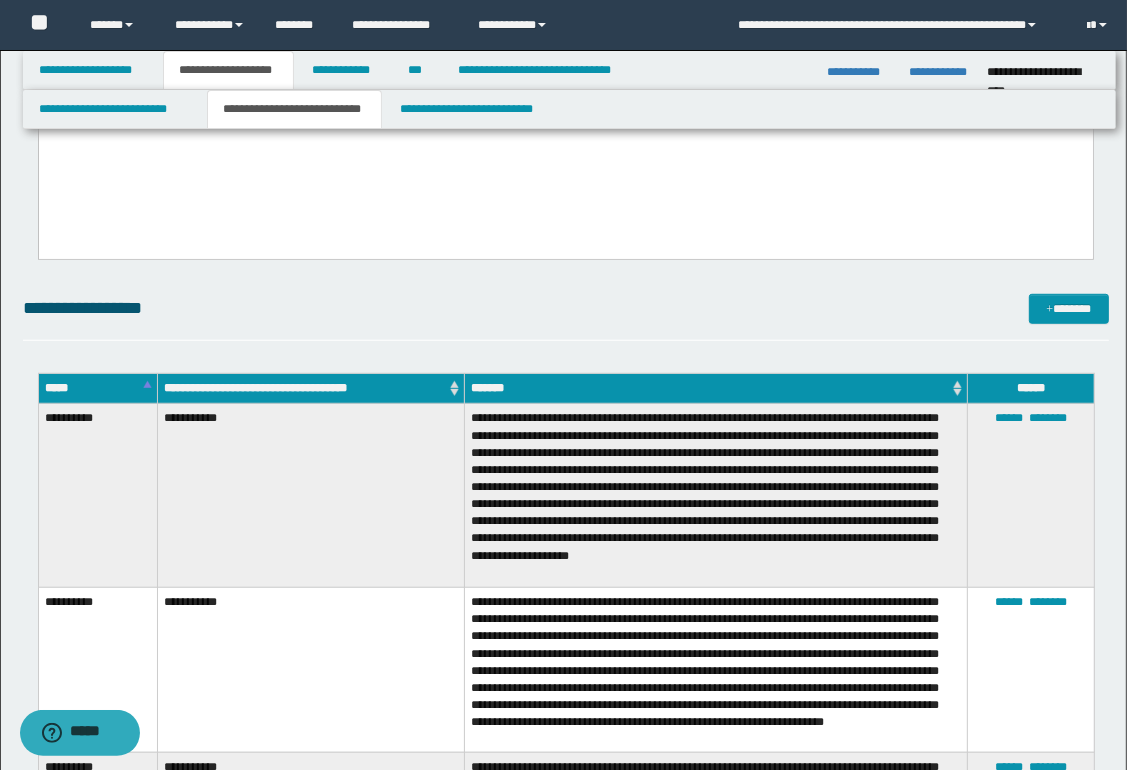 click on "**********" at bounding box center (566, 308) 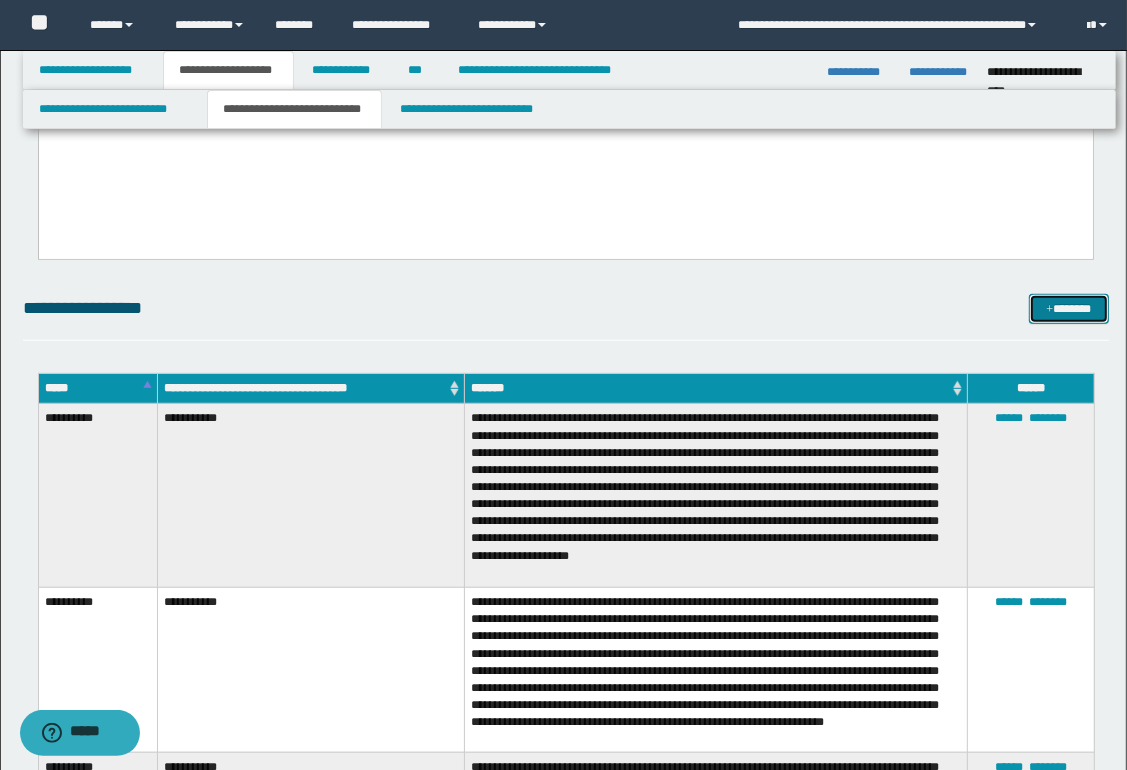 click on "*******" at bounding box center [1068, 309] 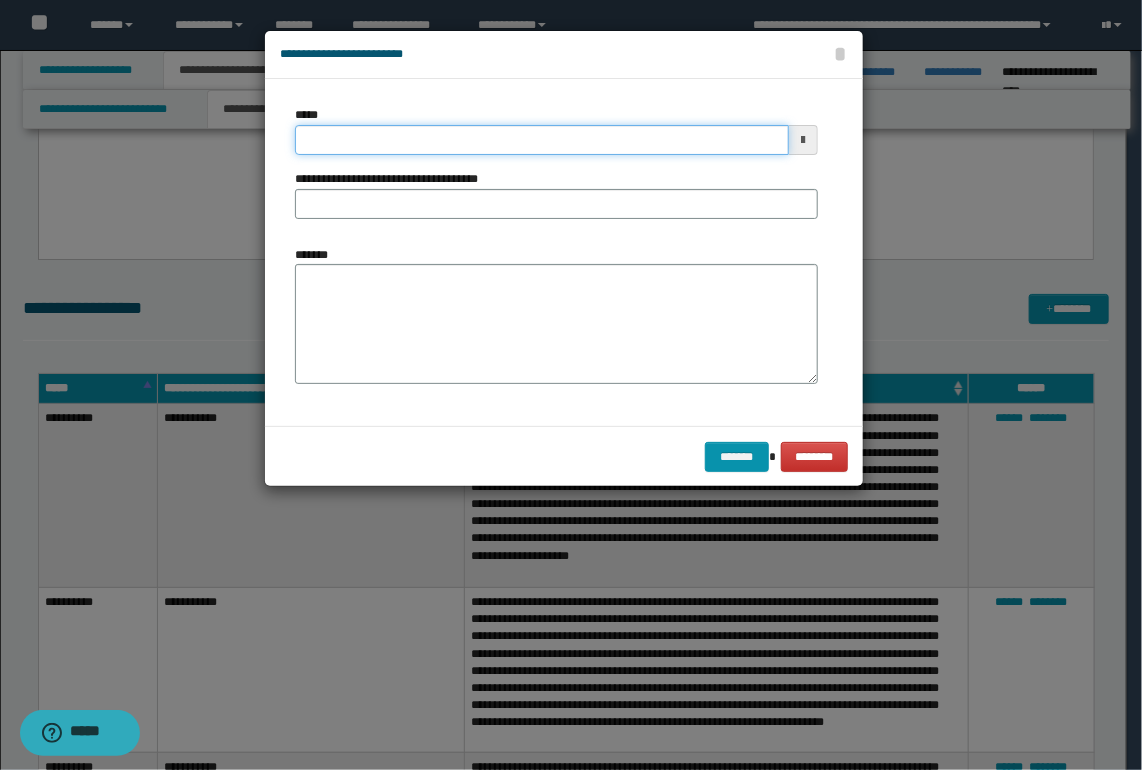 click on "*****" at bounding box center [542, 140] 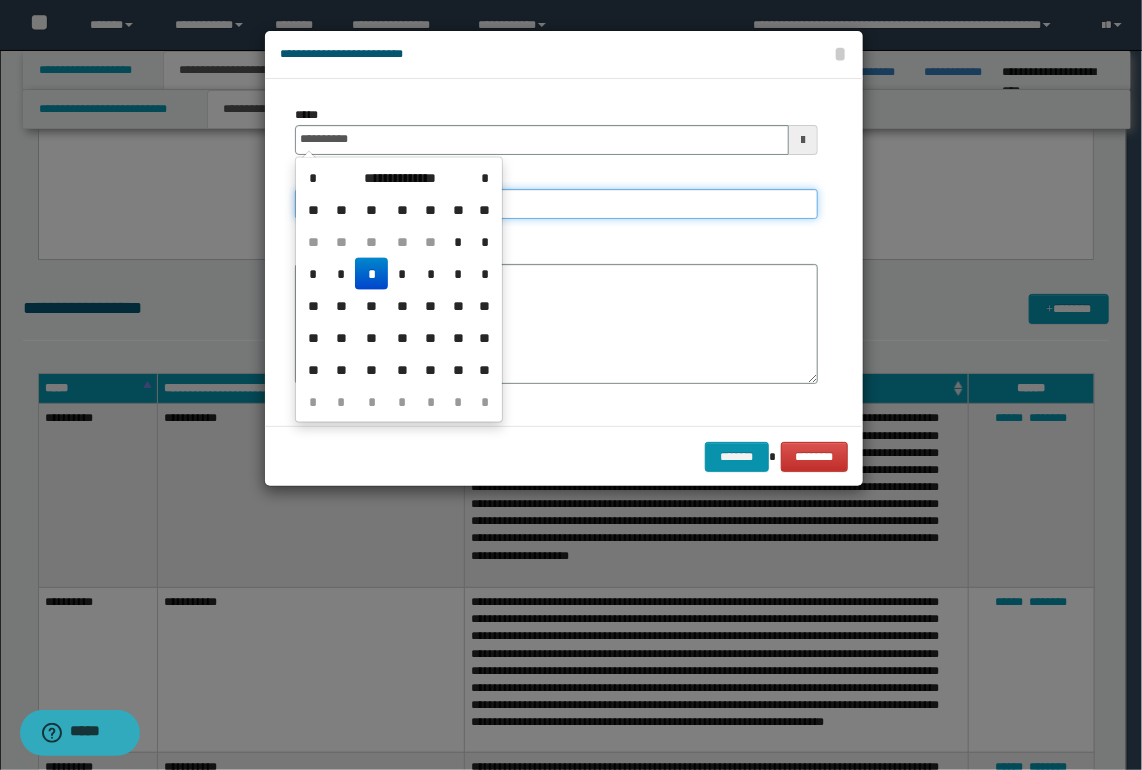 type on "**********" 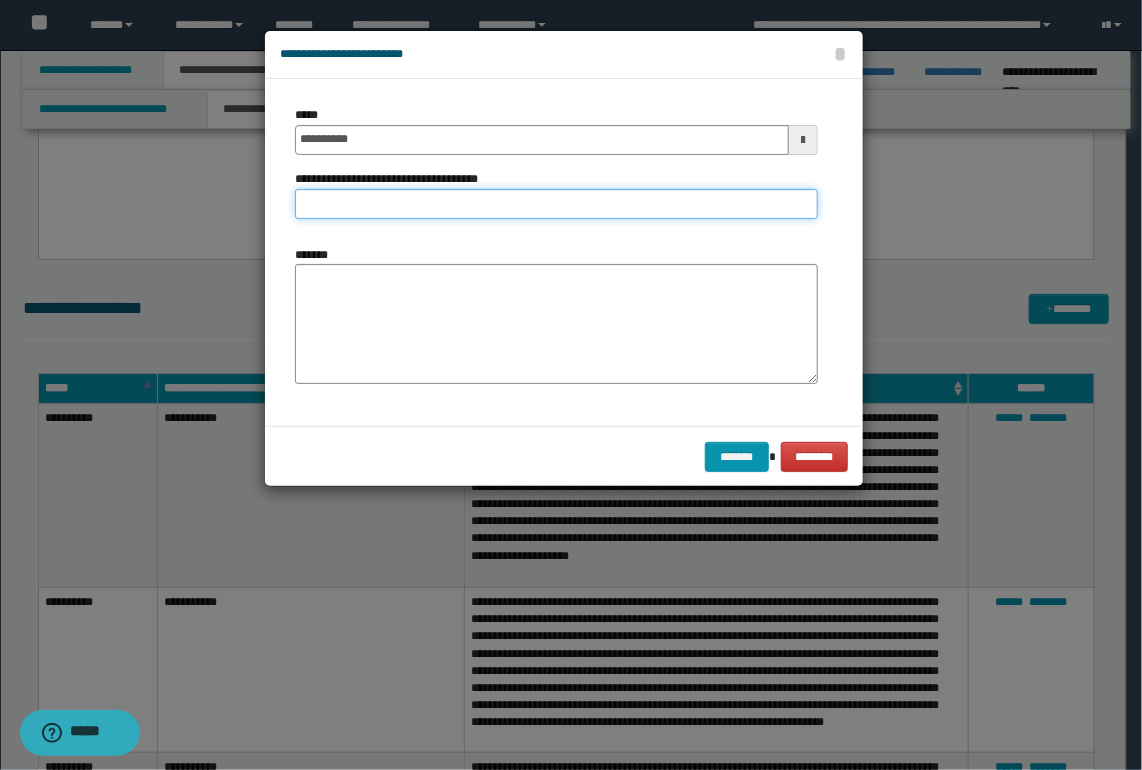 type on "**********" 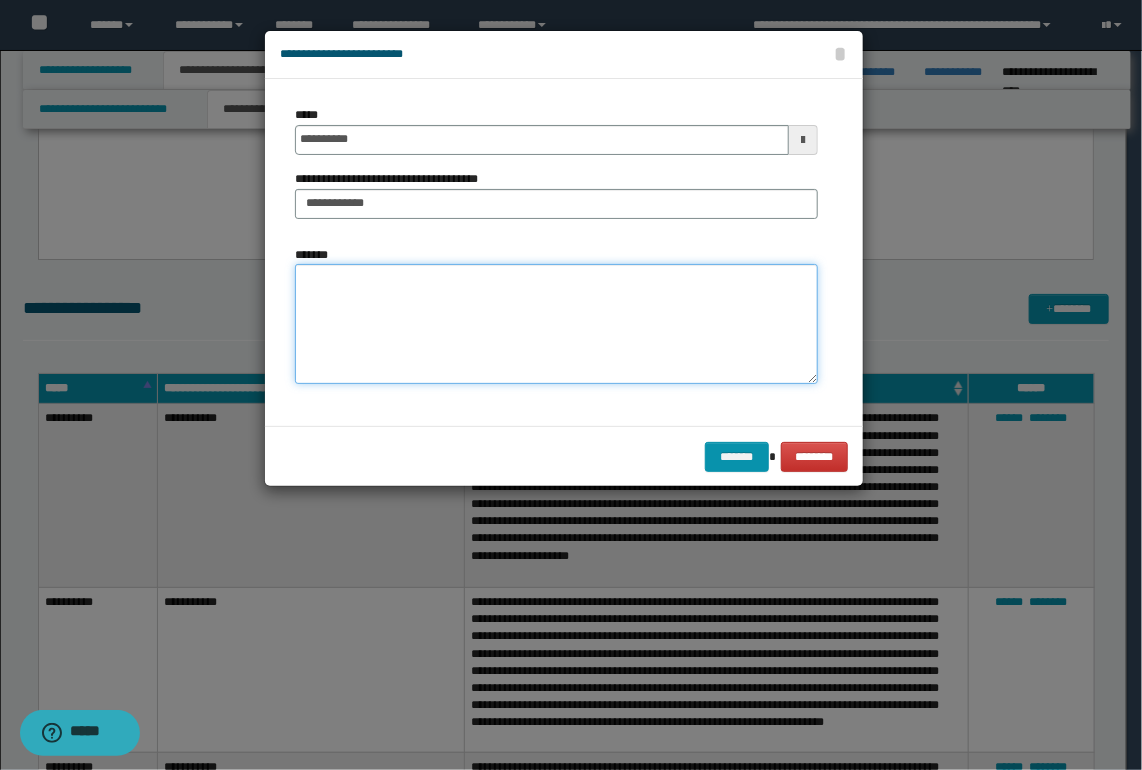 click on "*******" at bounding box center [556, 324] 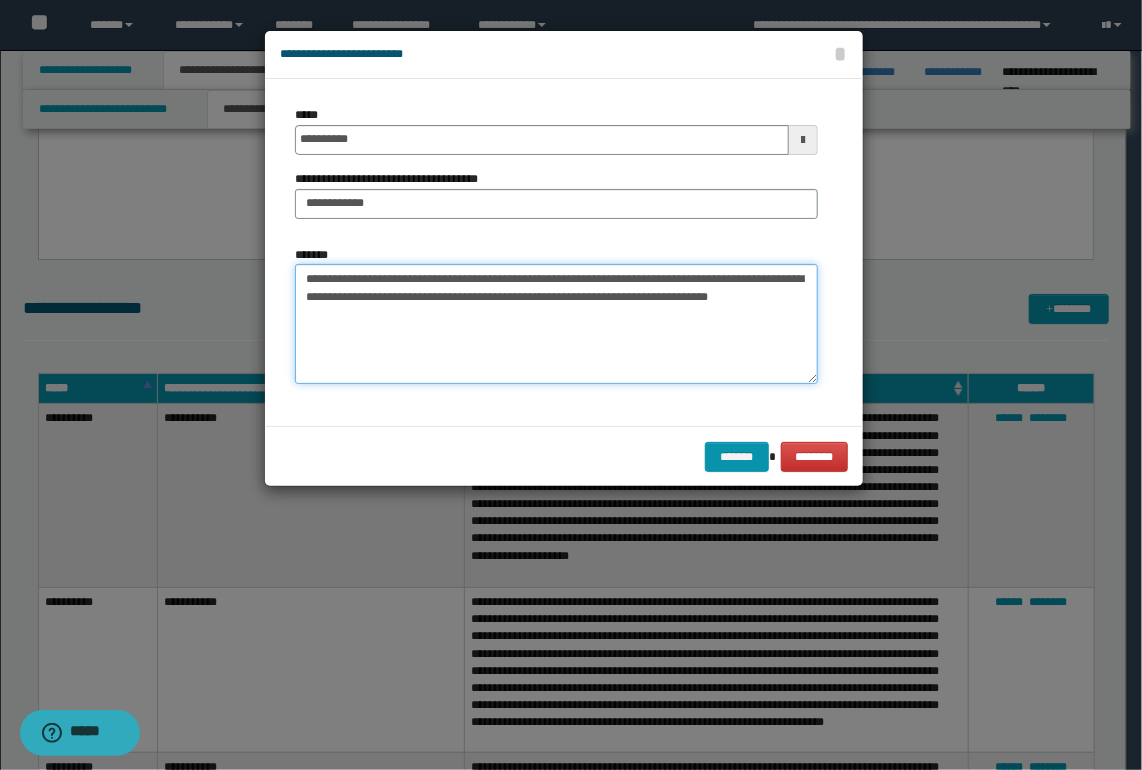 click on "**********" at bounding box center [556, 324] 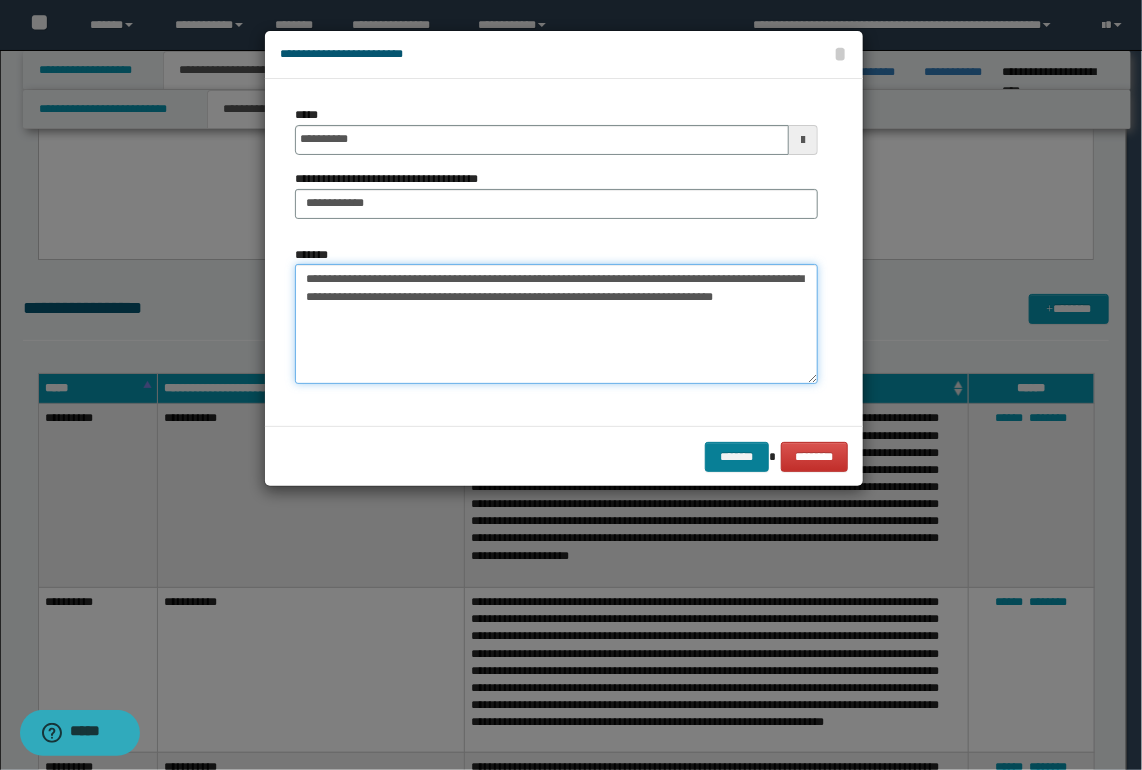 type on "**********" 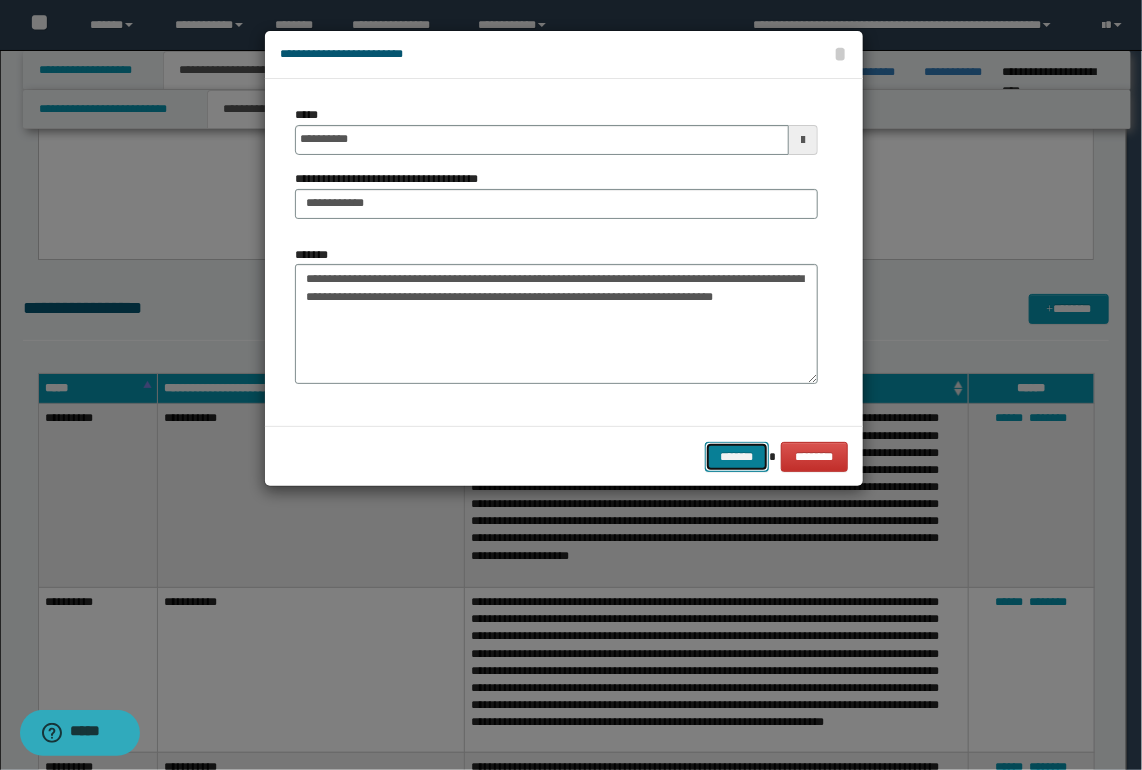 click on "*******" at bounding box center [737, 457] 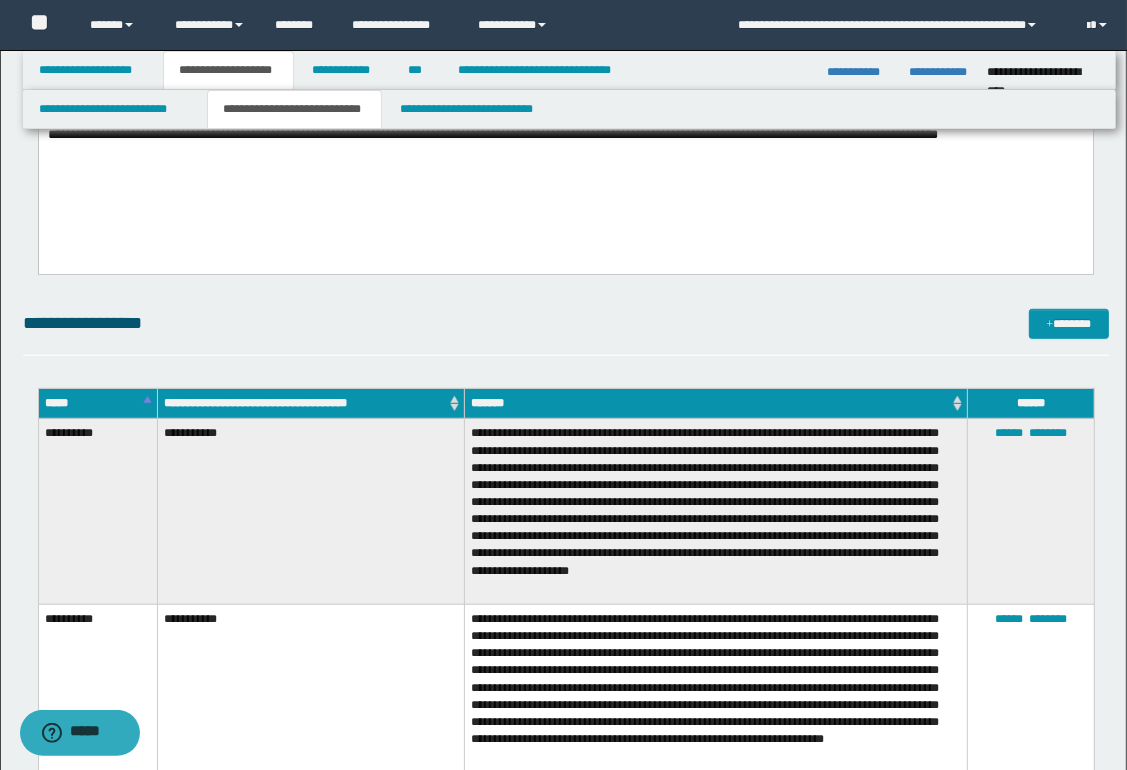 scroll, scrollTop: 915, scrollLeft: 0, axis: vertical 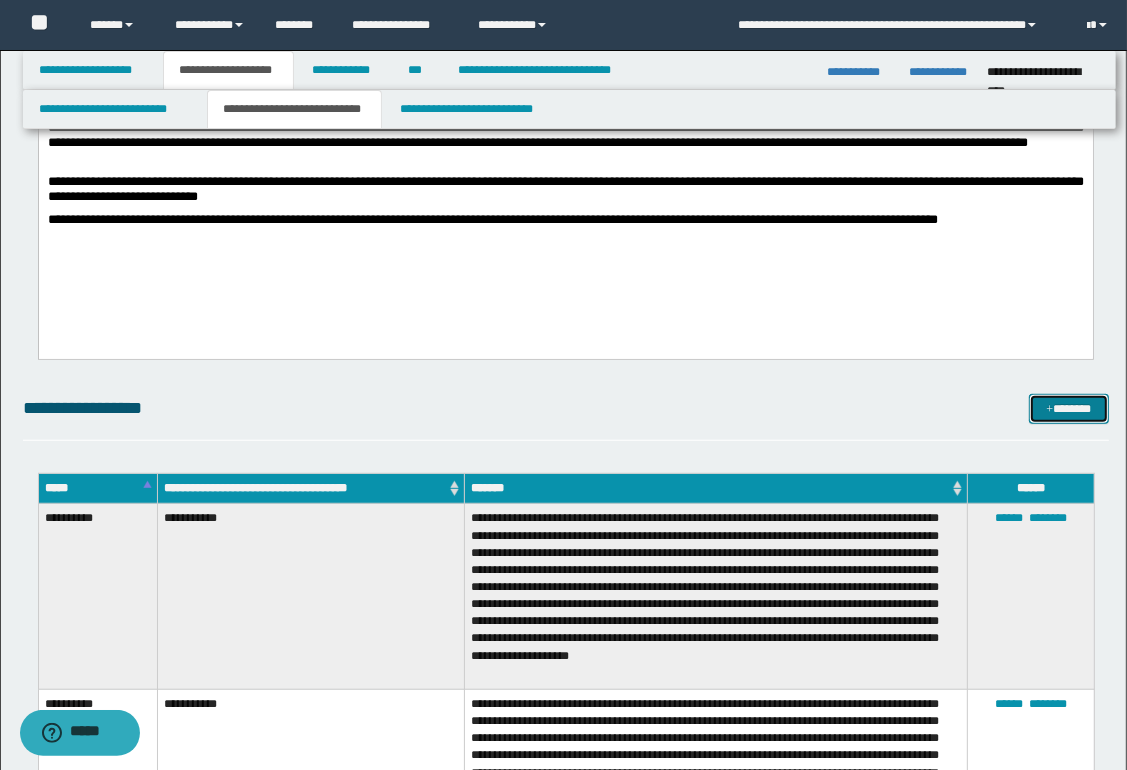 click on "*******" at bounding box center (1068, 409) 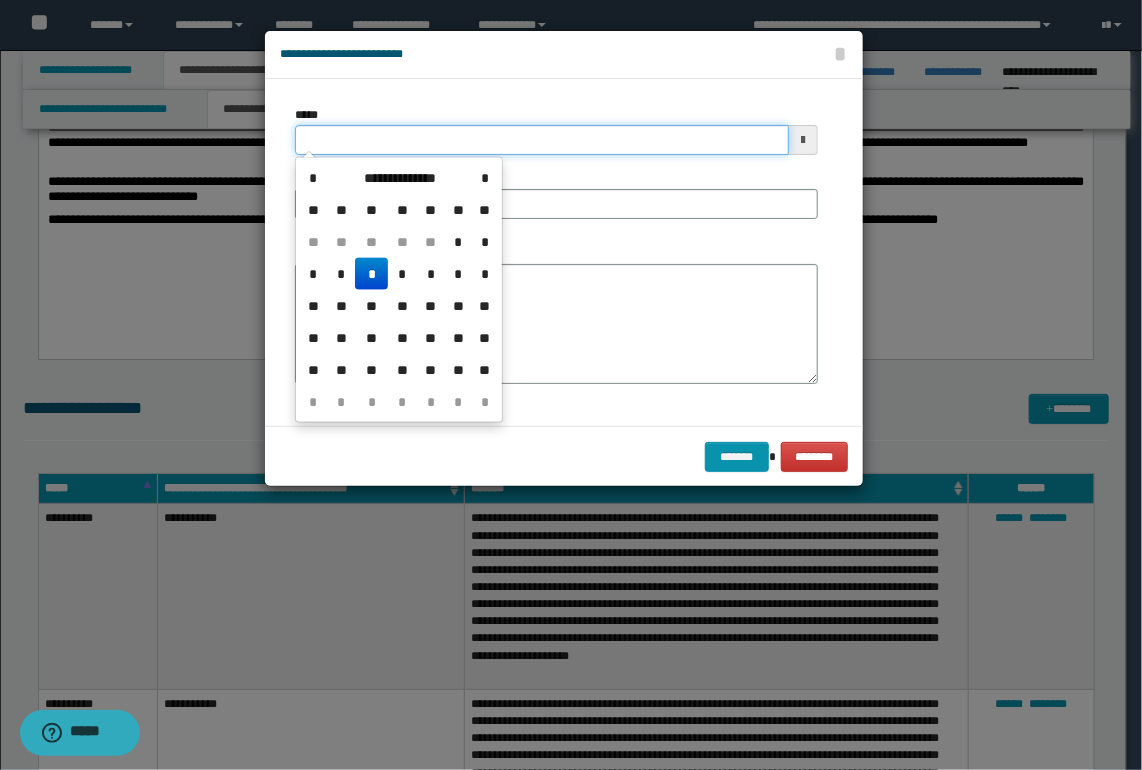 click on "*****" at bounding box center [542, 140] 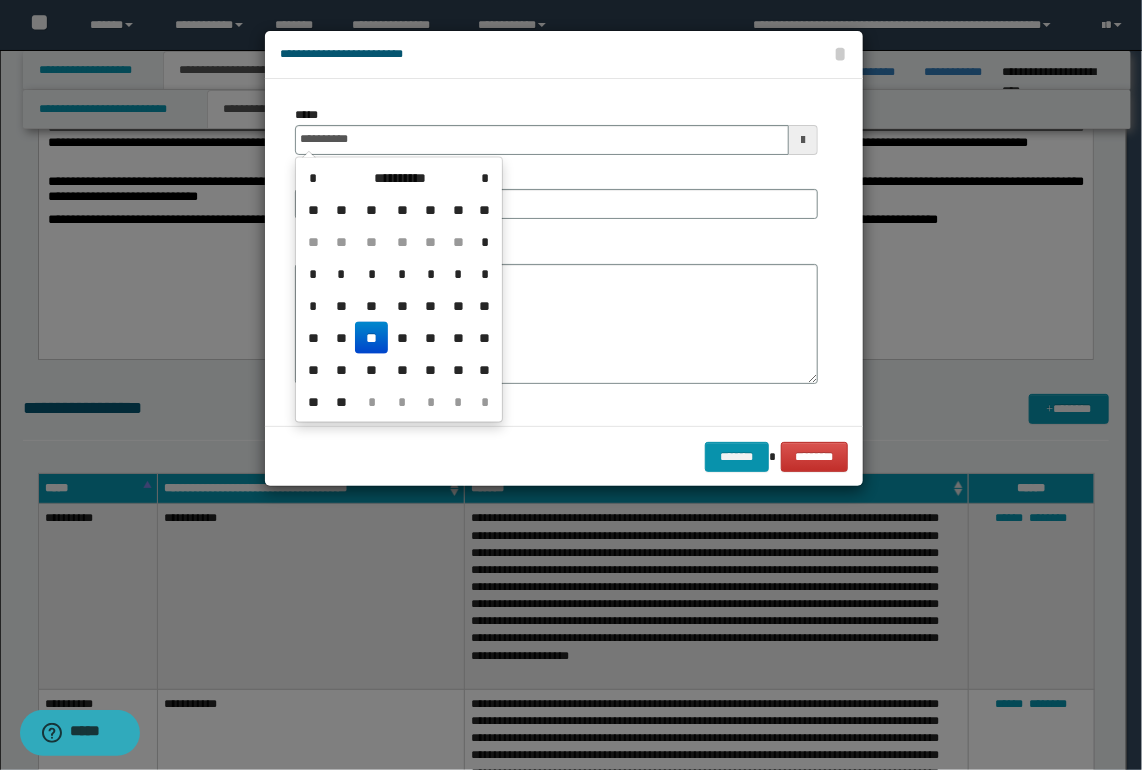 click on "**" at bounding box center [371, 338] 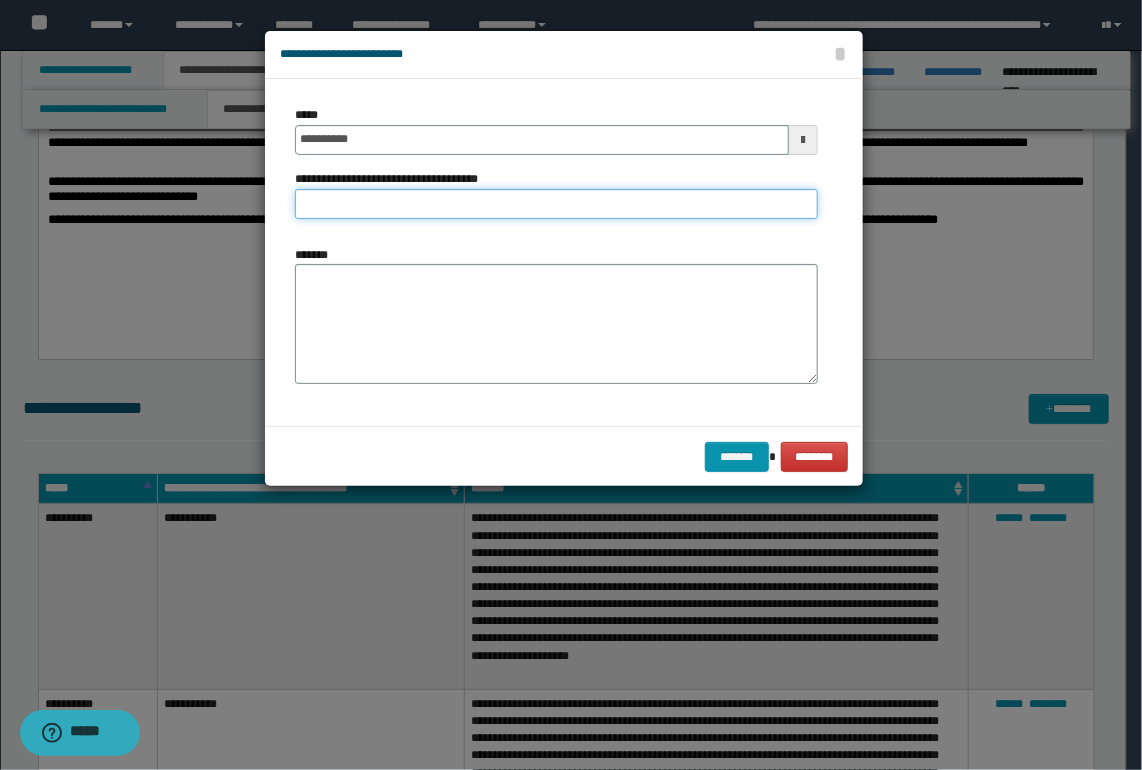 click on "**********" at bounding box center (556, 204) 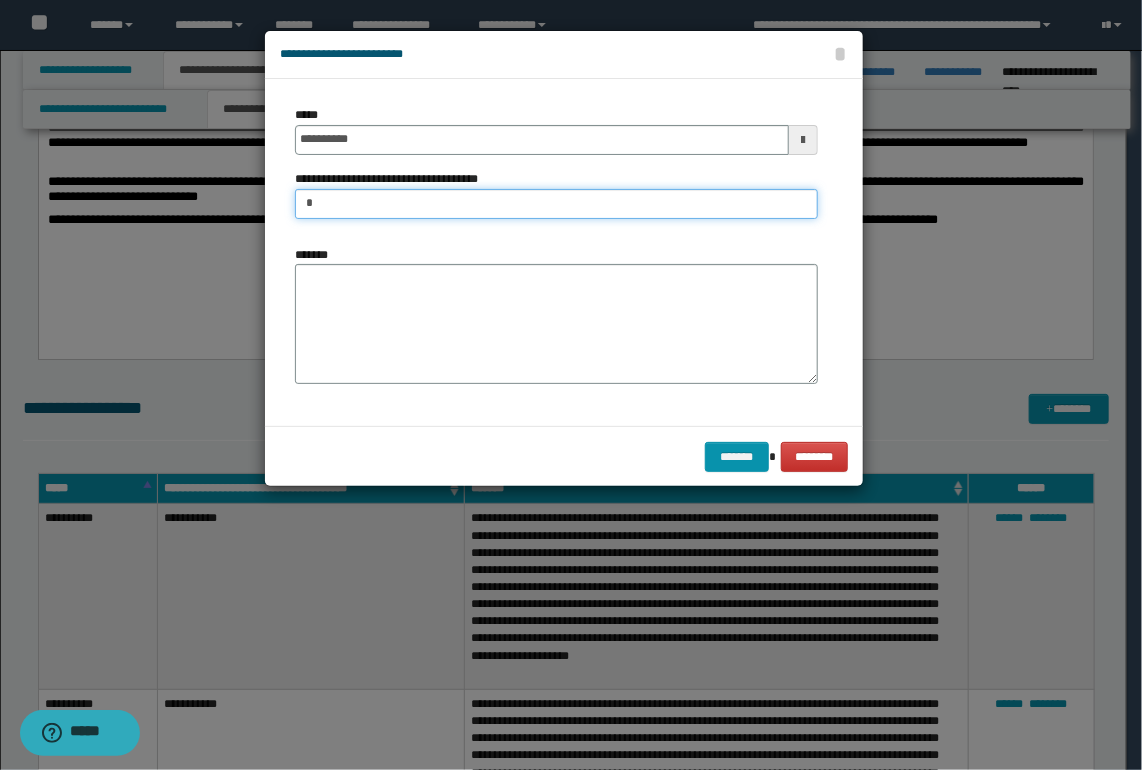 type on "*********" 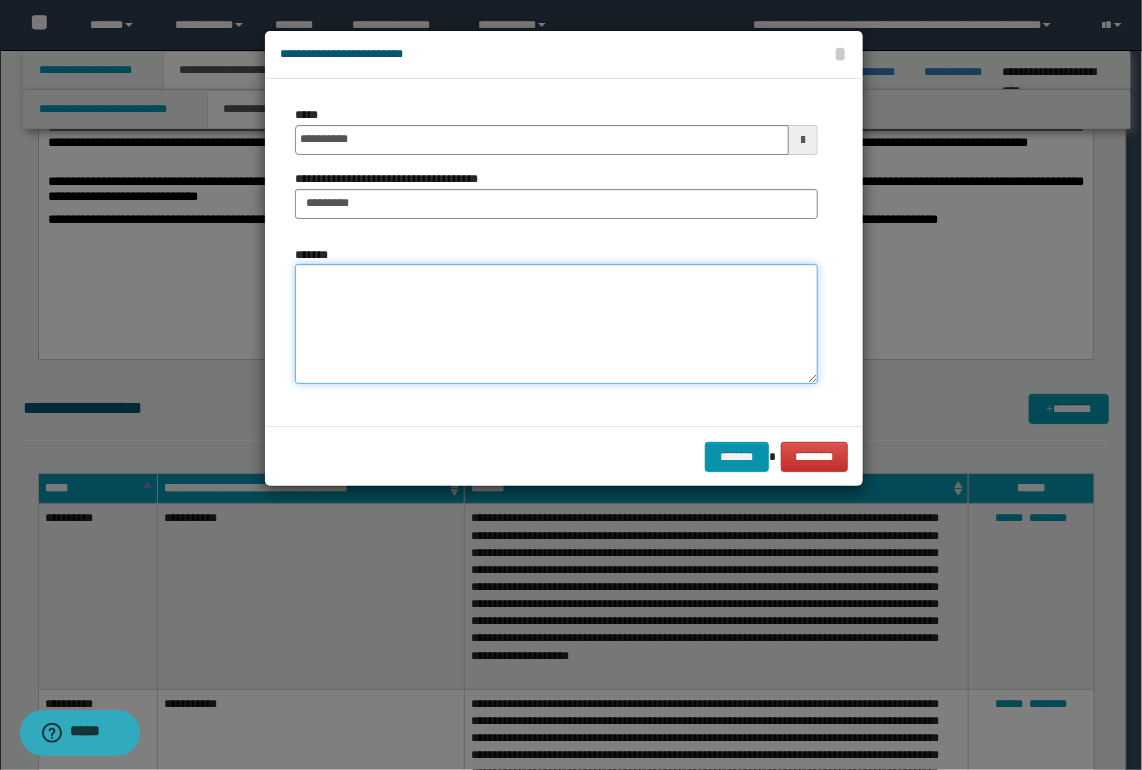 click on "*******" at bounding box center (556, 324) 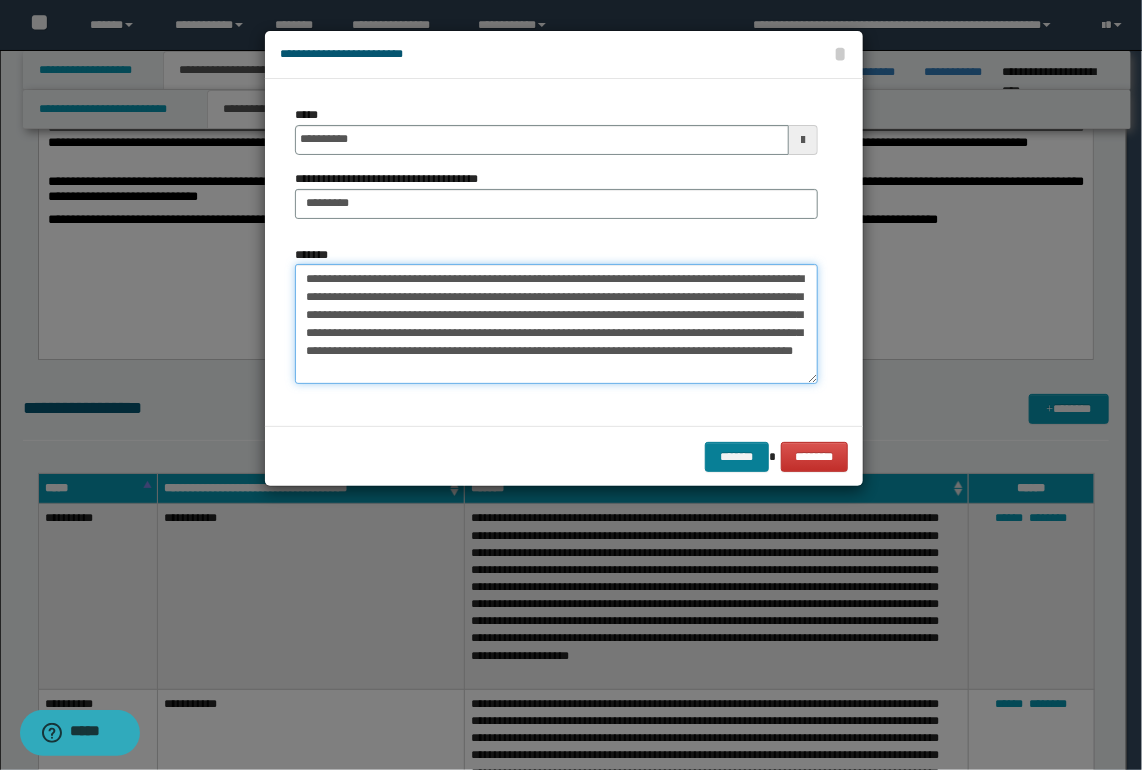 type on "**********" 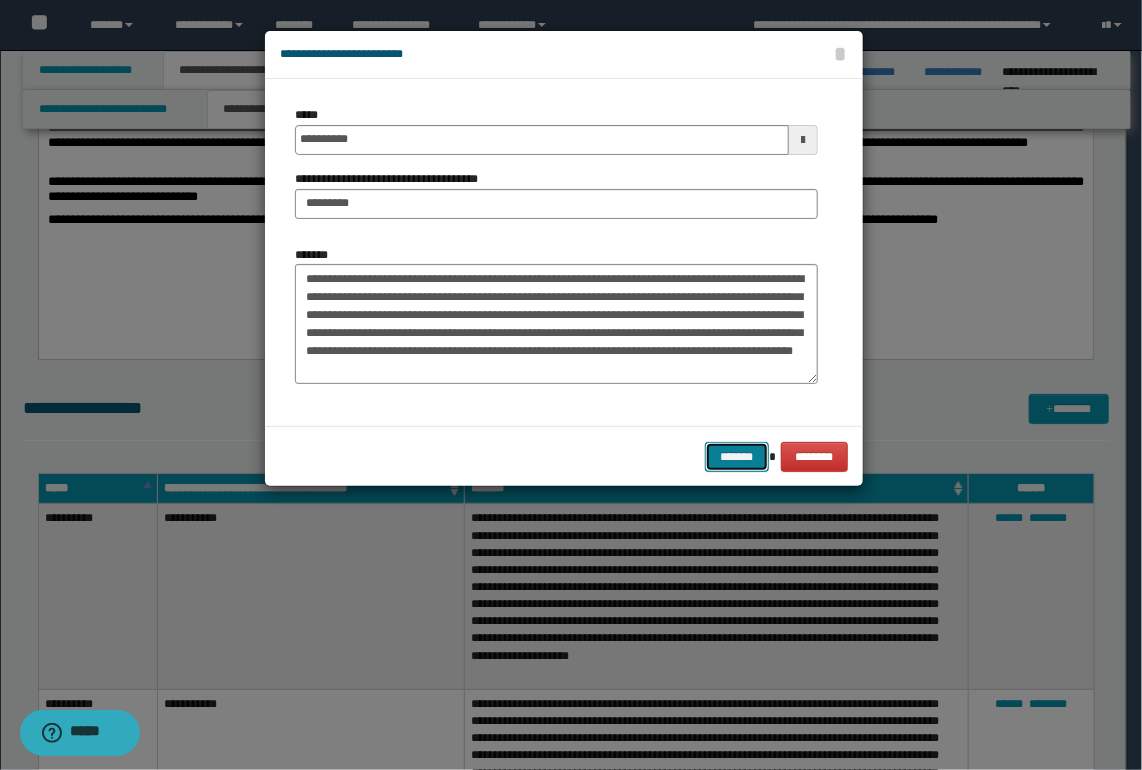 click on "*******" at bounding box center [737, 457] 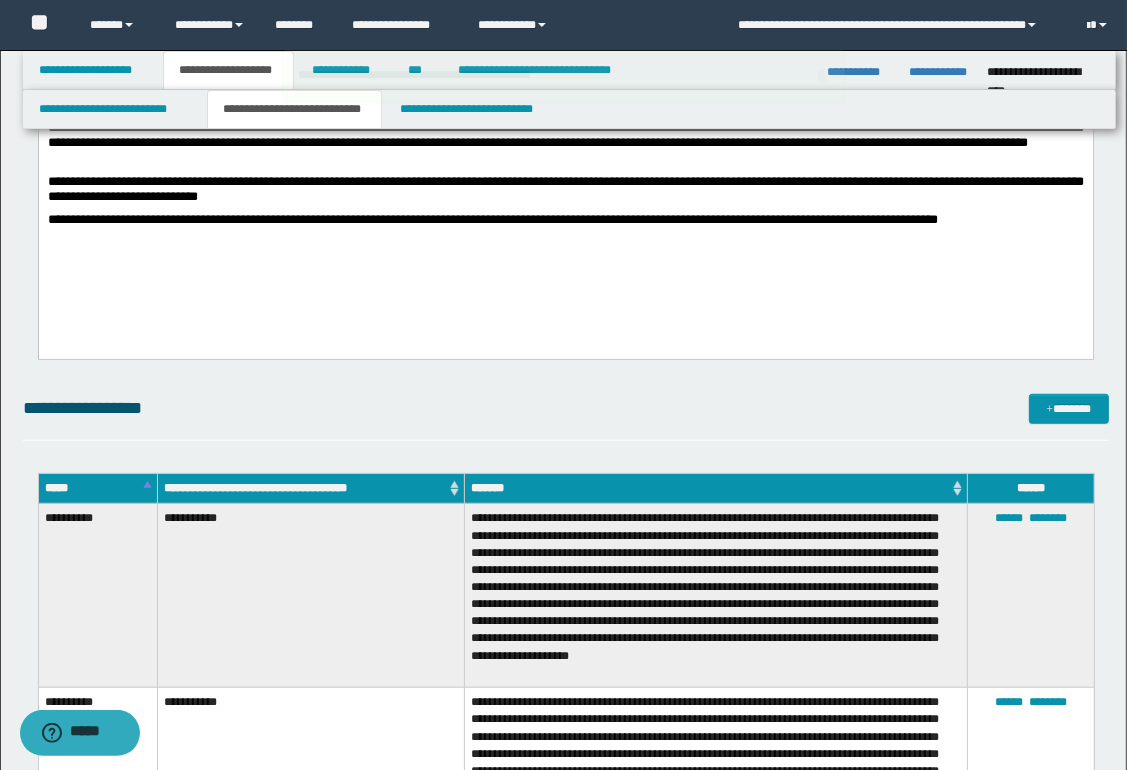 click on "**********" at bounding box center [565, 156] 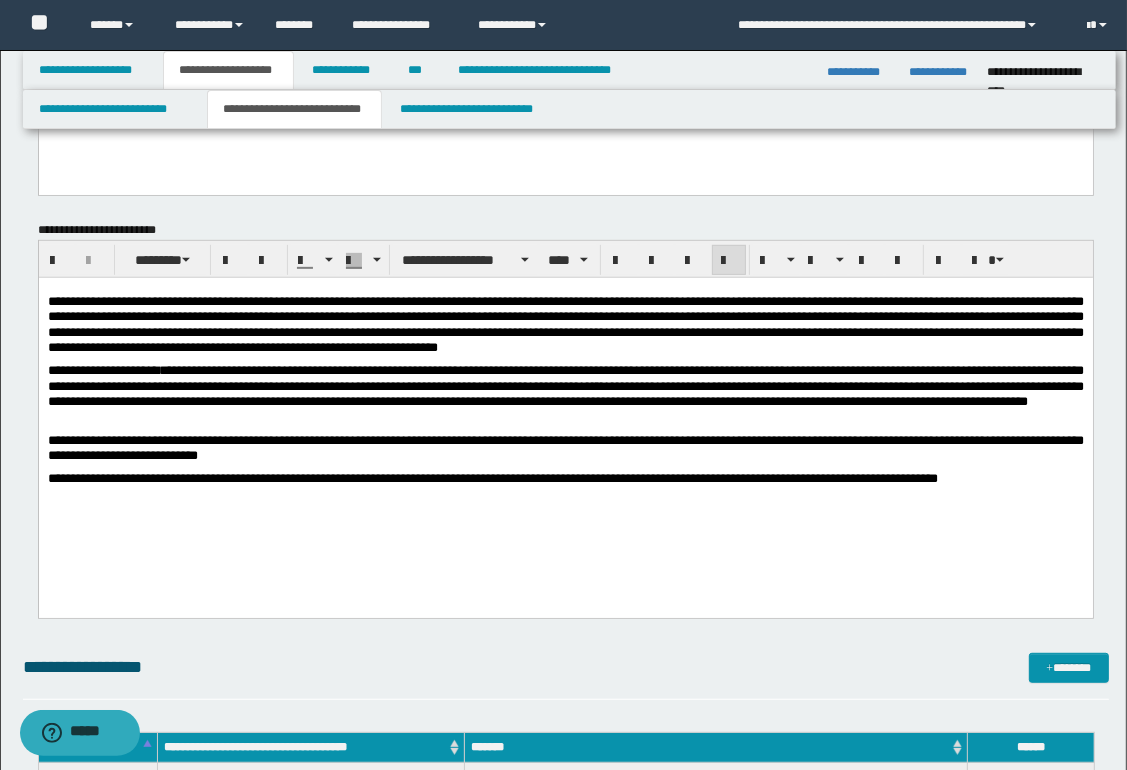 scroll, scrollTop: 515, scrollLeft: 0, axis: vertical 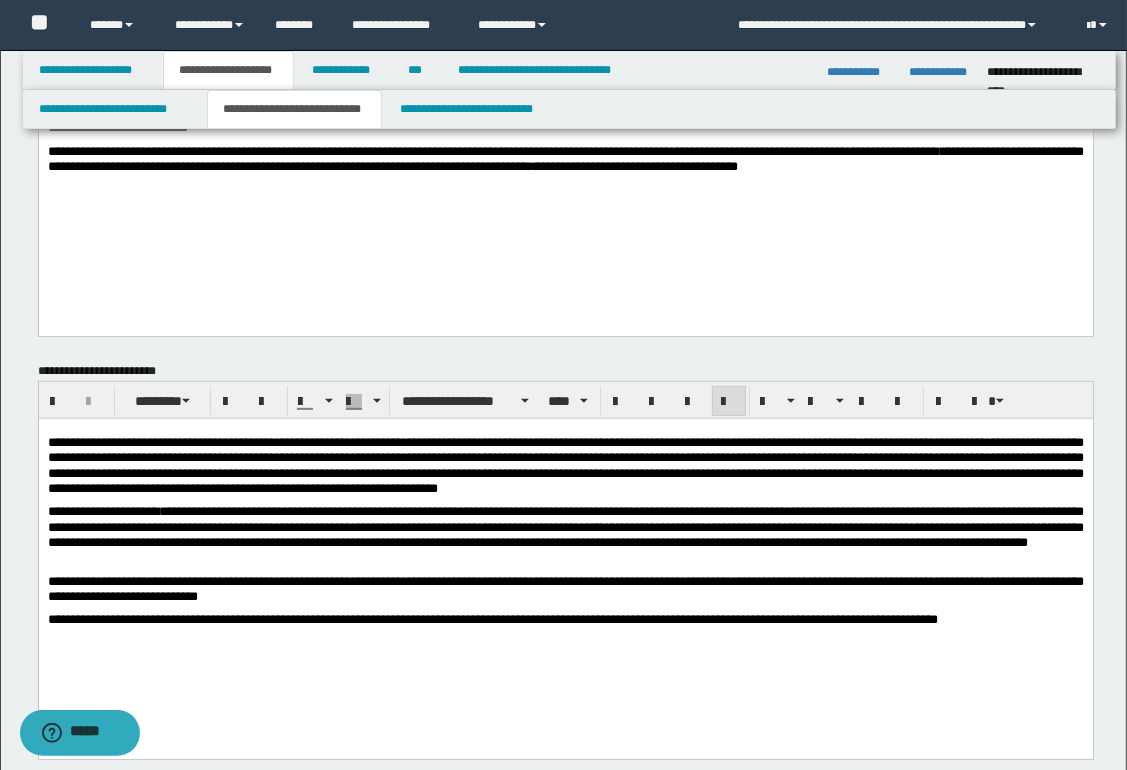 click on "**********" at bounding box center [565, 556] 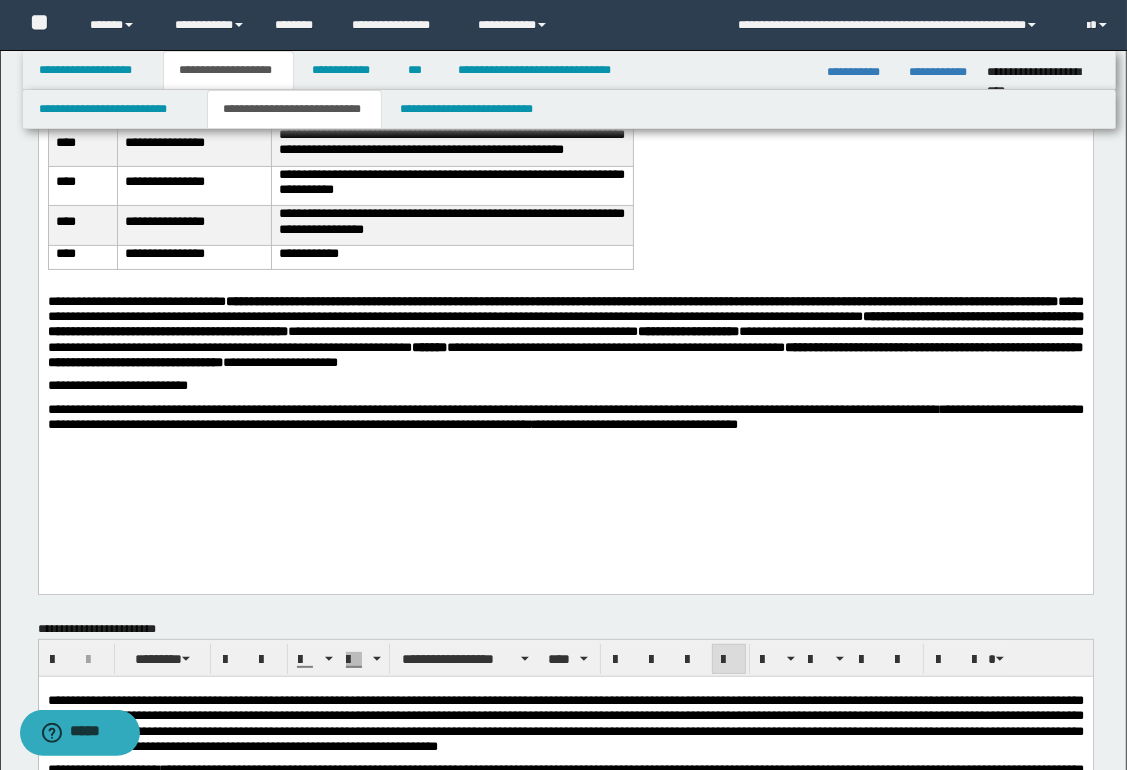 scroll, scrollTop: 215, scrollLeft: 0, axis: vertical 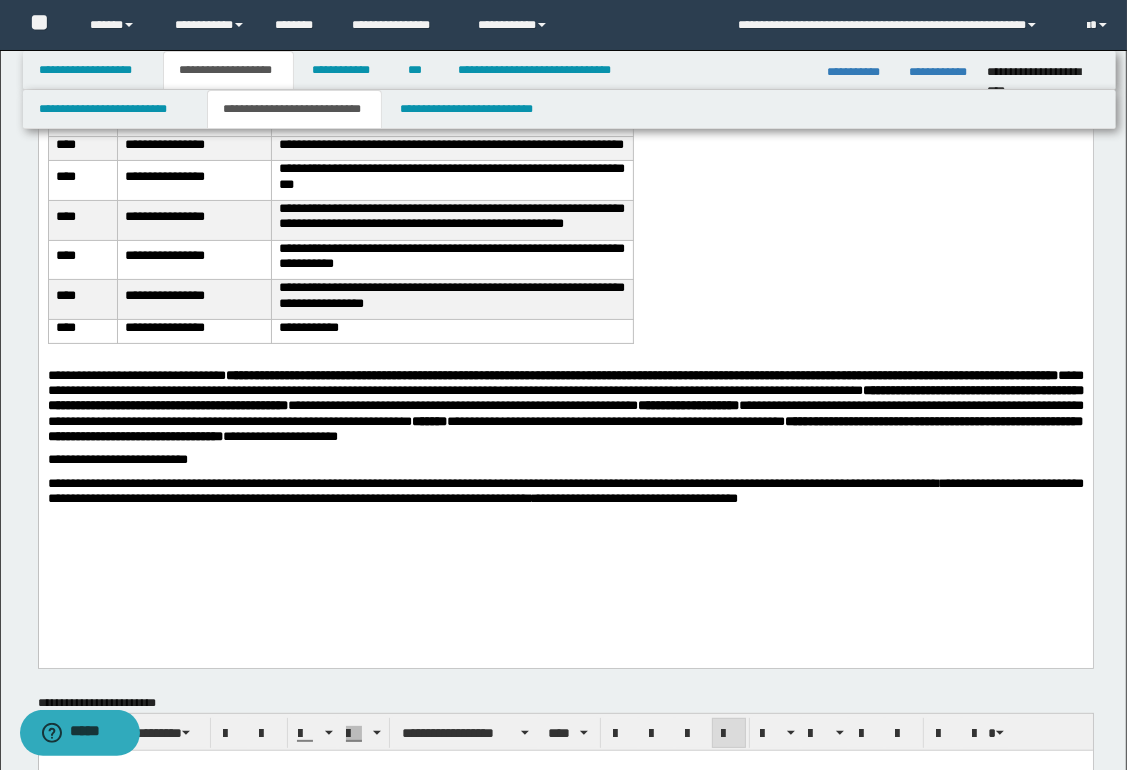 click on "**********" at bounding box center [565, 317] 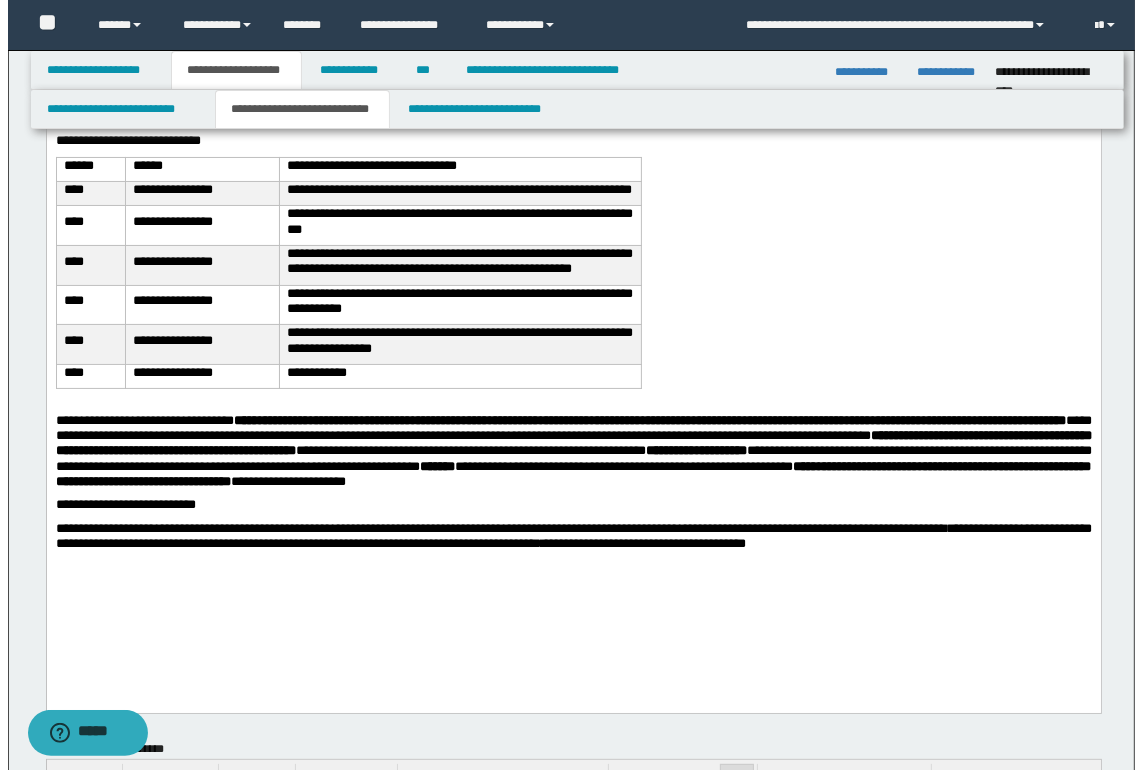 scroll, scrollTop: 0, scrollLeft: 0, axis: both 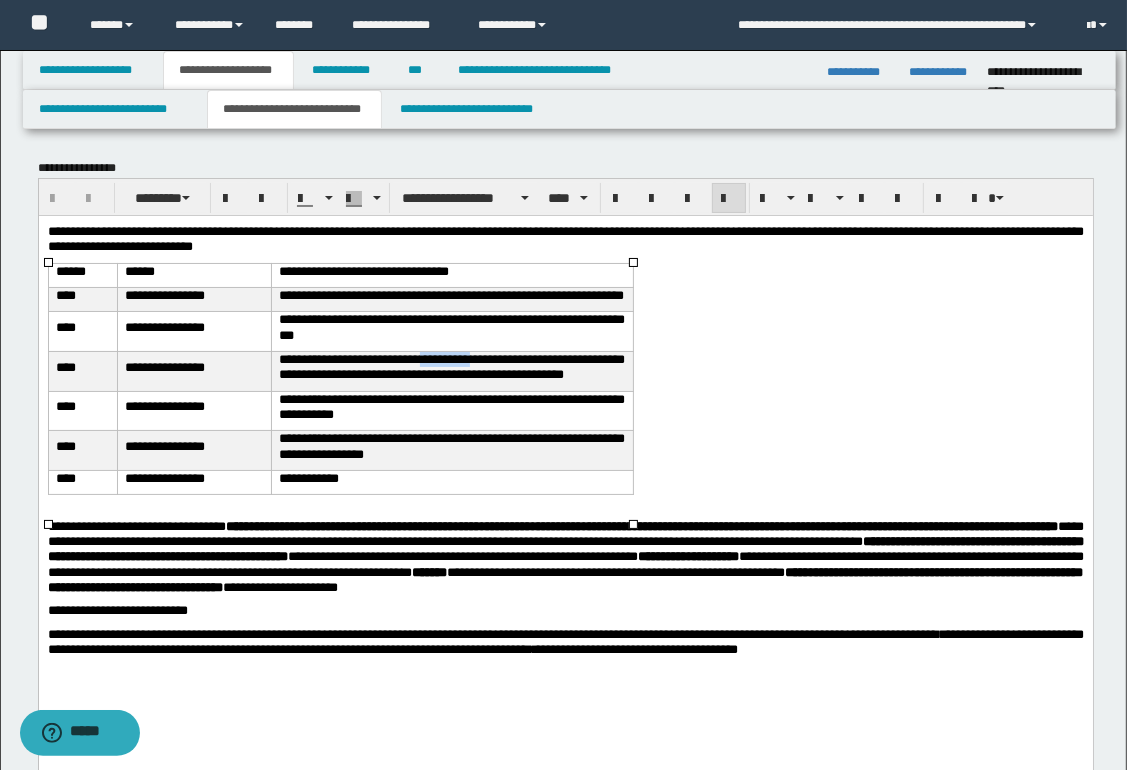 type 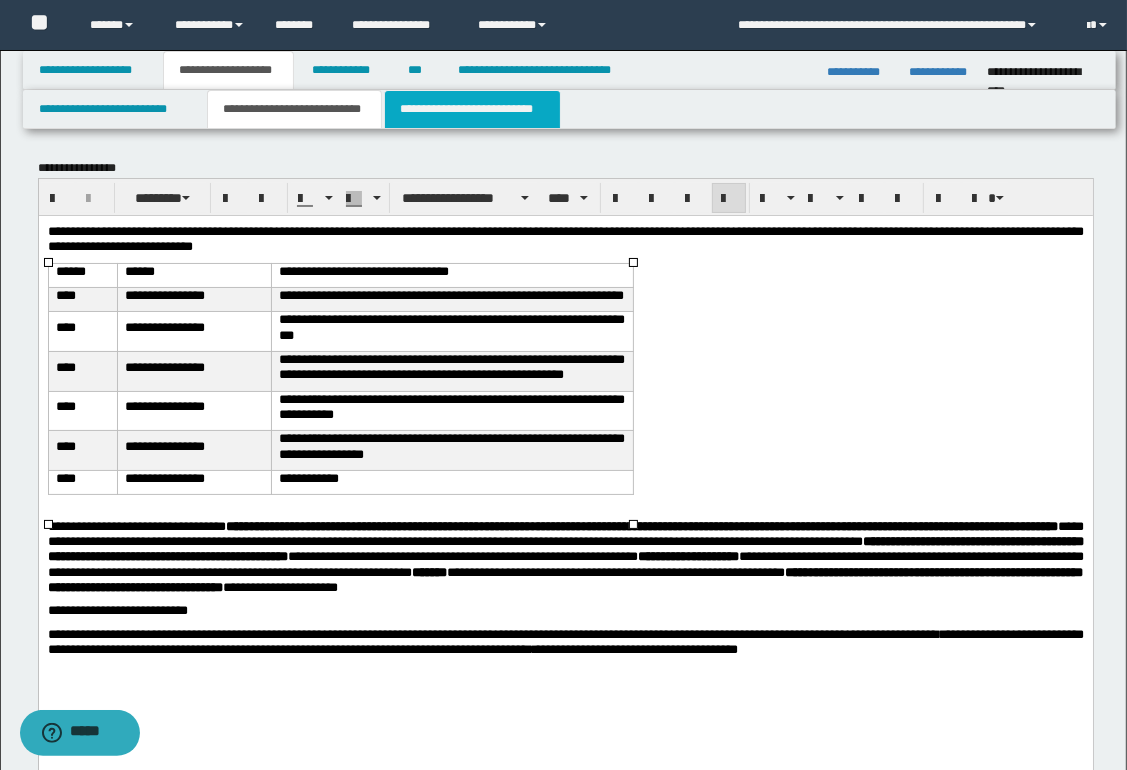 click on "**********" at bounding box center (472, 109) 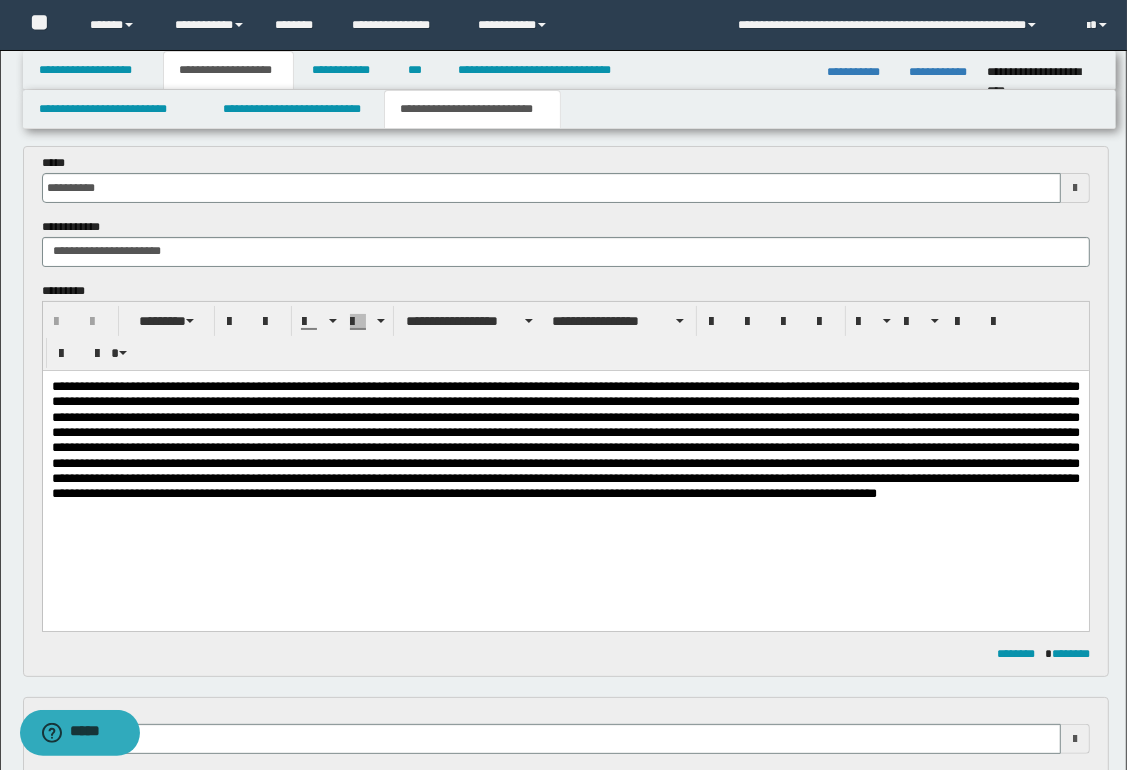 scroll, scrollTop: 200, scrollLeft: 0, axis: vertical 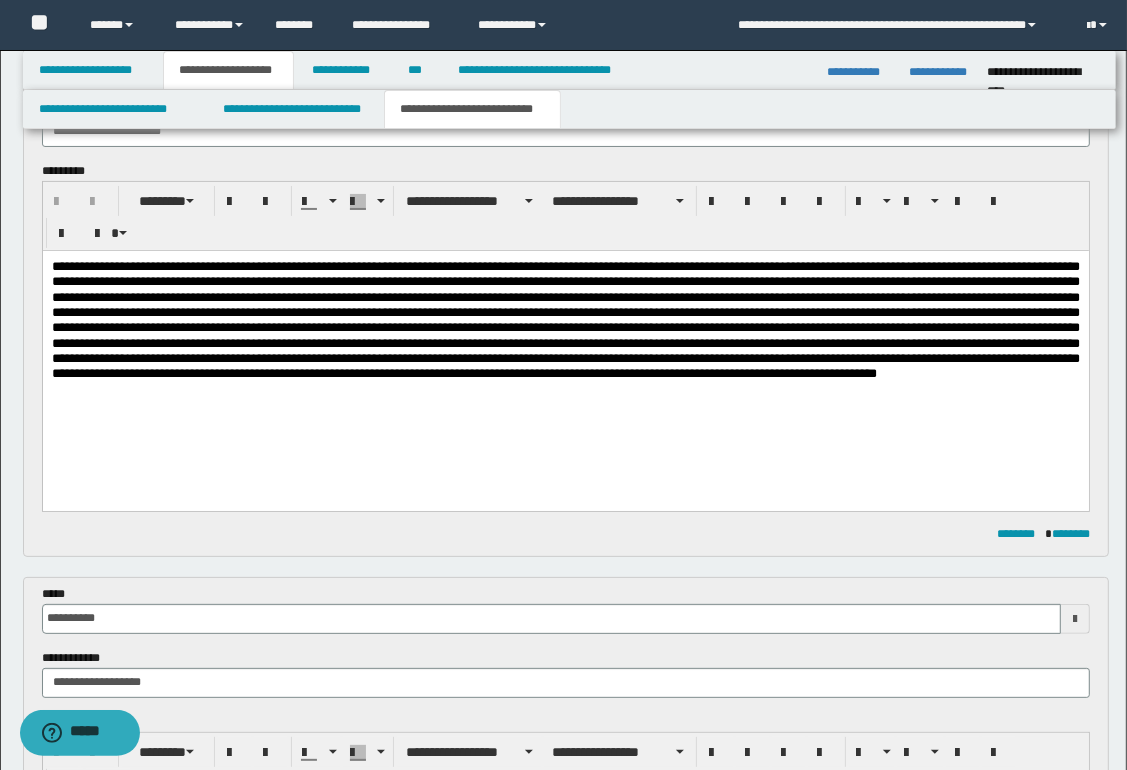 click at bounding box center (565, 344) 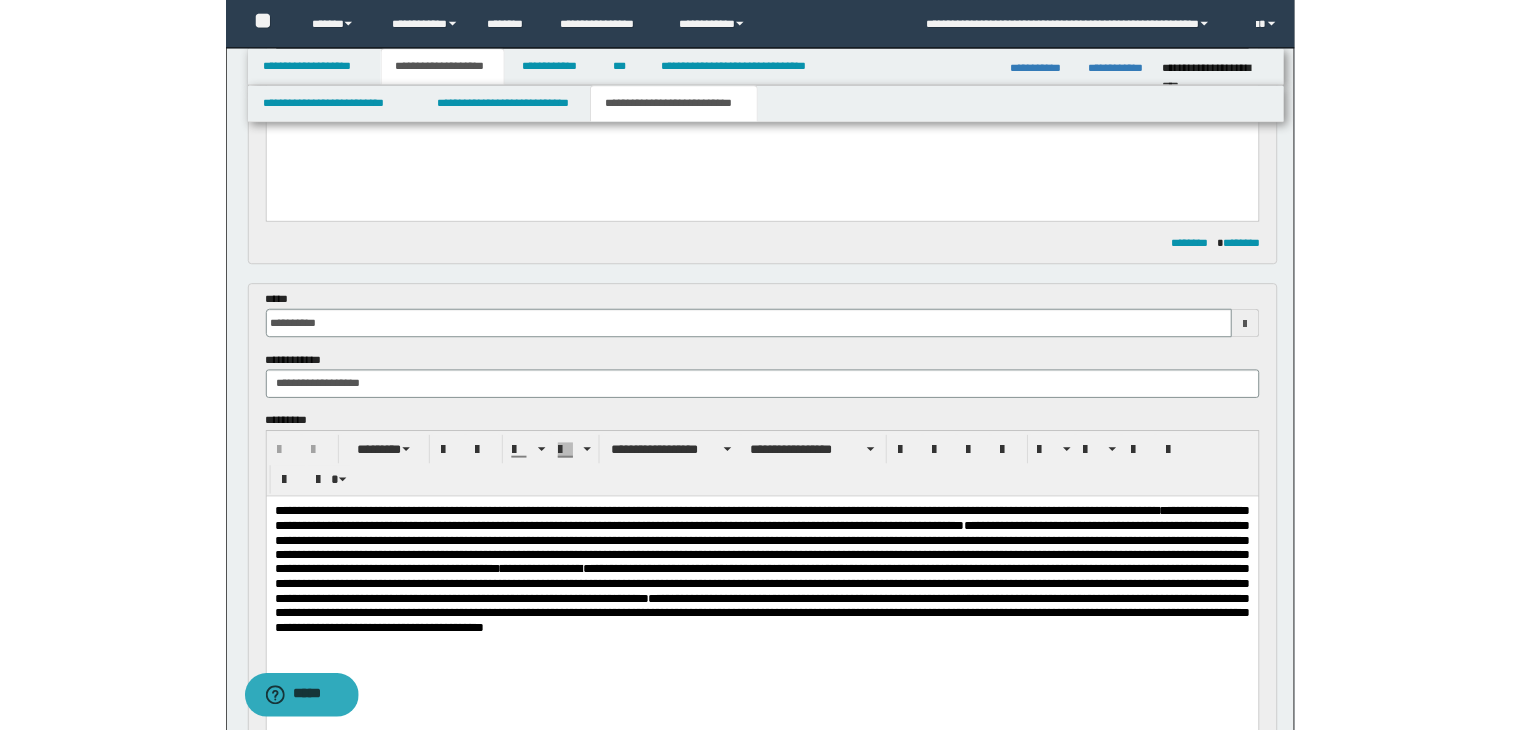 scroll, scrollTop: 600, scrollLeft: 0, axis: vertical 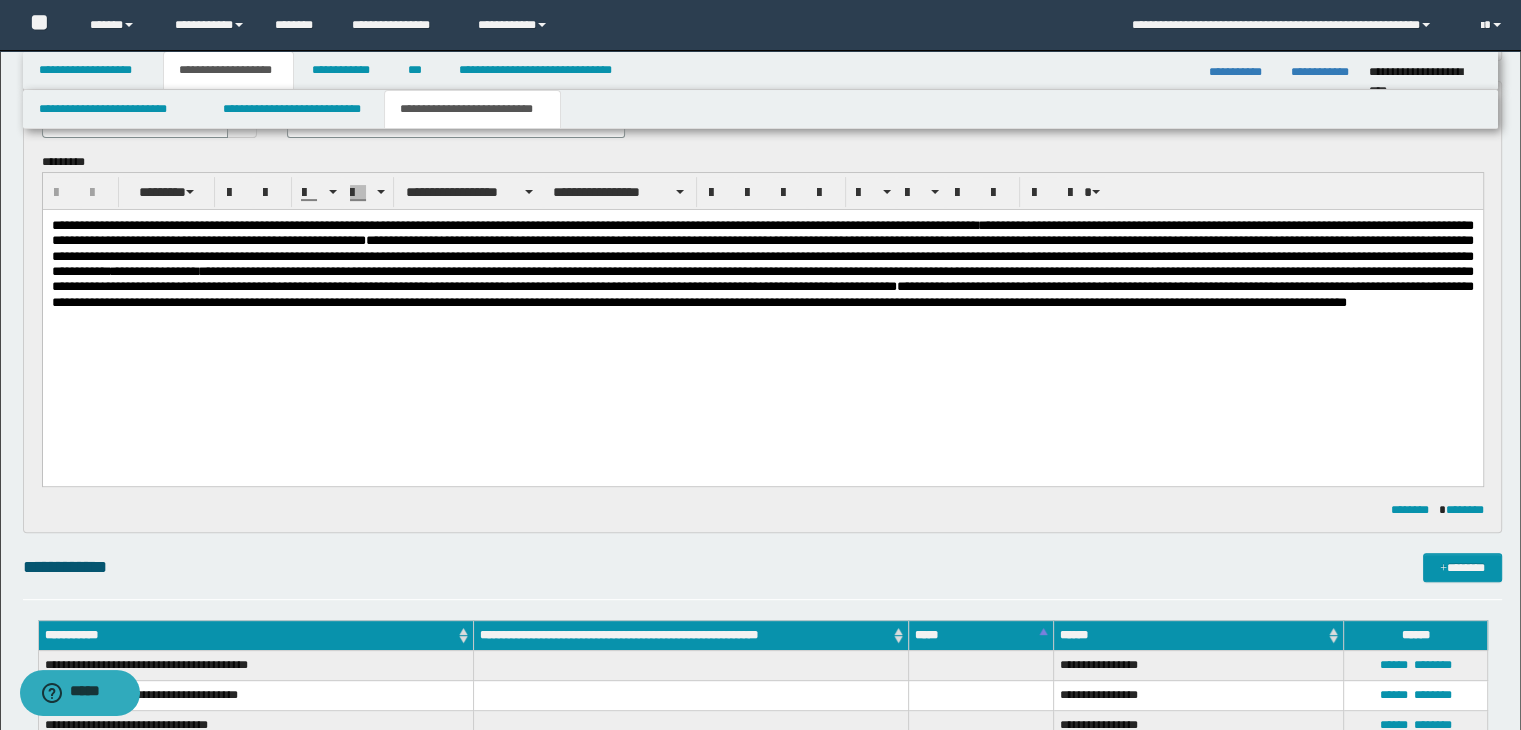 click on "**********" at bounding box center [762, 297] 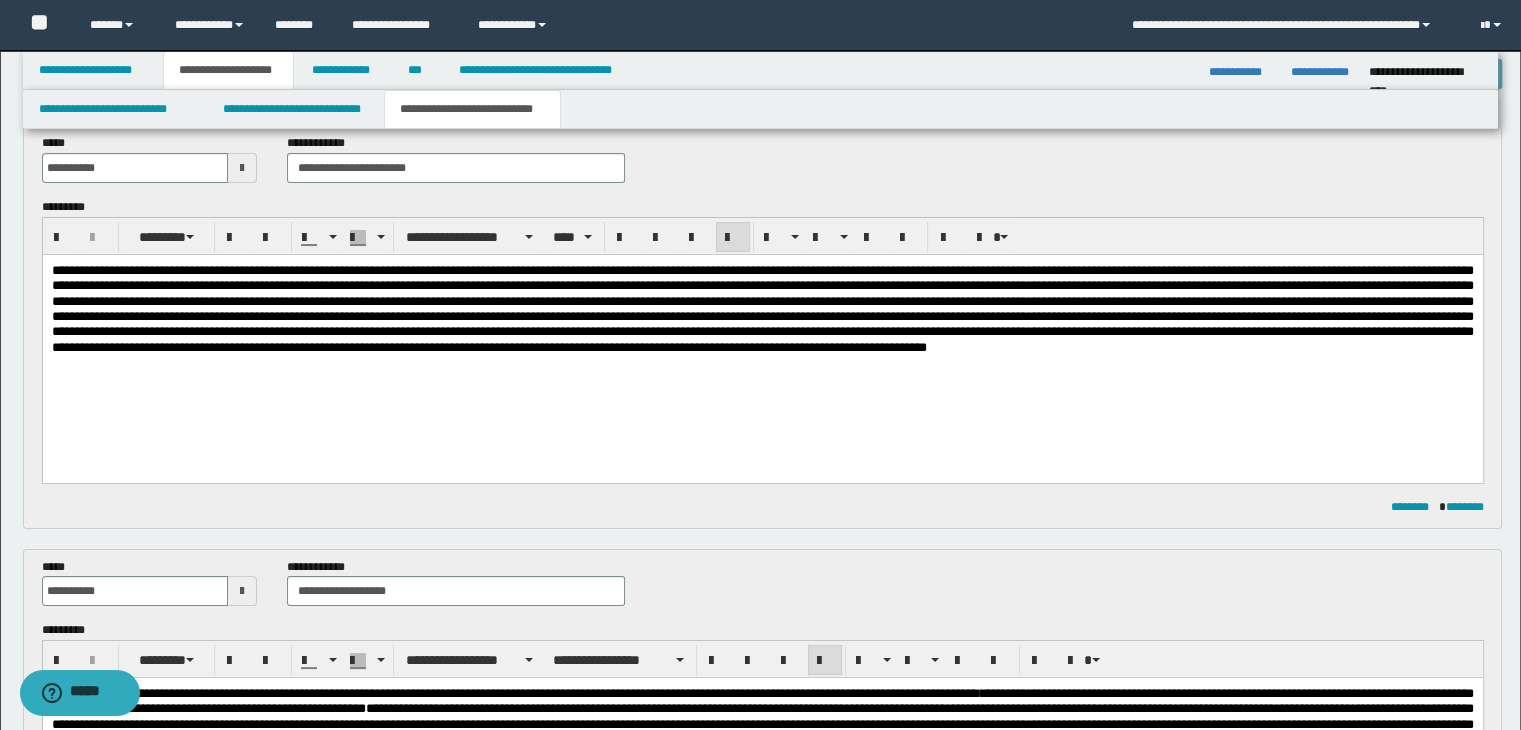 click at bounding box center [762, 333] 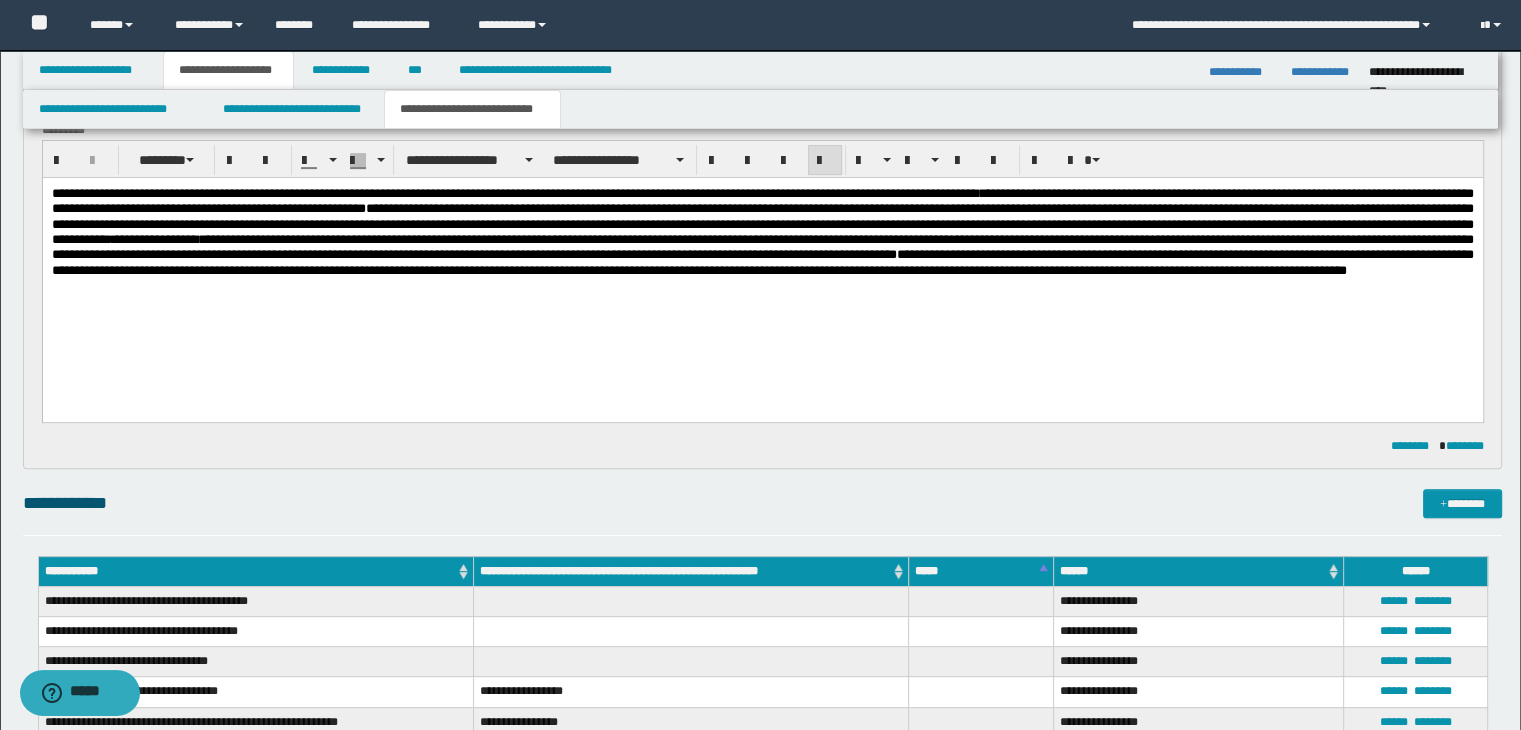 click on "**********" at bounding box center [762, 265] 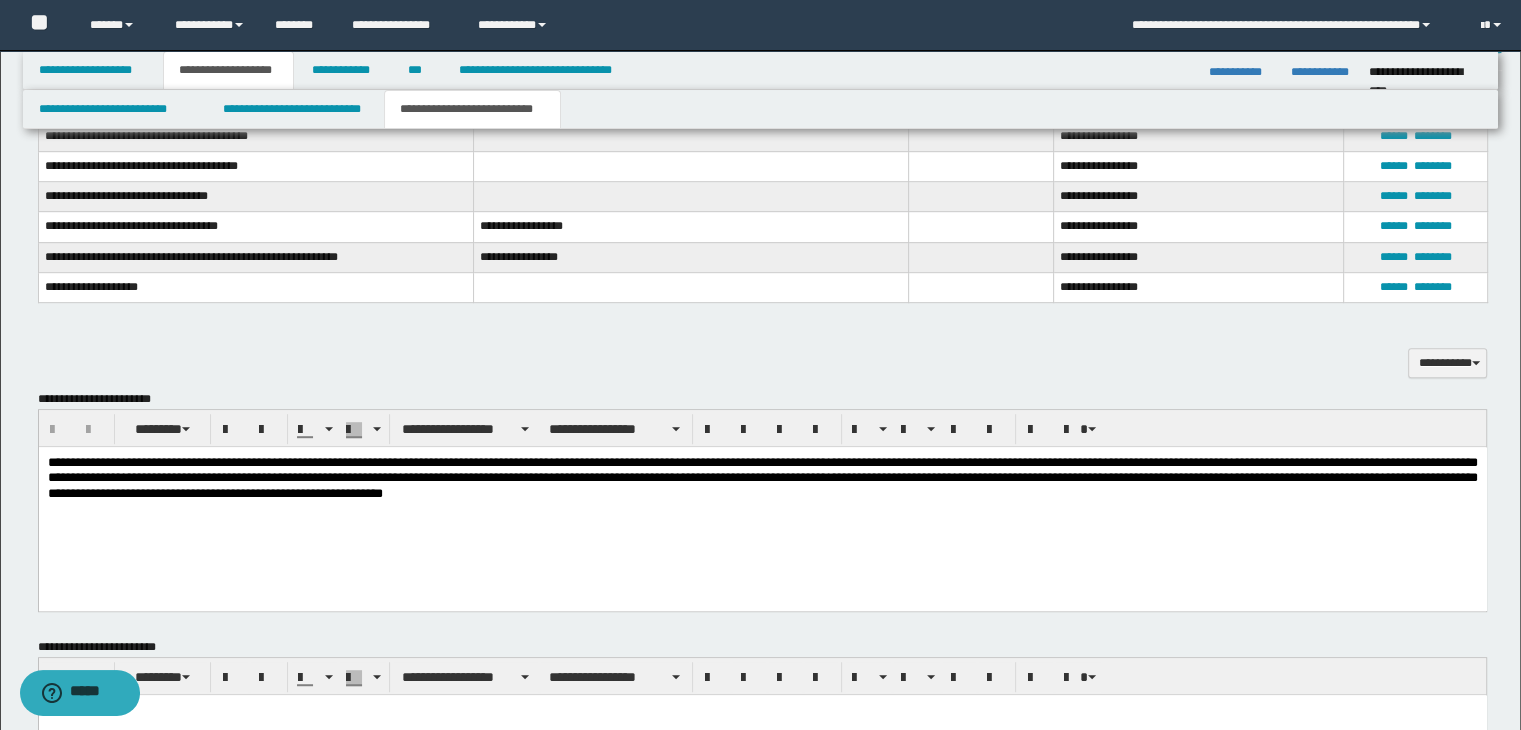 scroll, scrollTop: 1200, scrollLeft: 0, axis: vertical 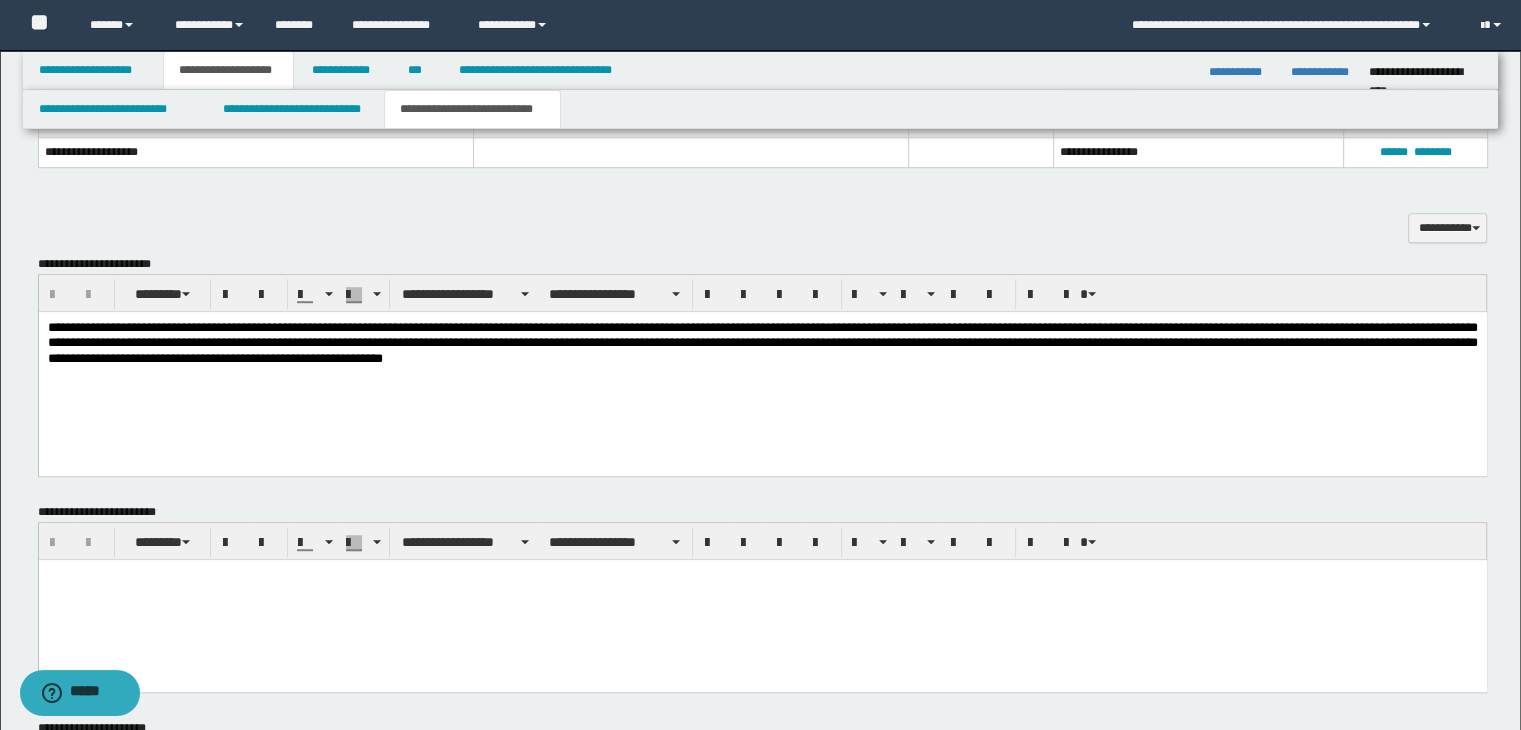 click on "**********" at bounding box center (762, 367) 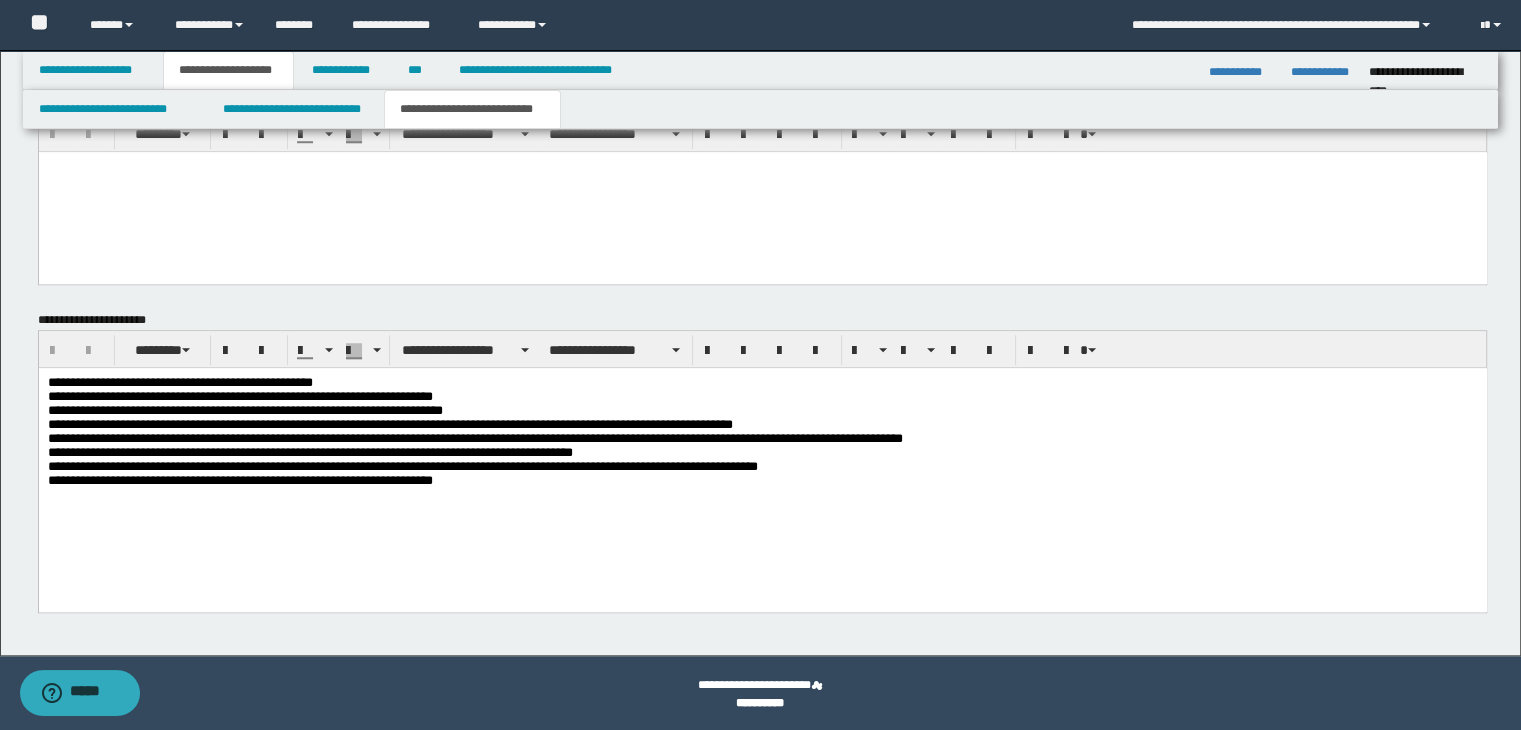 scroll, scrollTop: 1612, scrollLeft: 0, axis: vertical 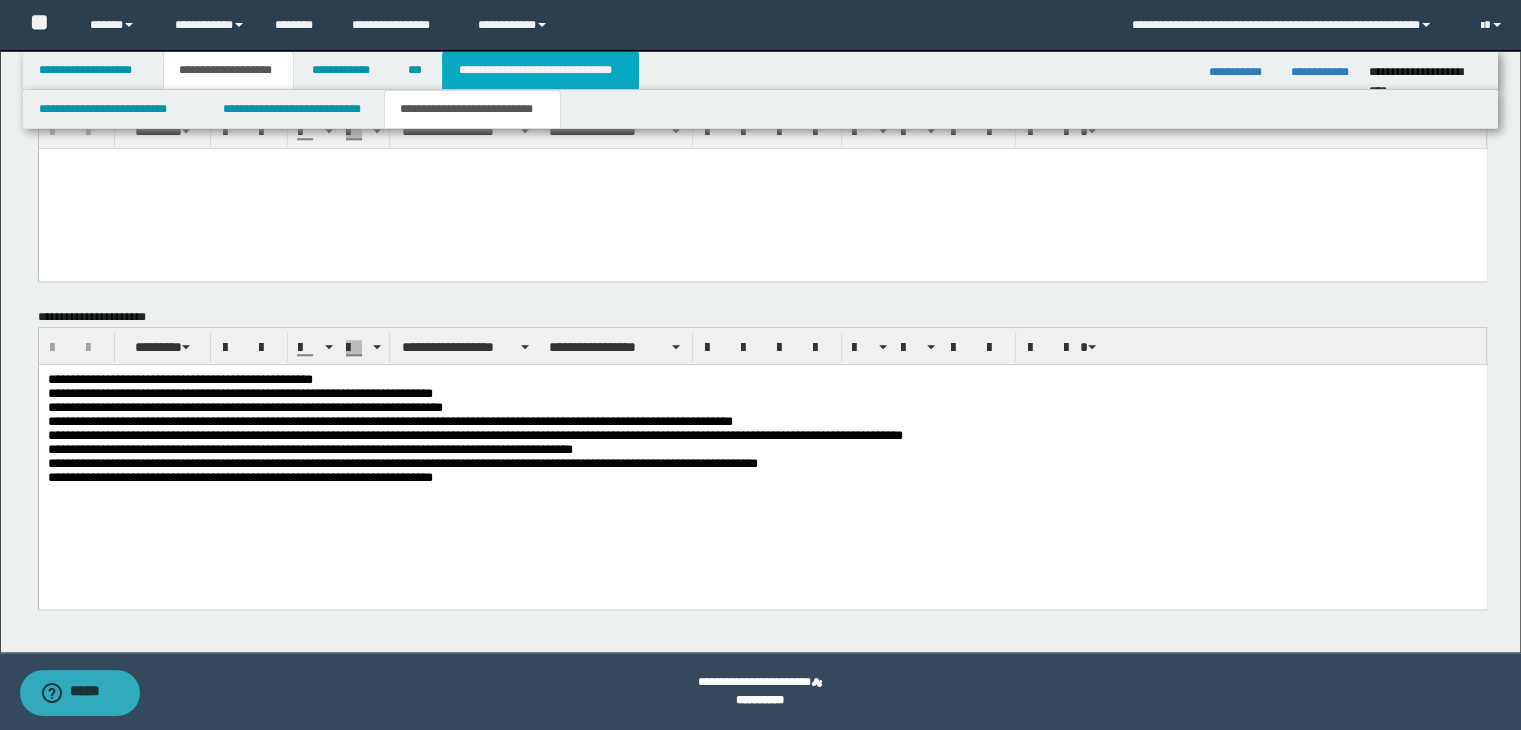 drag, startPoint x: 545, startPoint y: 77, endPoint x: 674, endPoint y: 96, distance: 130.39172 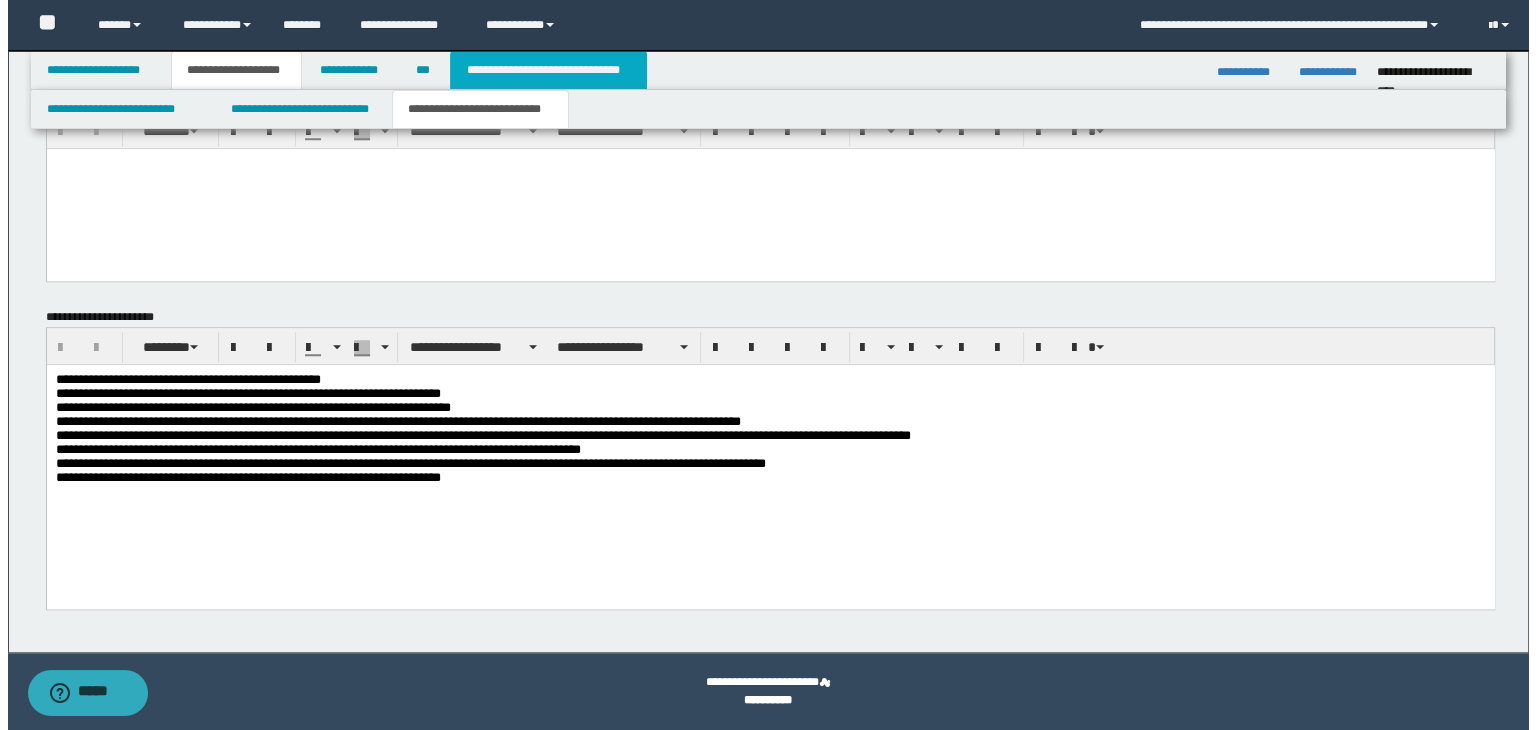 scroll, scrollTop: 0, scrollLeft: 0, axis: both 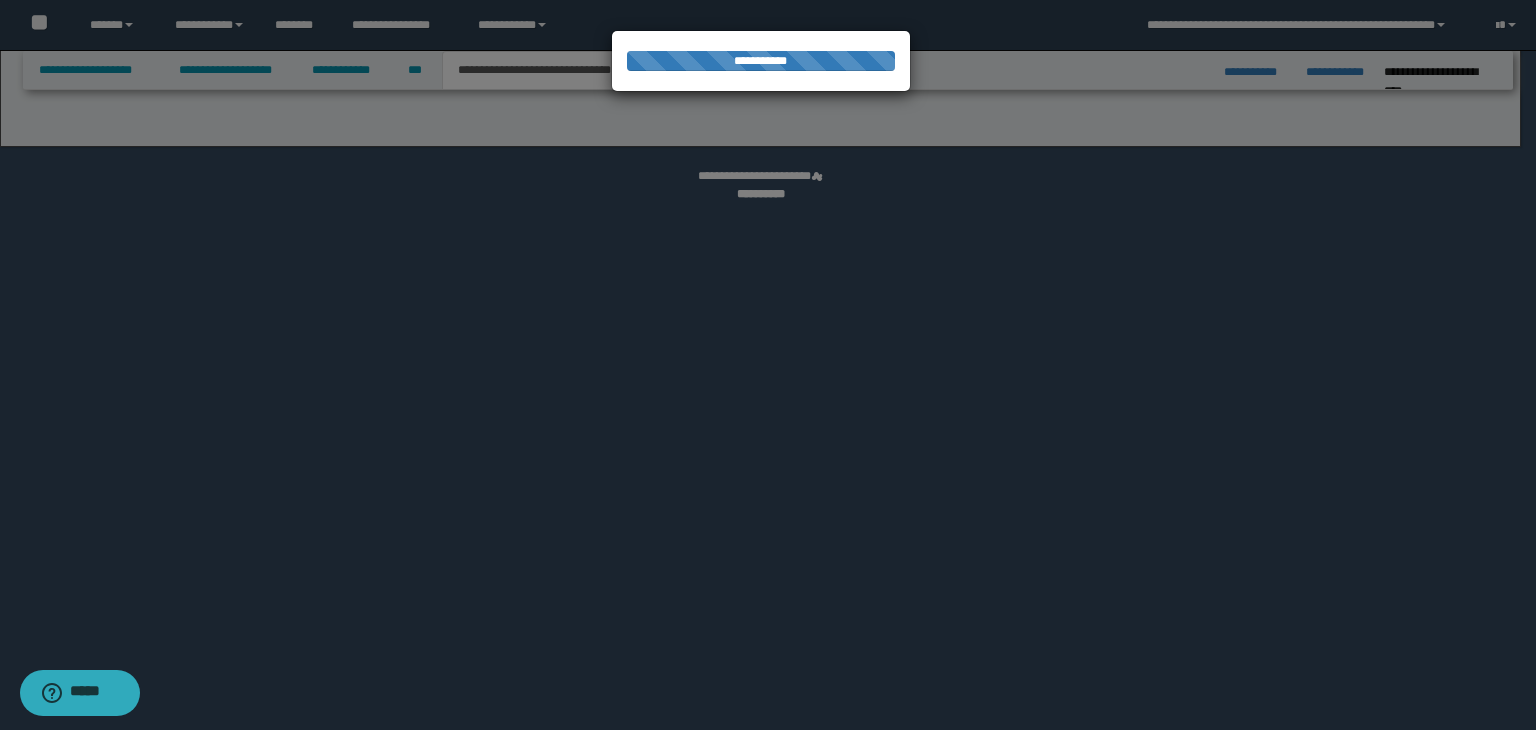 select on "*" 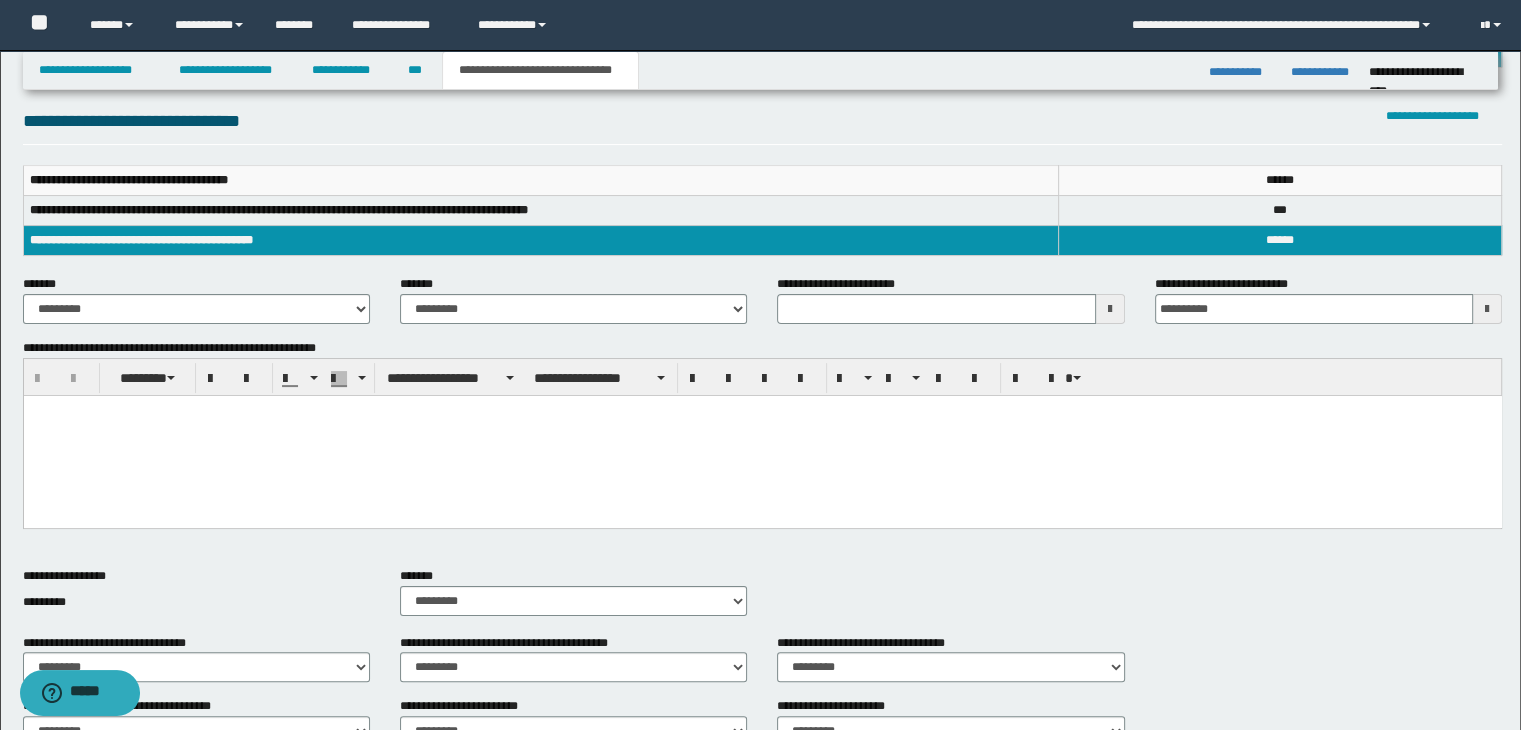 scroll, scrollTop: 100, scrollLeft: 0, axis: vertical 